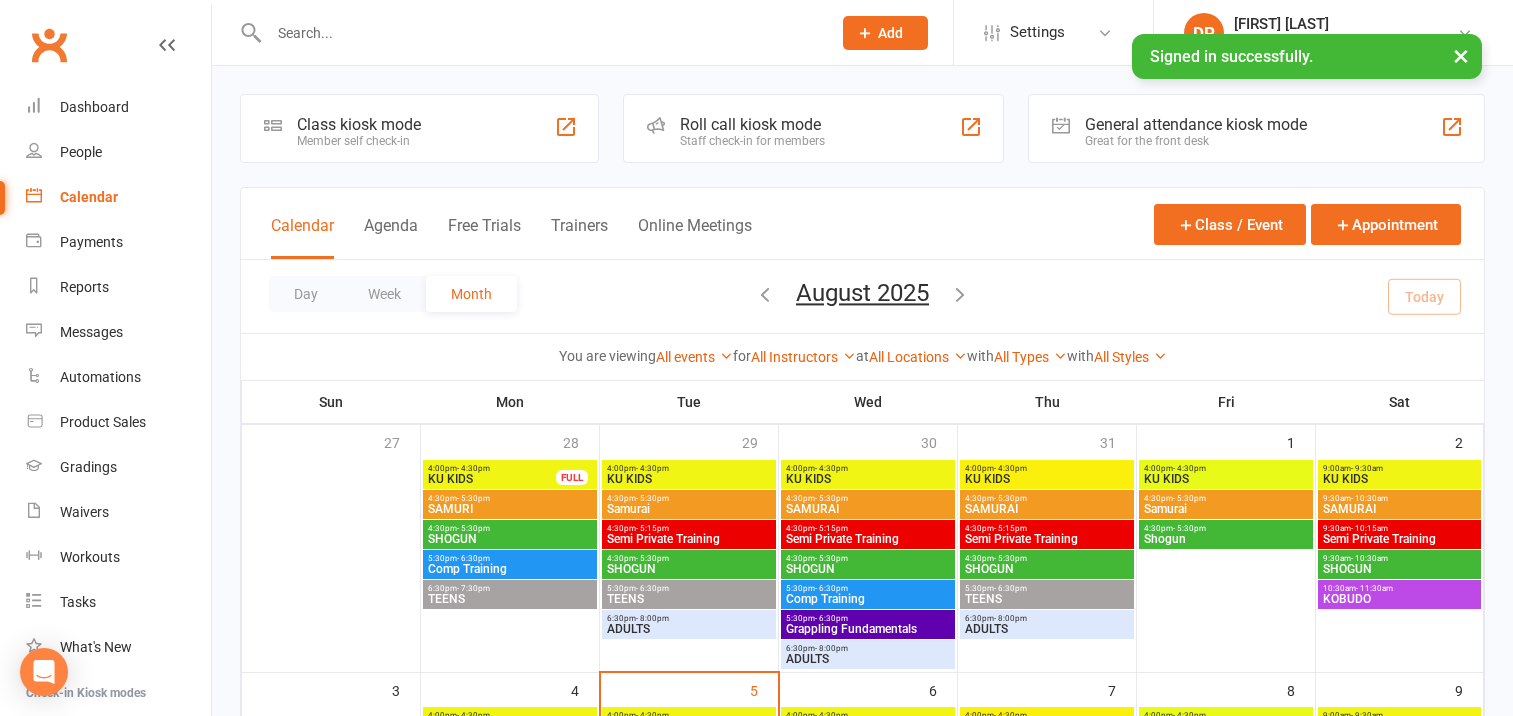 scroll, scrollTop: 0, scrollLeft: 0, axis: both 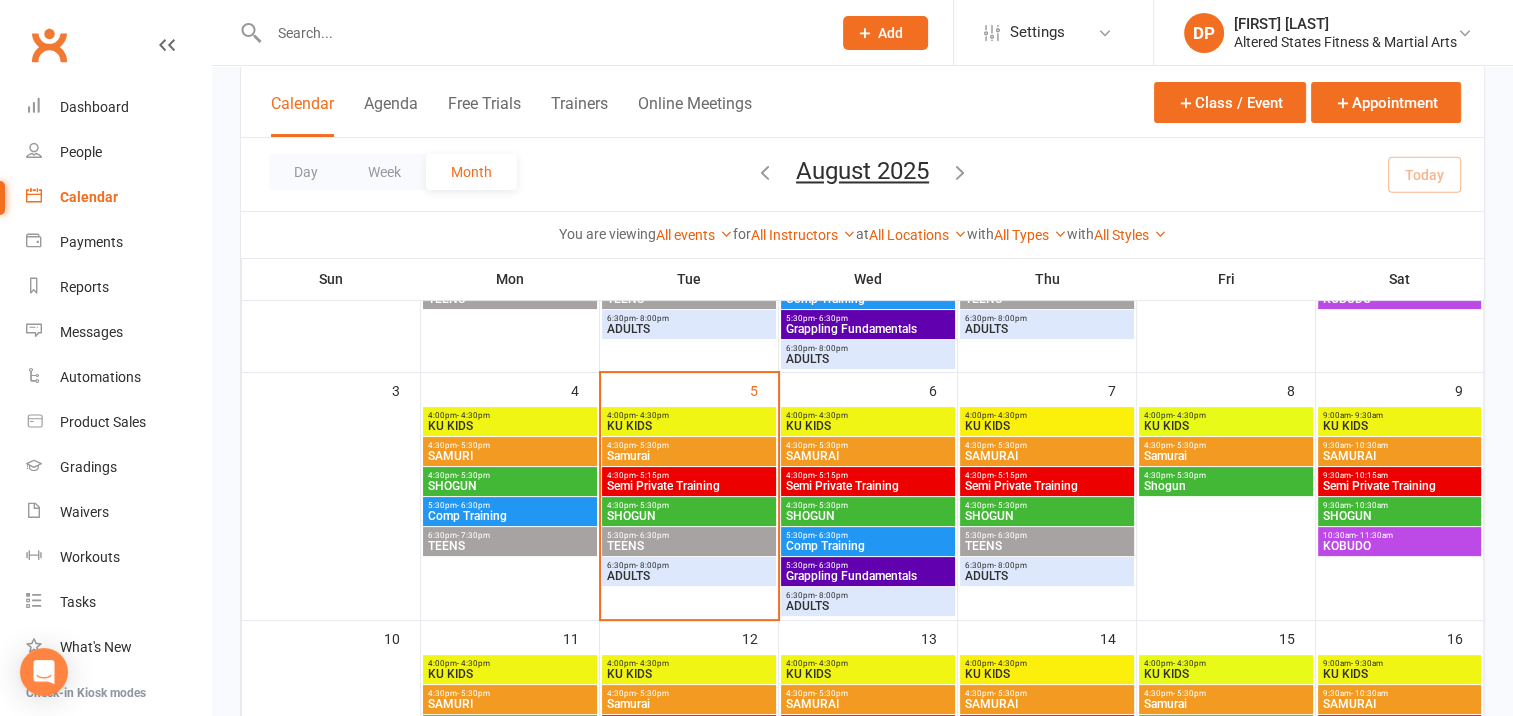 click on "KU KIDS" at bounding box center [689, 426] 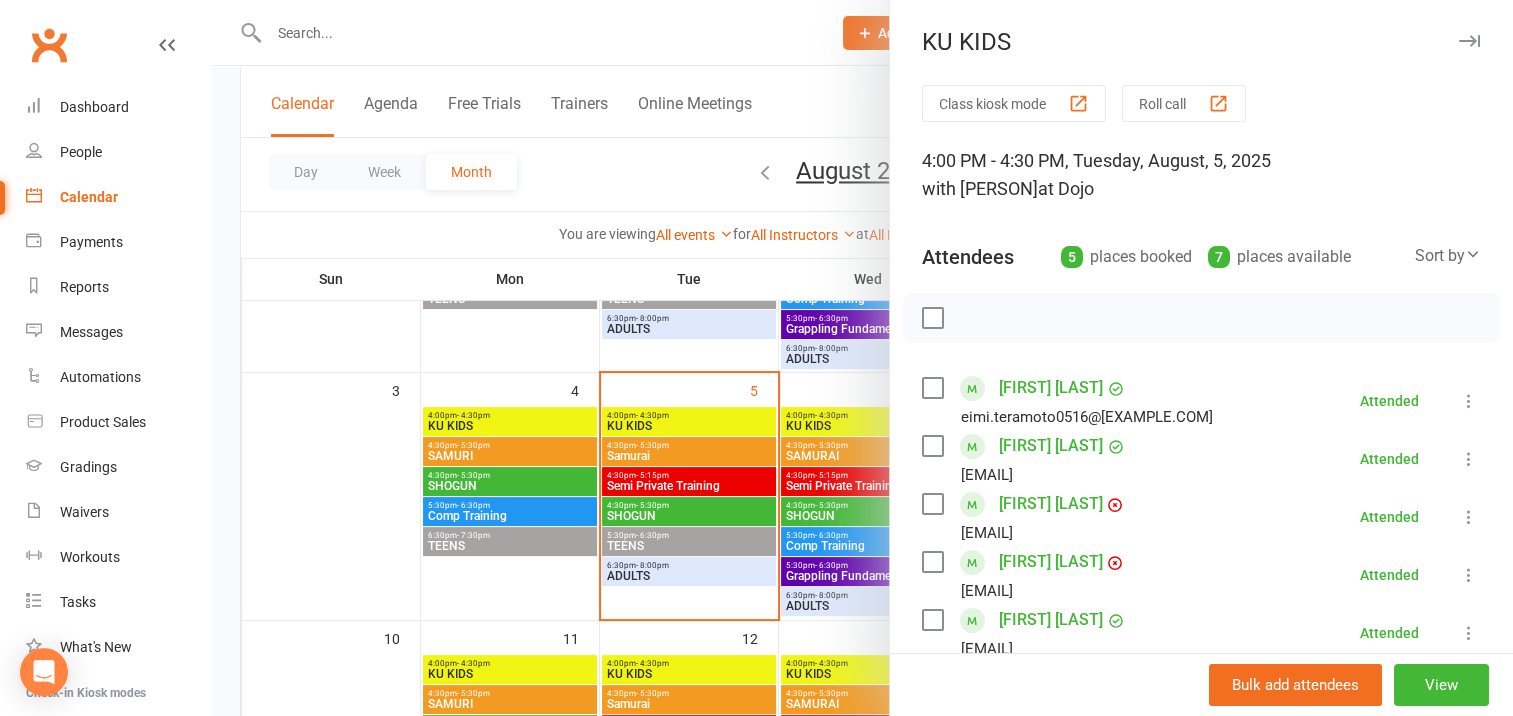 click at bounding box center (862, 358) 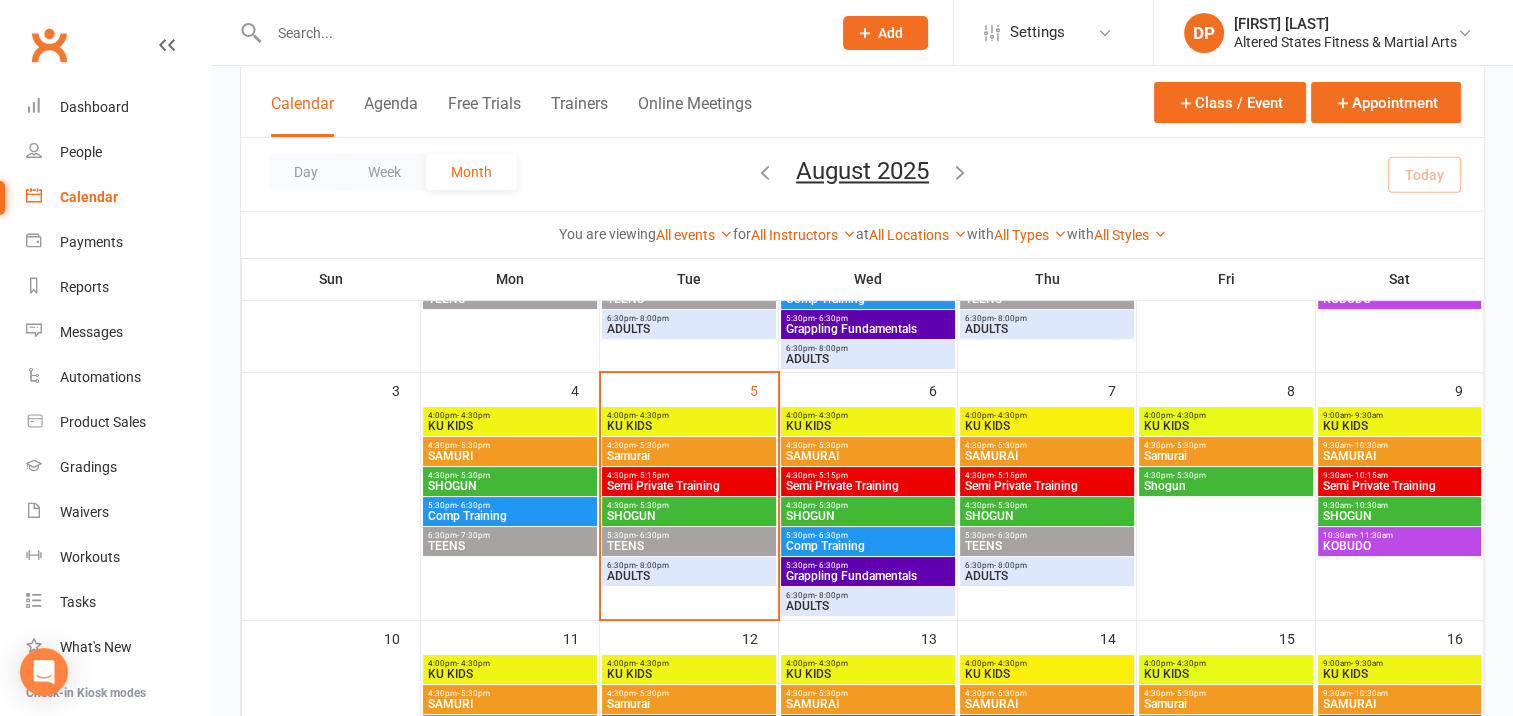 click on "ADULTS" at bounding box center [689, 576] 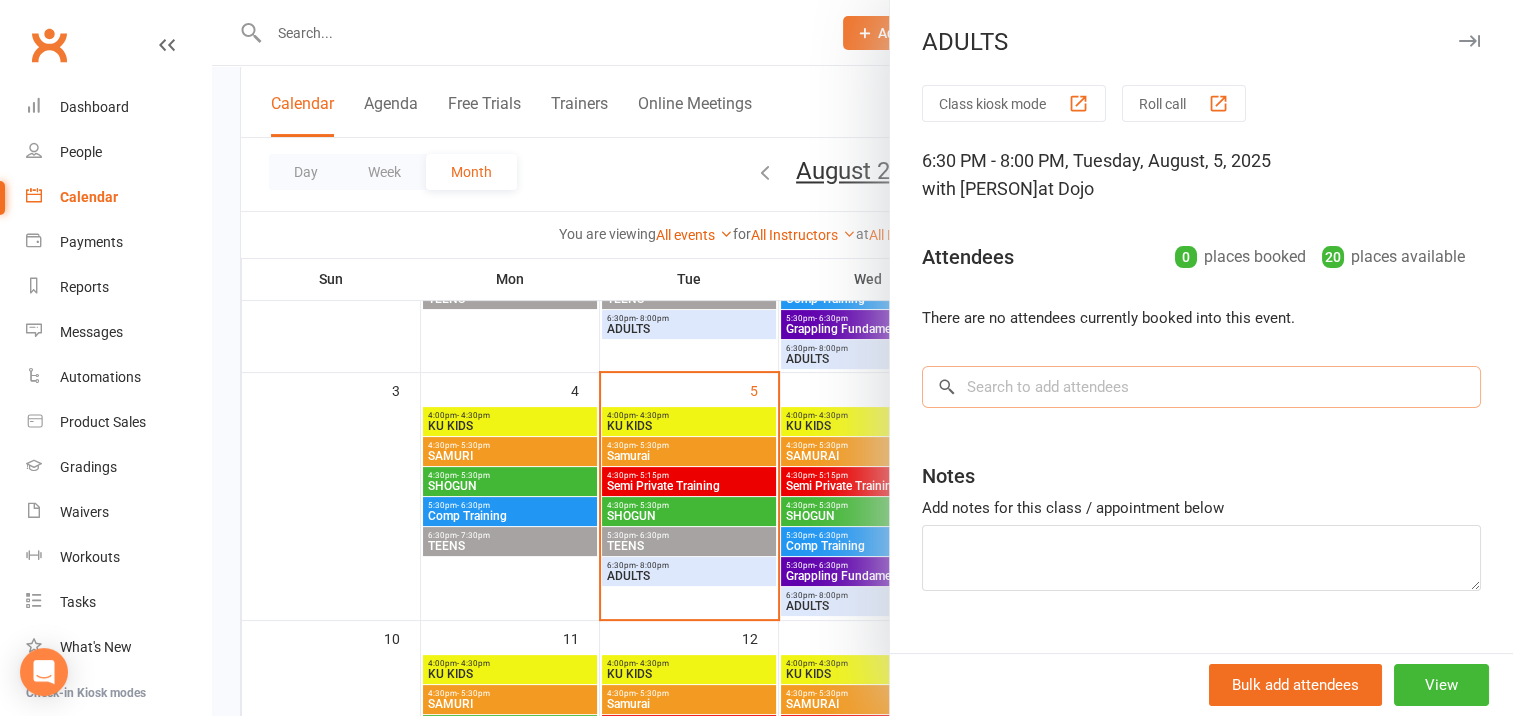 click at bounding box center [1201, 387] 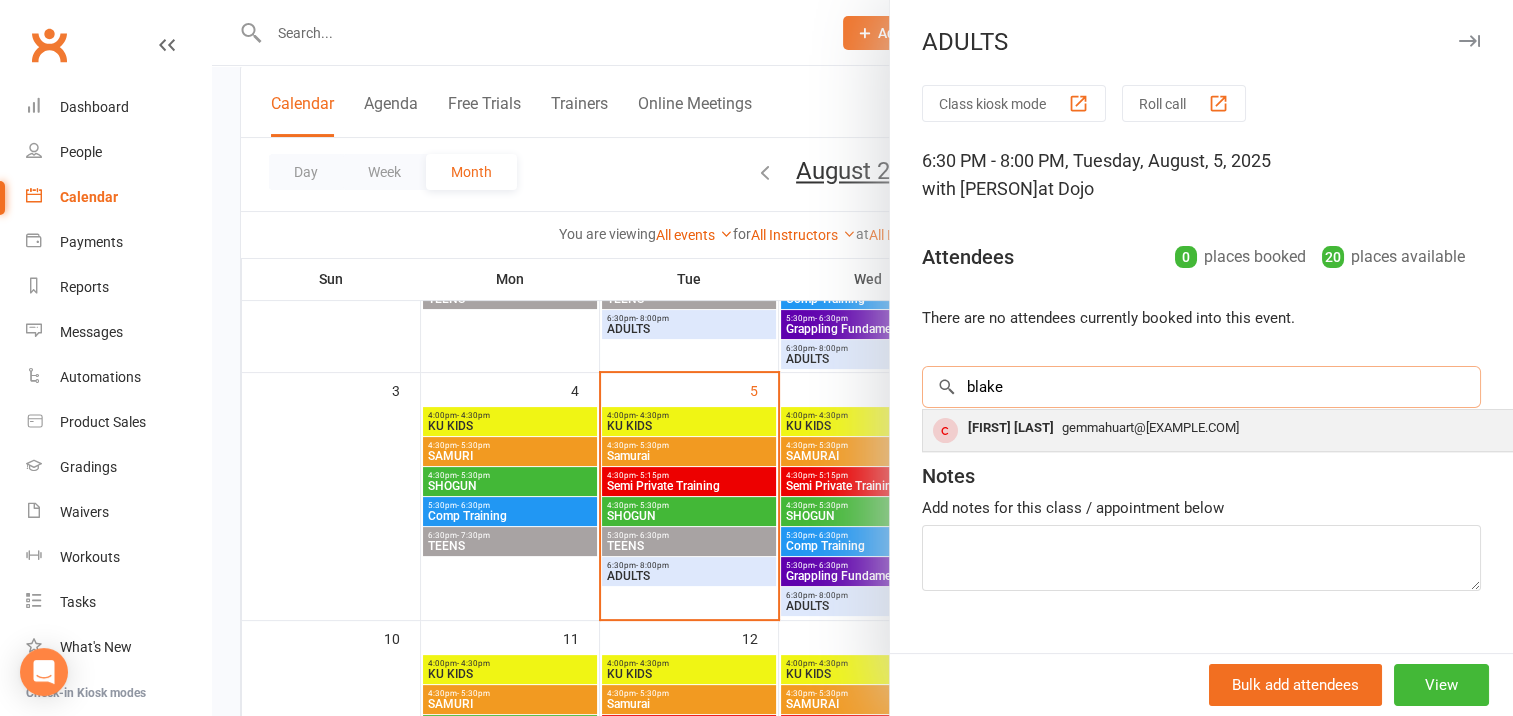 type on "blake" 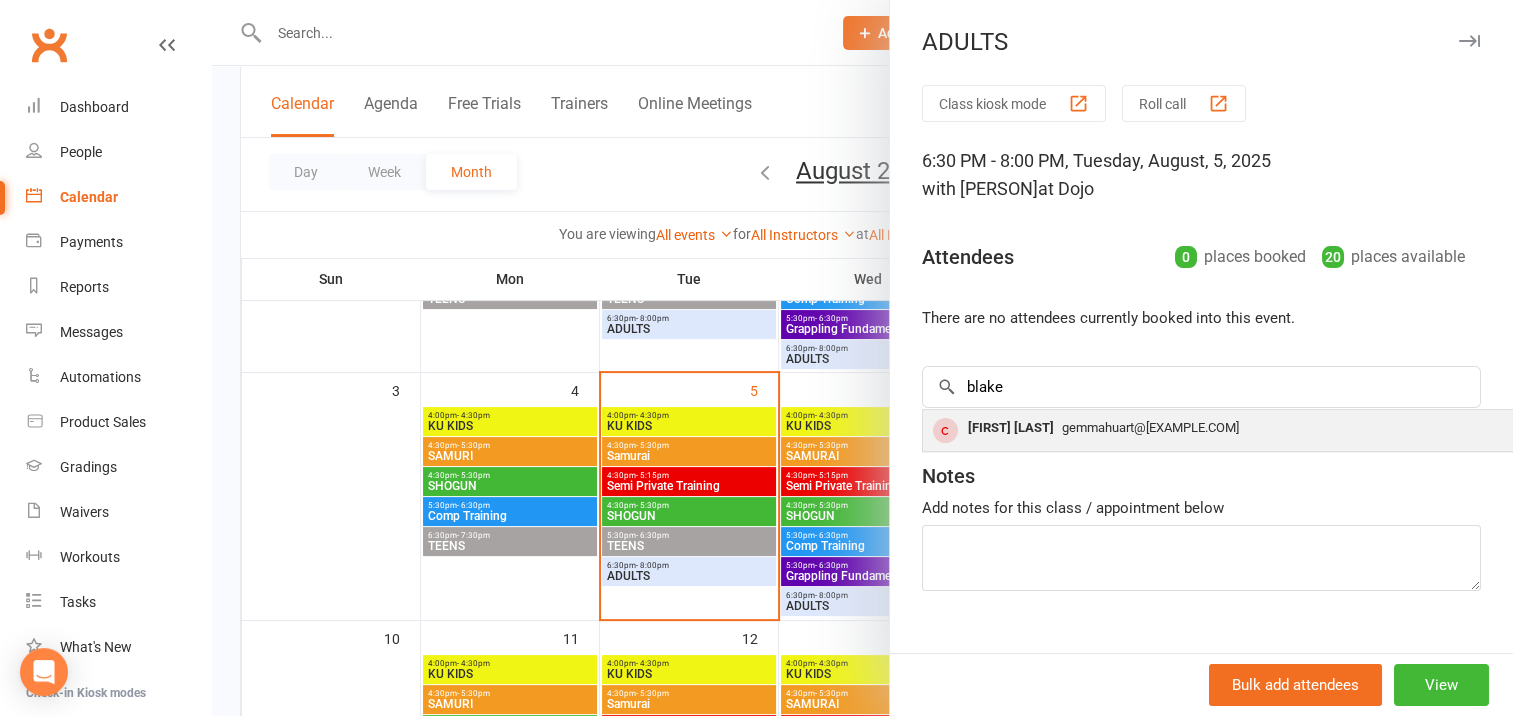 click on "[FIRST] [LAST]" at bounding box center [1011, 428] 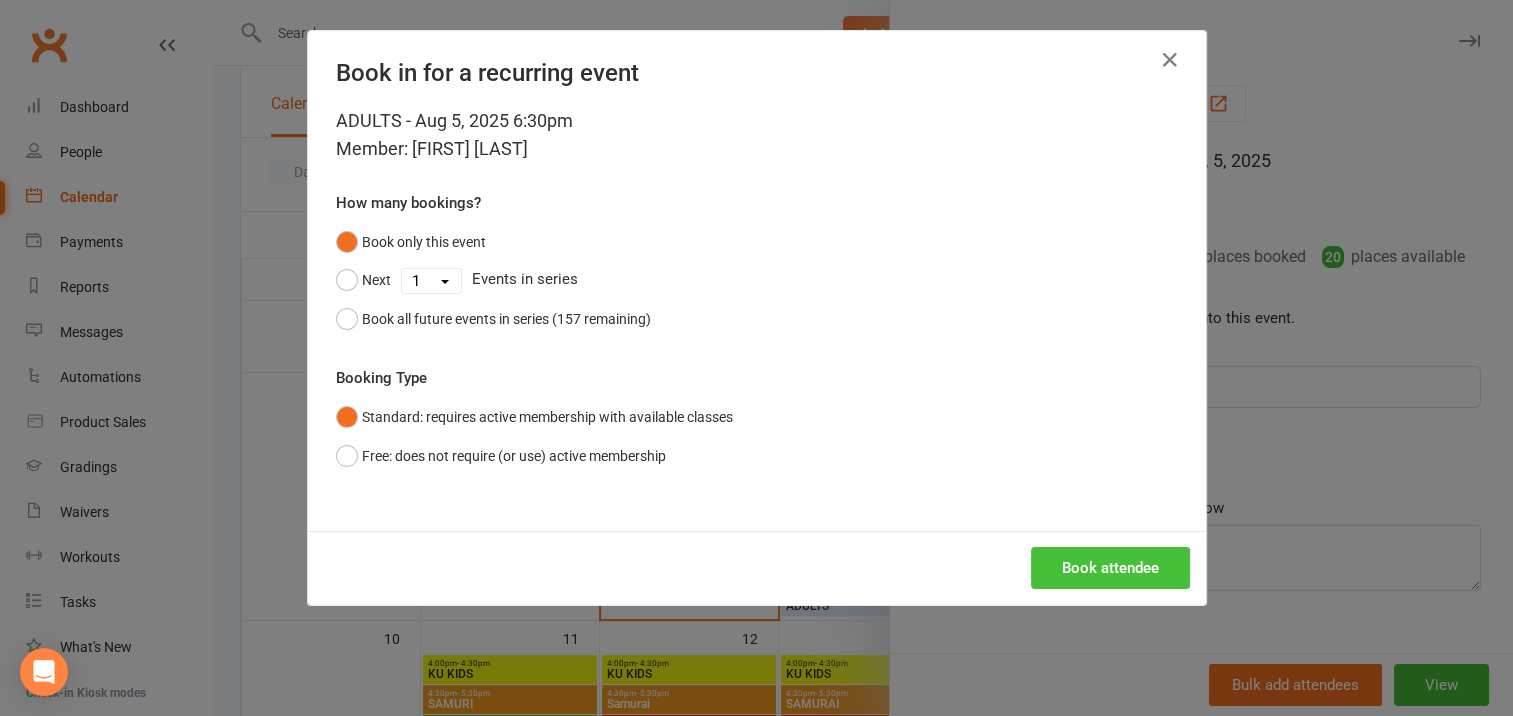 click on "Book attendee" at bounding box center (1110, 568) 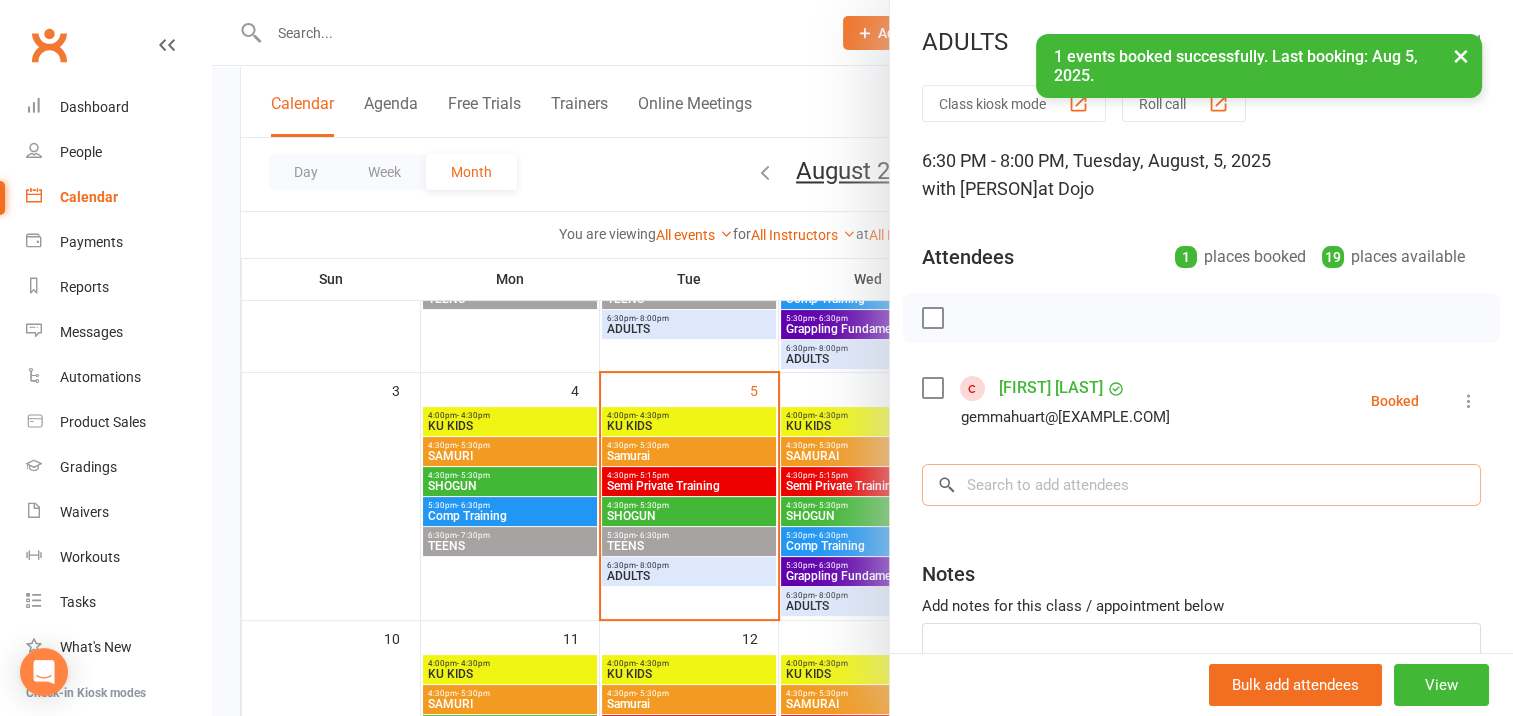 click at bounding box center [1201, 485] 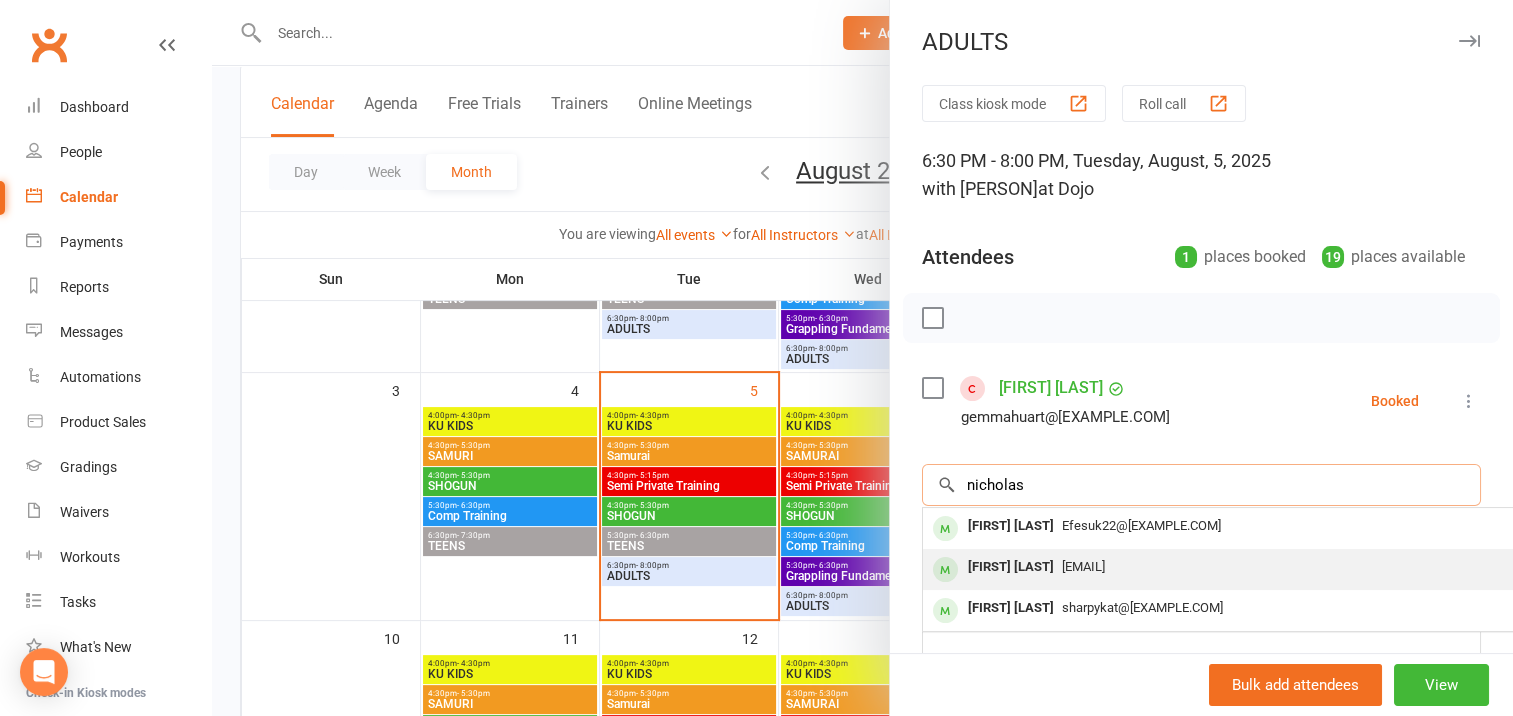 type on "nicholas" 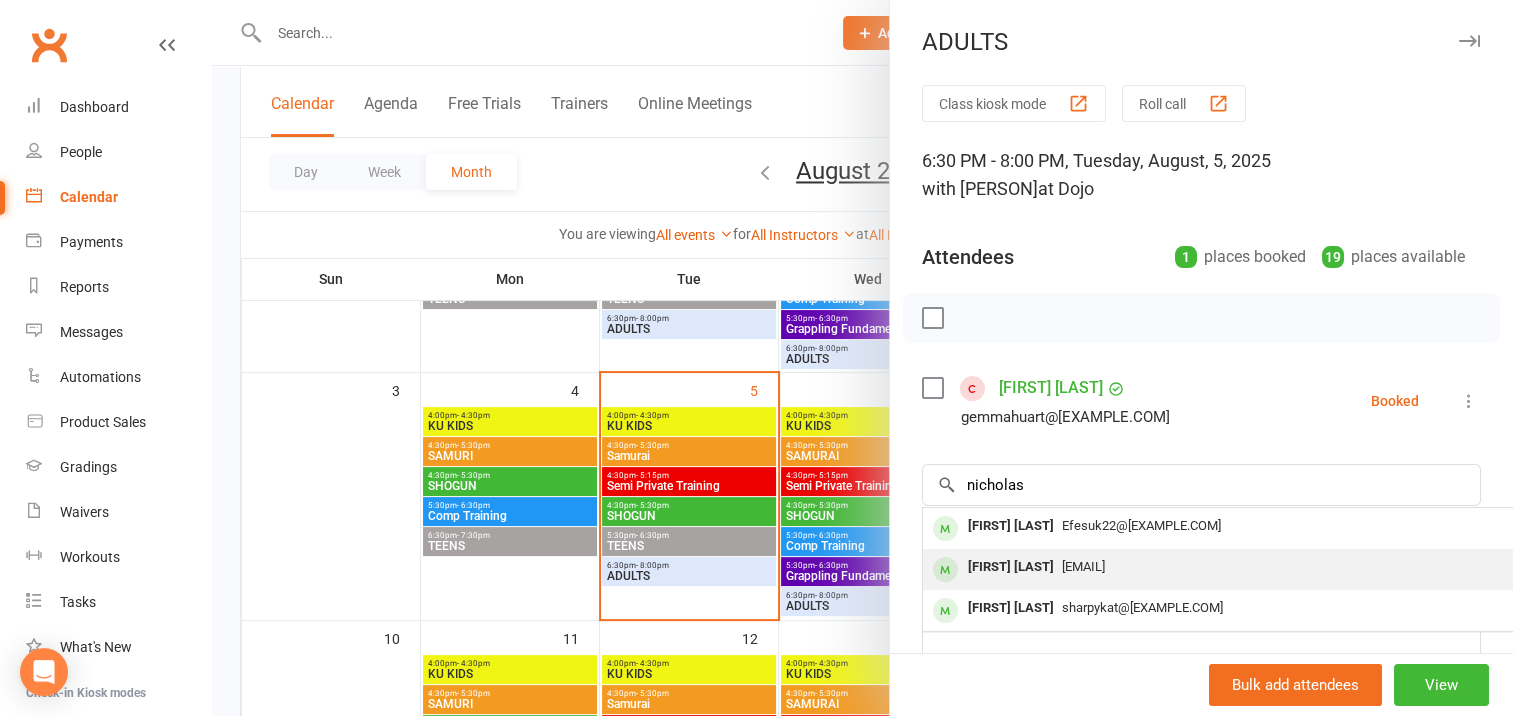 click on "[FIRST] [LAST]" at bounding box center (1011, 567) 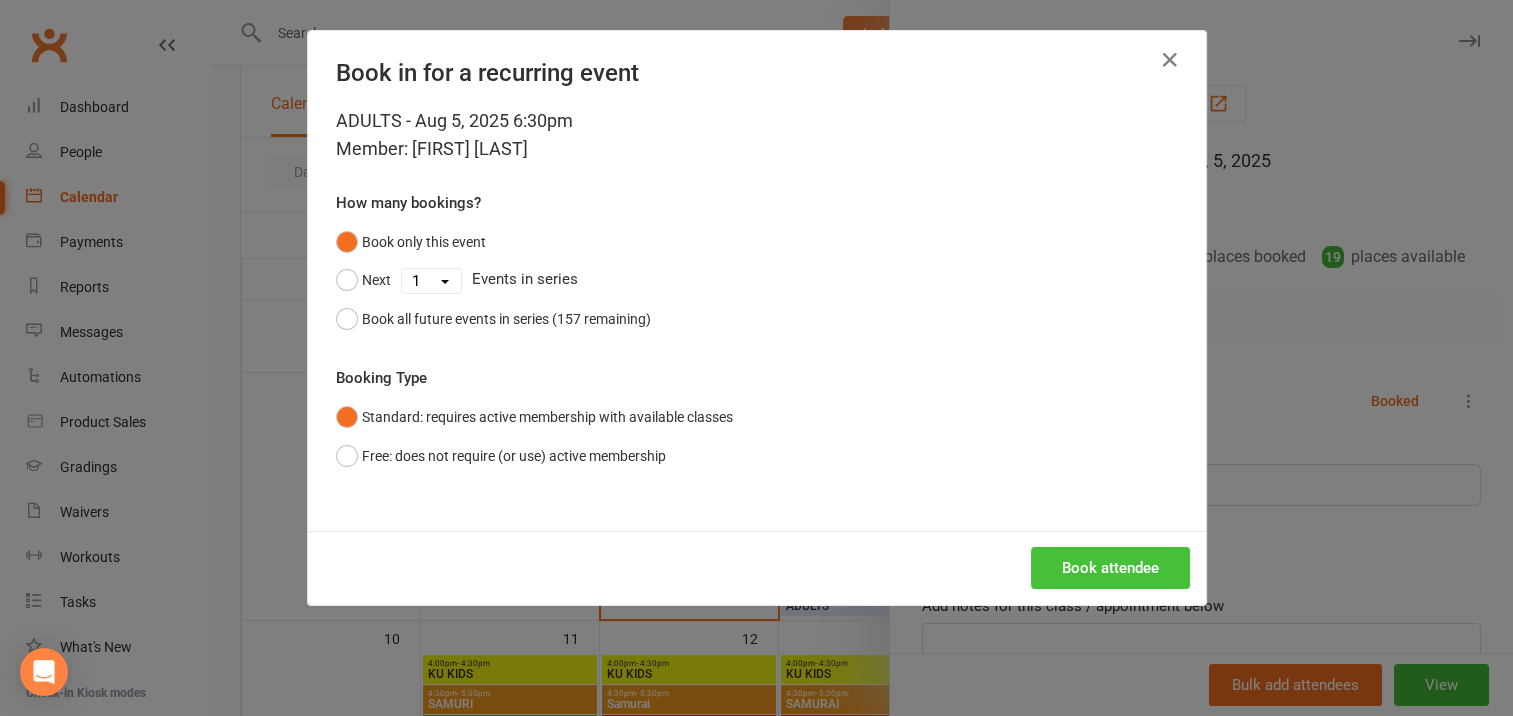 click on "Book attendee" at bounding box center [1110, 568] 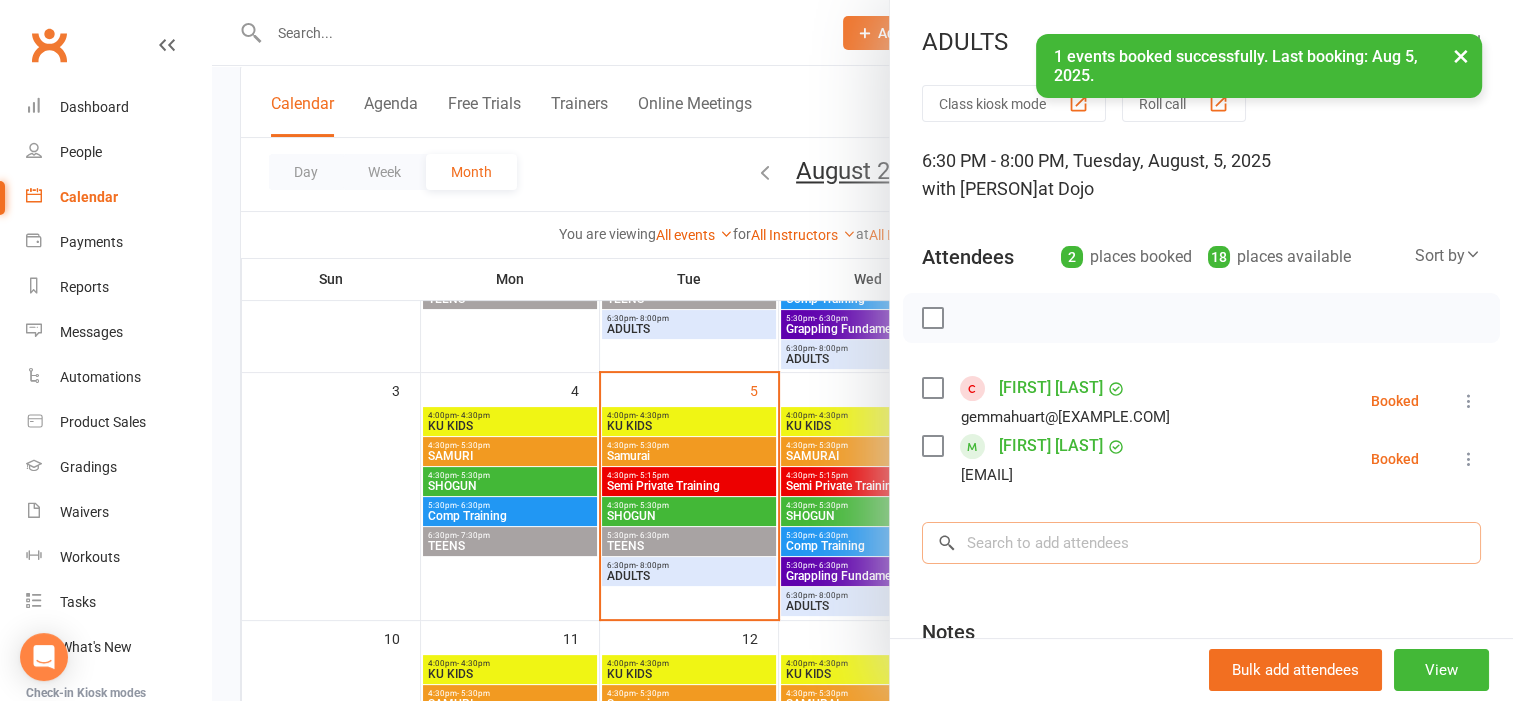 click at bounding box center (1201, 543) 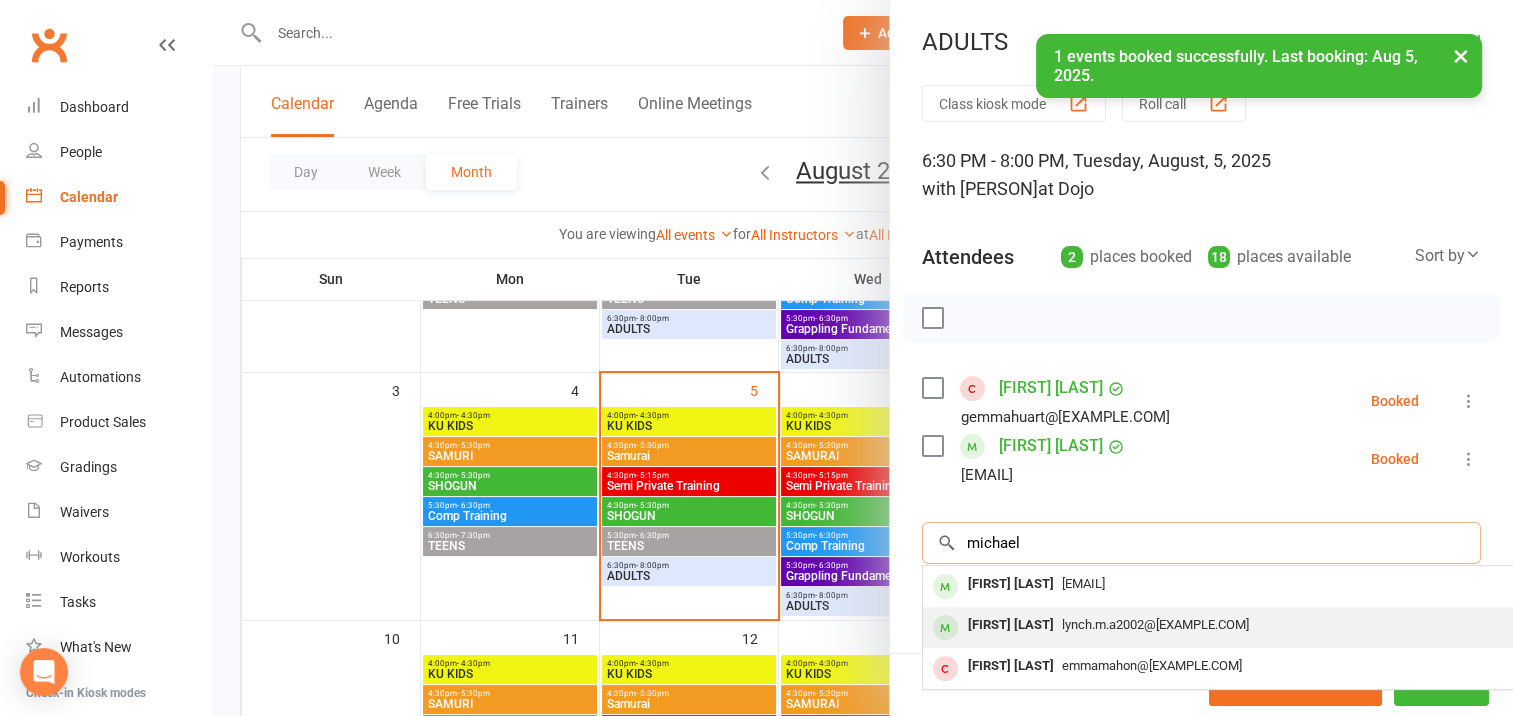 type on "michael" 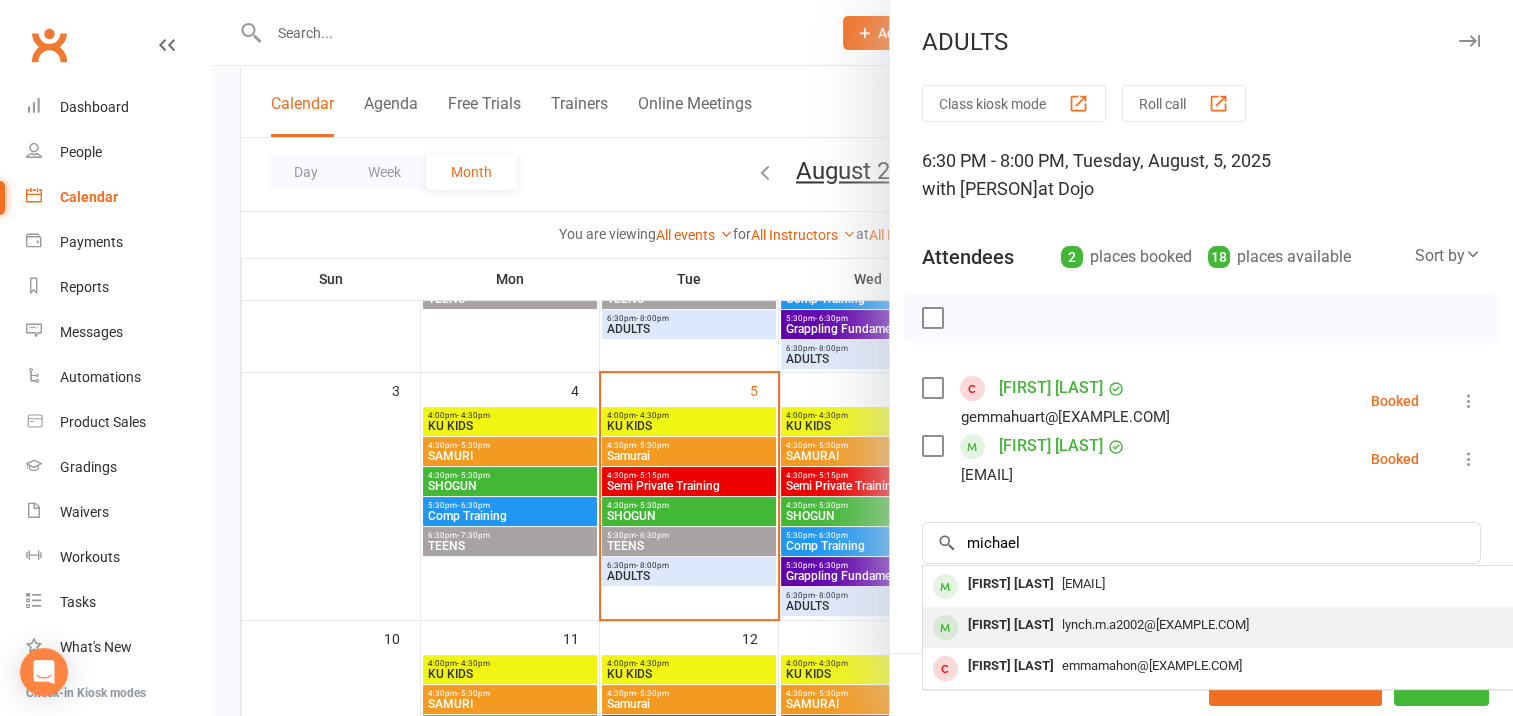 click on "[FIRST] [LAST]" at bounding box center [1011, 625] 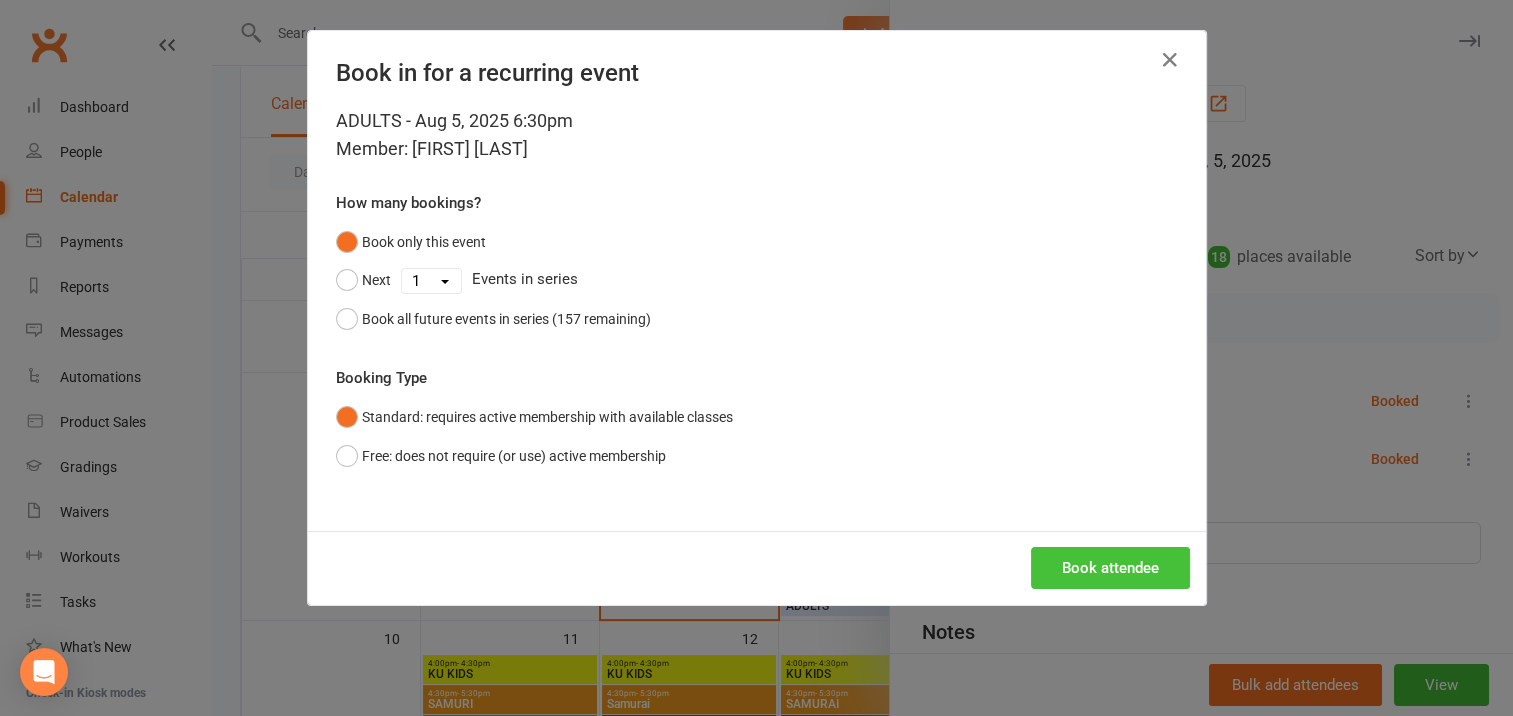 click on "Book attendee" at bounding box center [1110, 568] 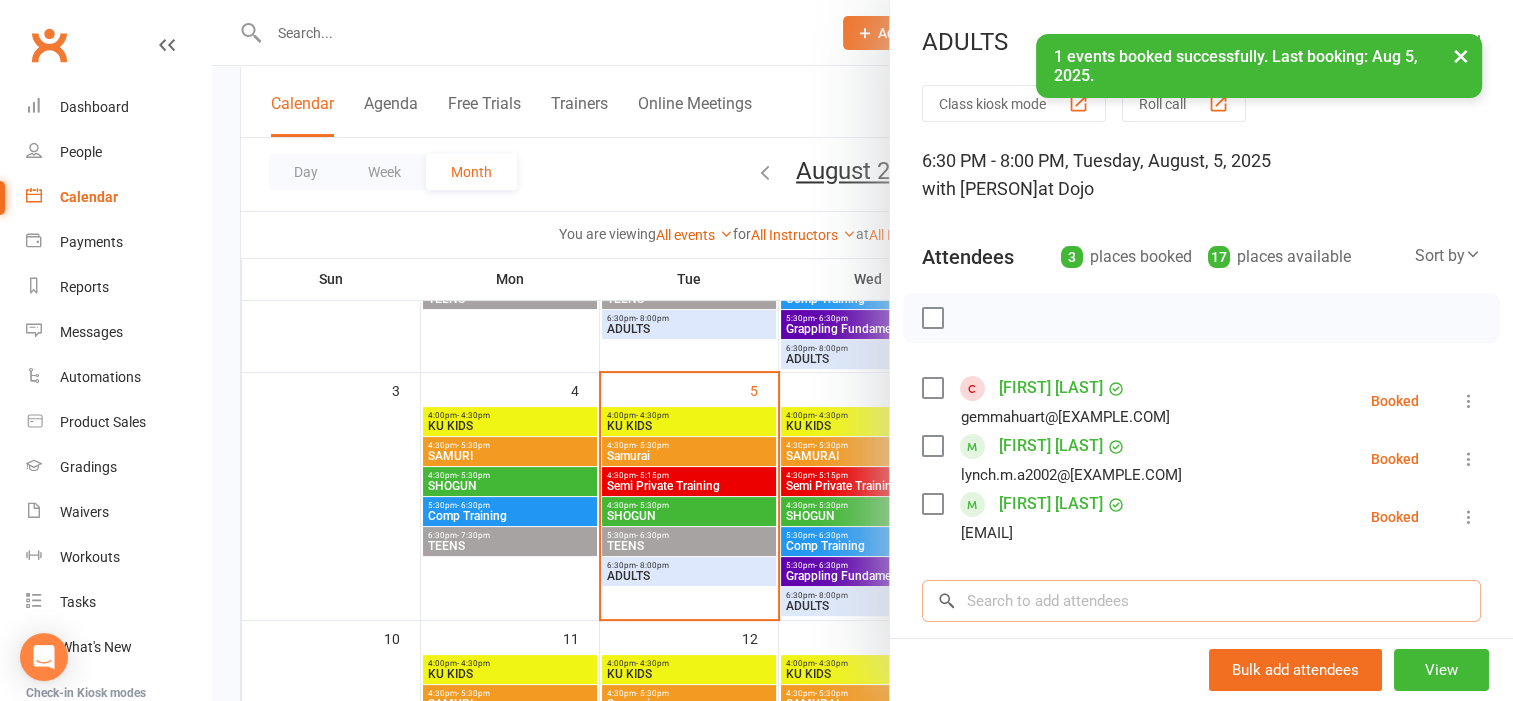 click at bounding box center [1201, 601] 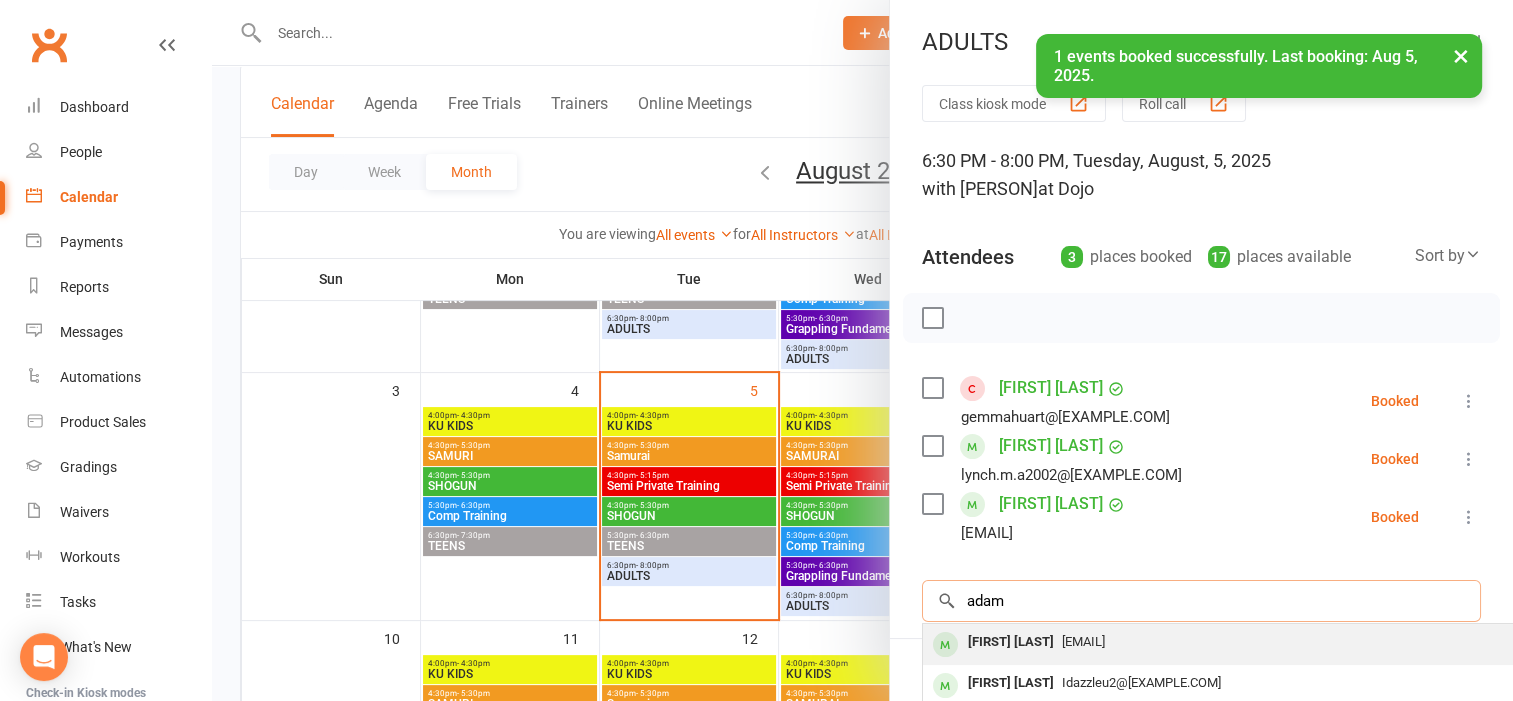 type on "adam" 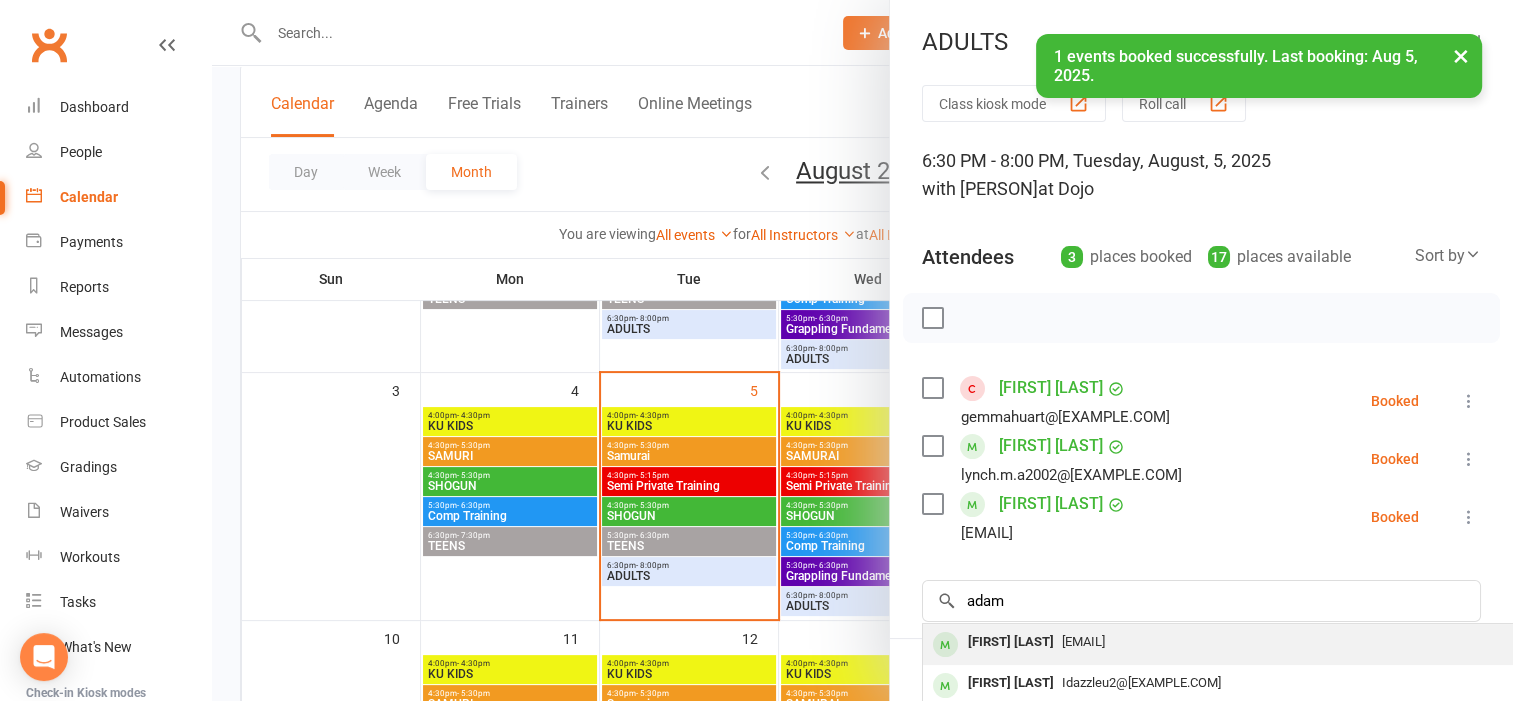 click on "[FIRST] [LAST]" at bounding box center (1011, 642) 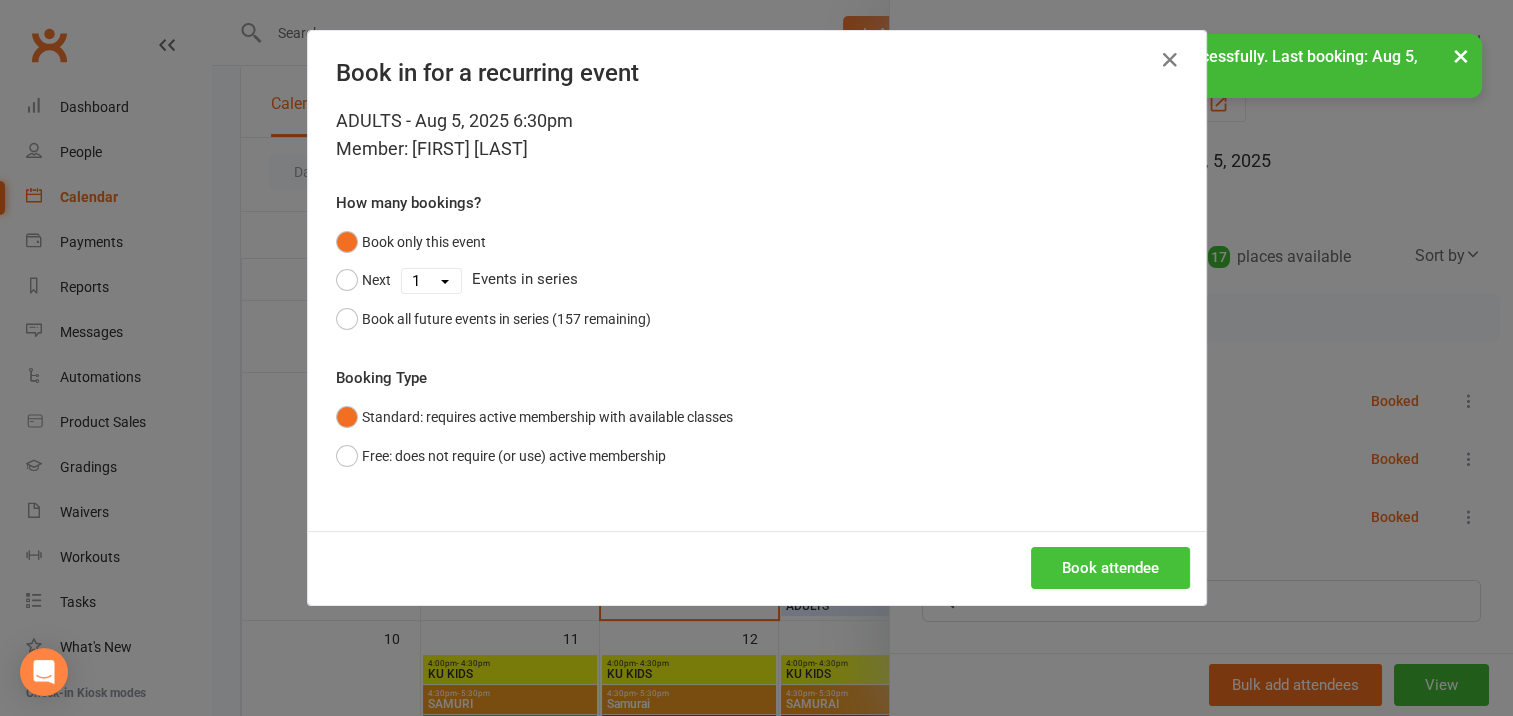 click on "Book attendee" at bounding box center (1110, 568) 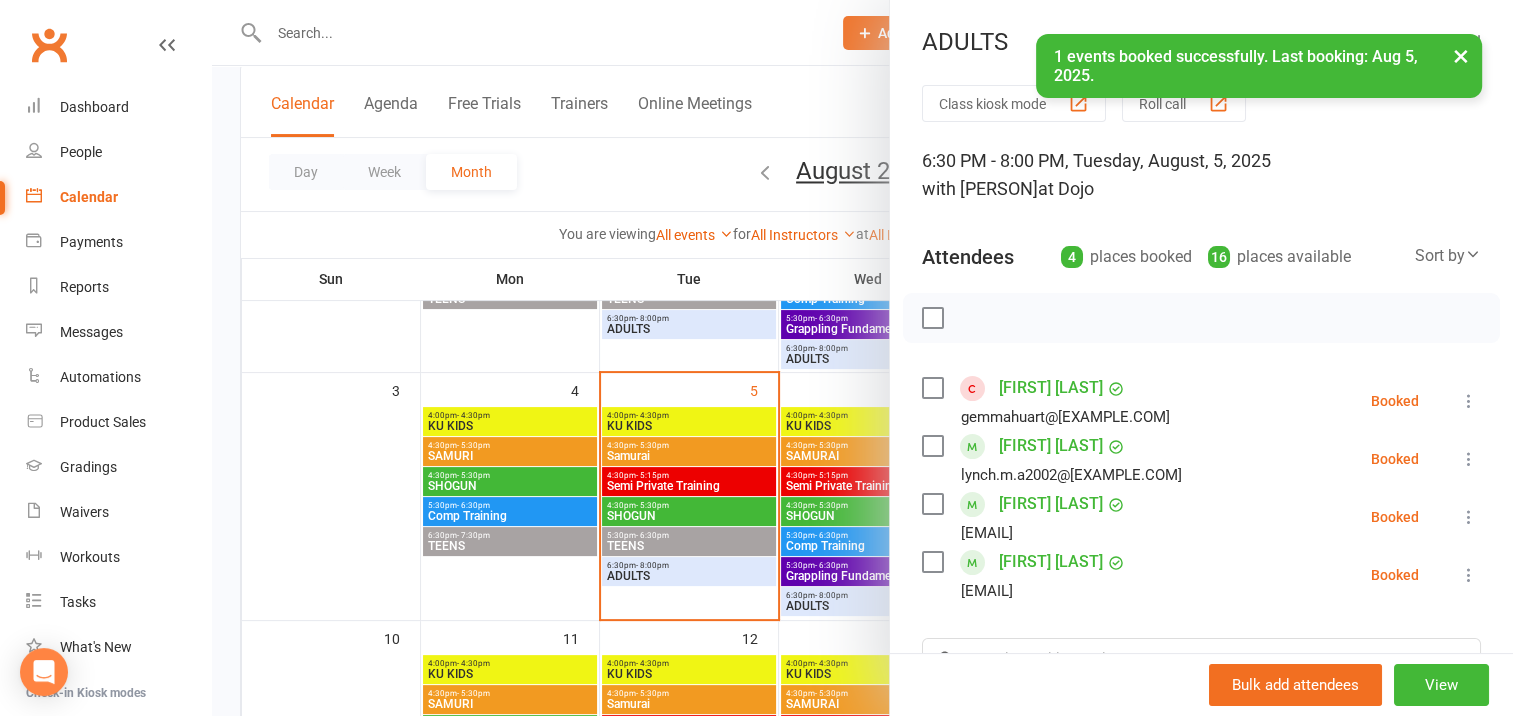 scroll, scrollTop: 200, scrollLeft: 0, axis: vertical 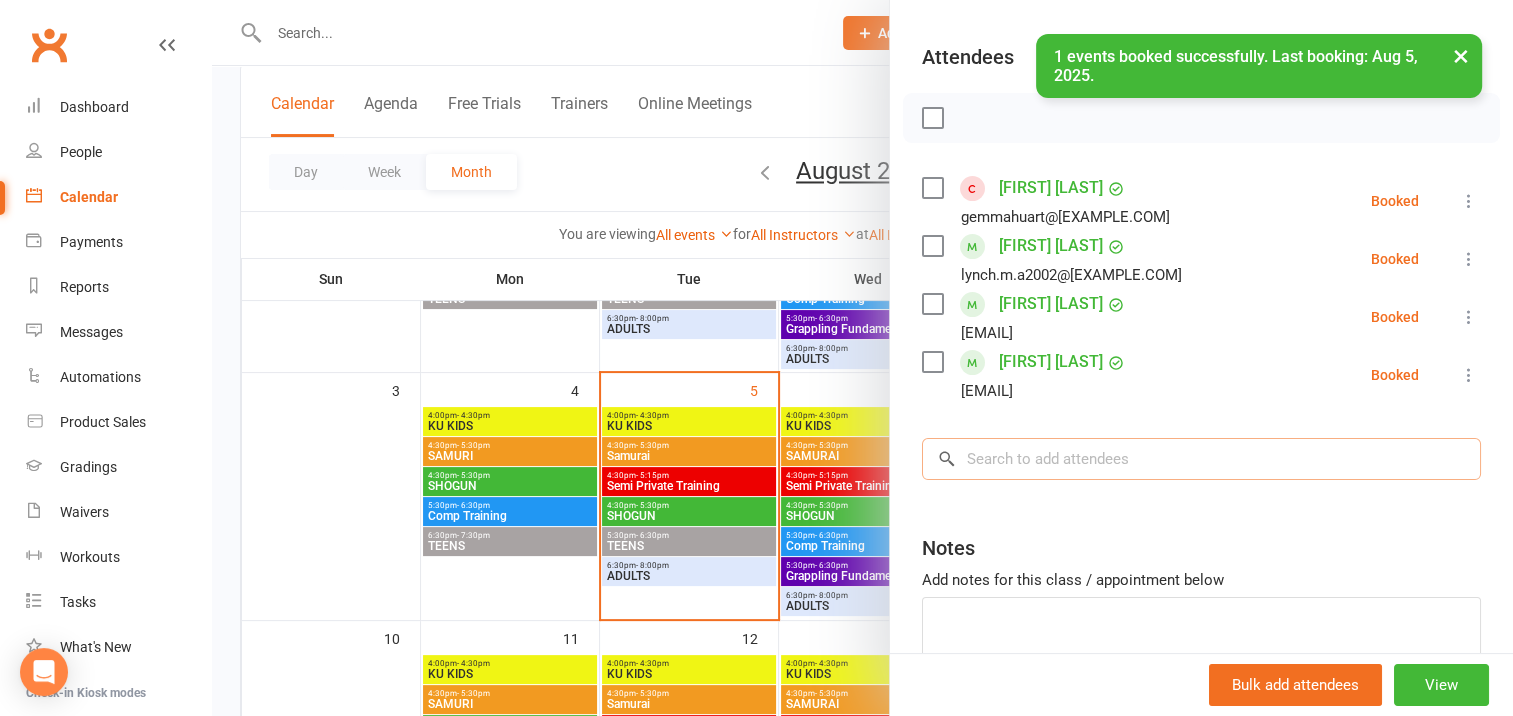 click at bounding box center [1201, 459] 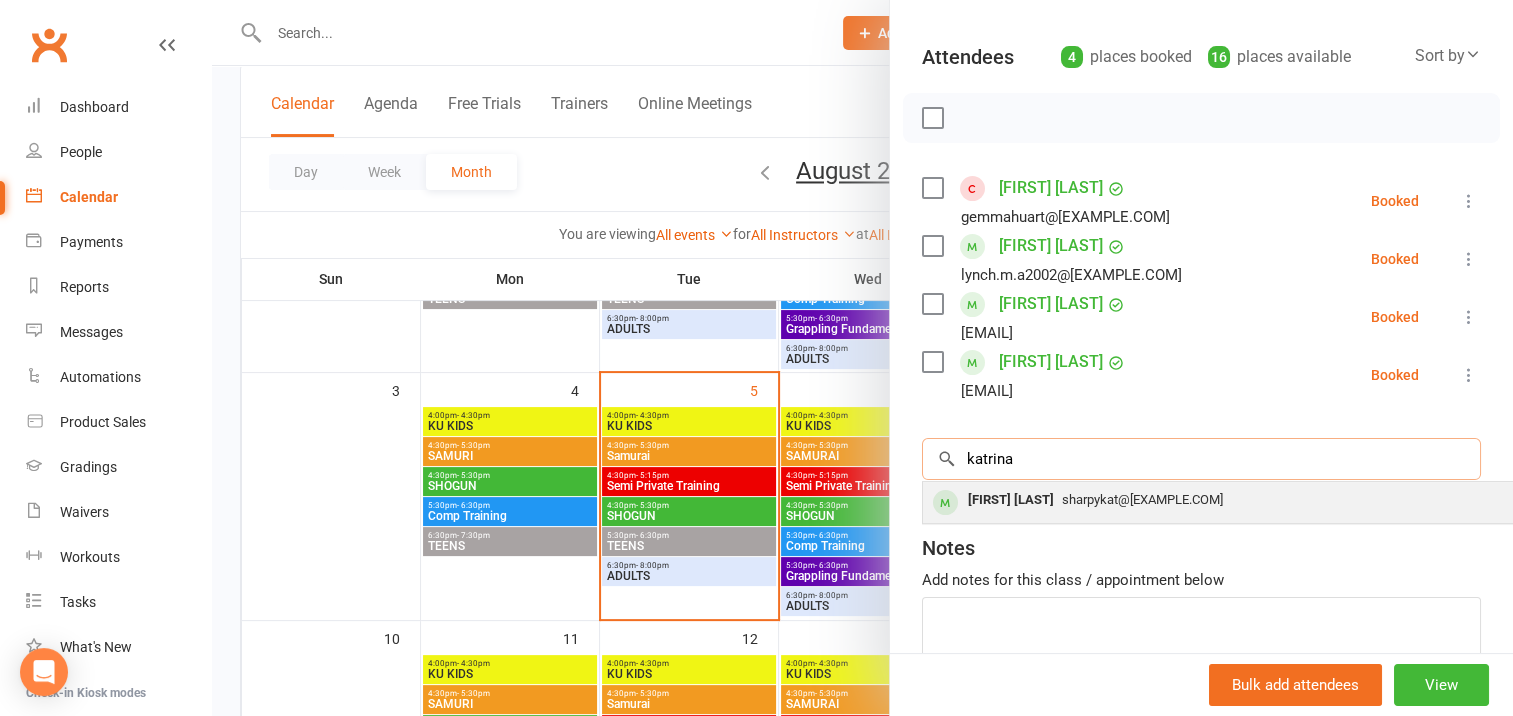 type on "katrina" 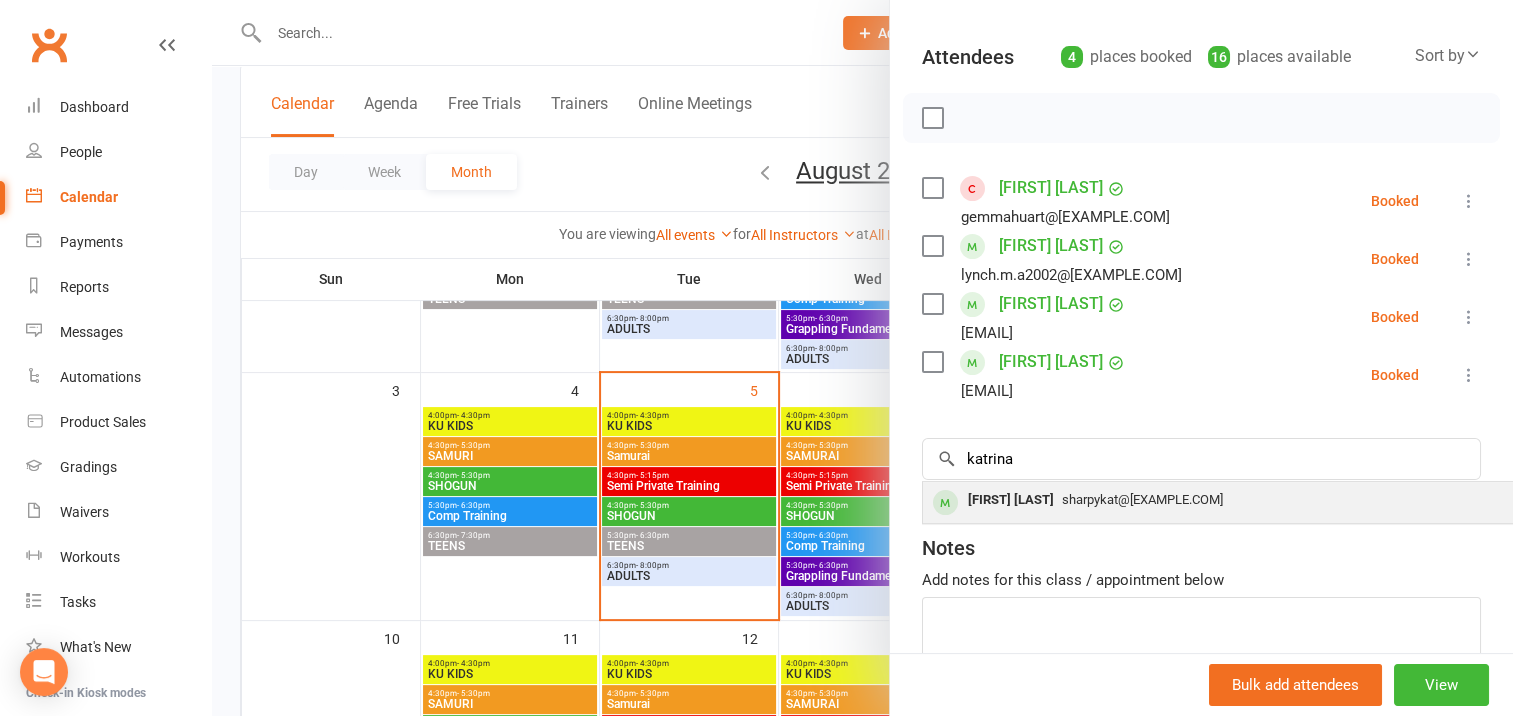 click on "[FIRST] [LAST]" at bounding box center [1011, 500] 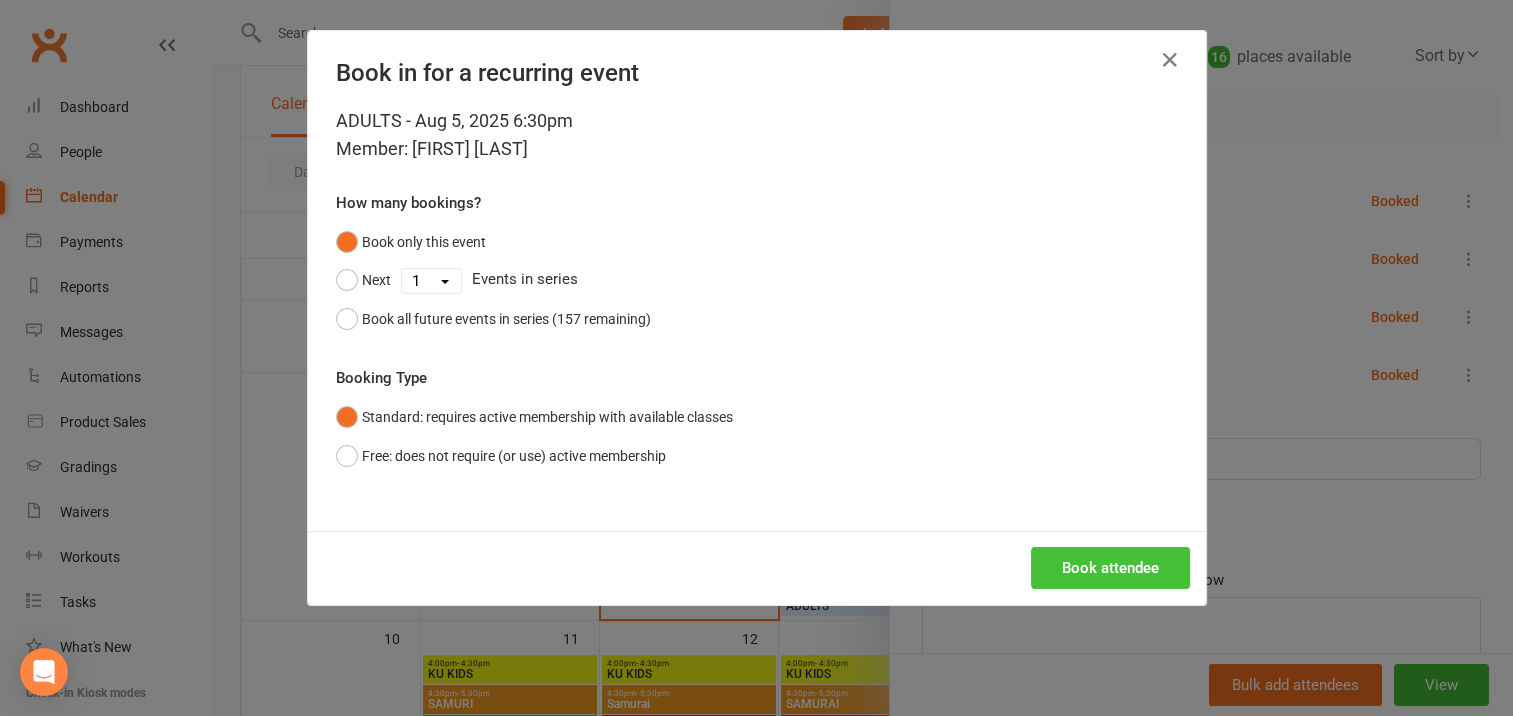 click on "Book attendee" at bounding box center [1110, 568] 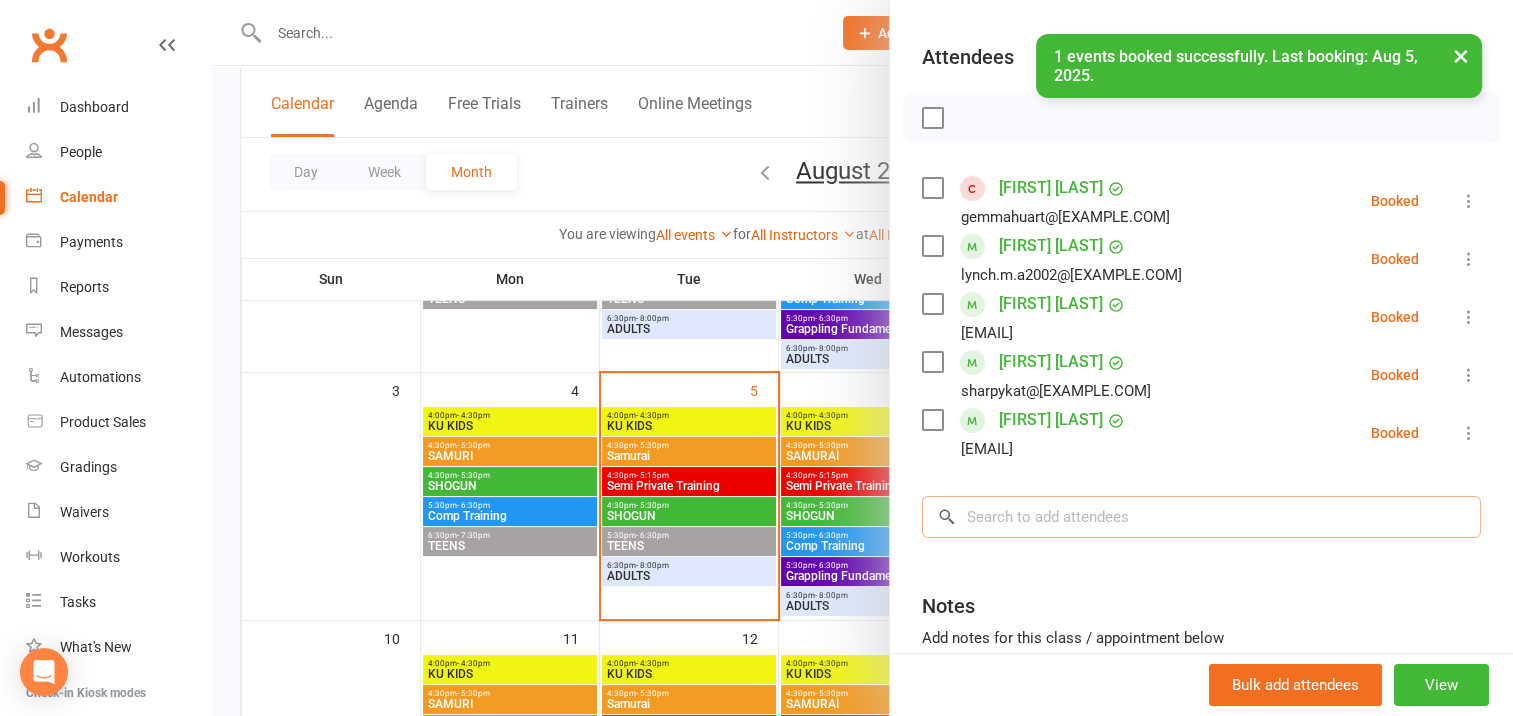 click at bounding box center [1201, 517] 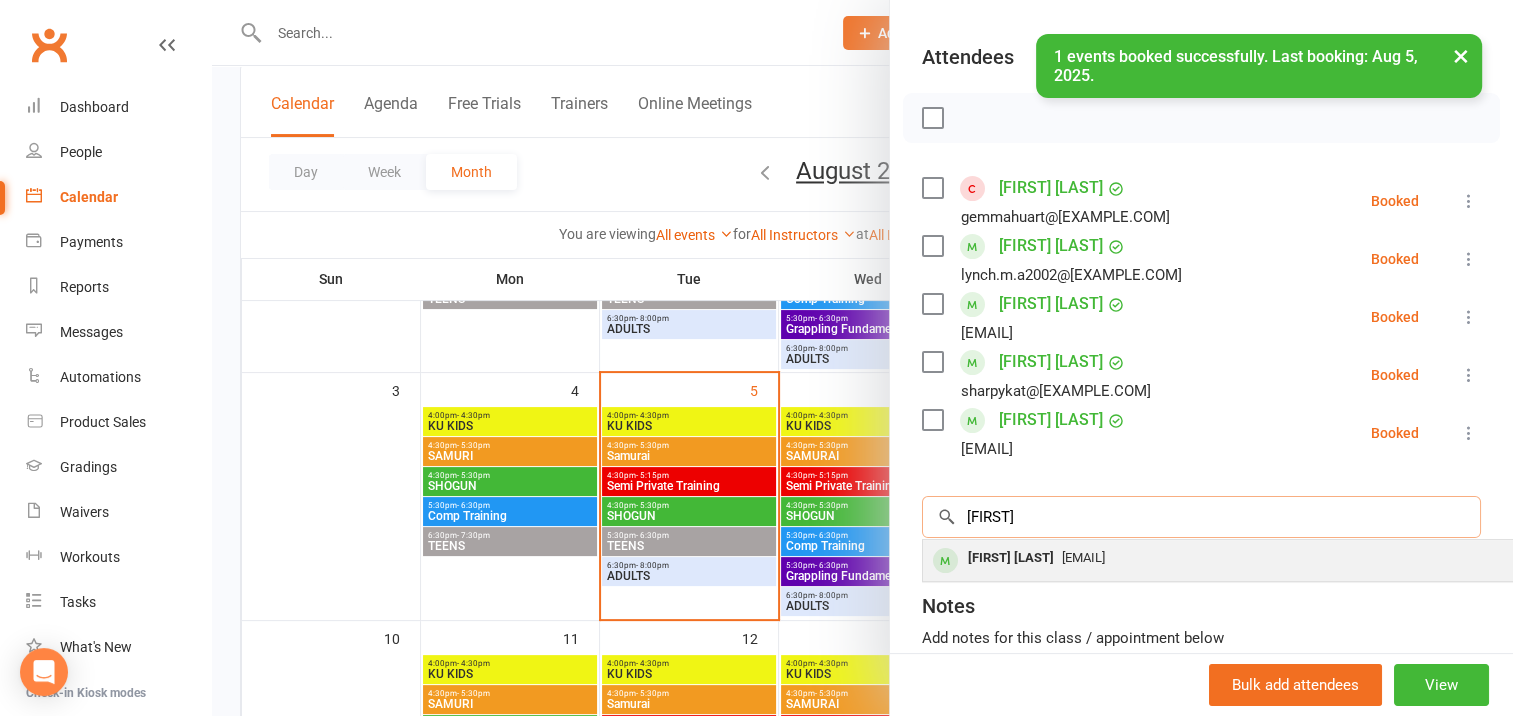 type on "[FIRST]" 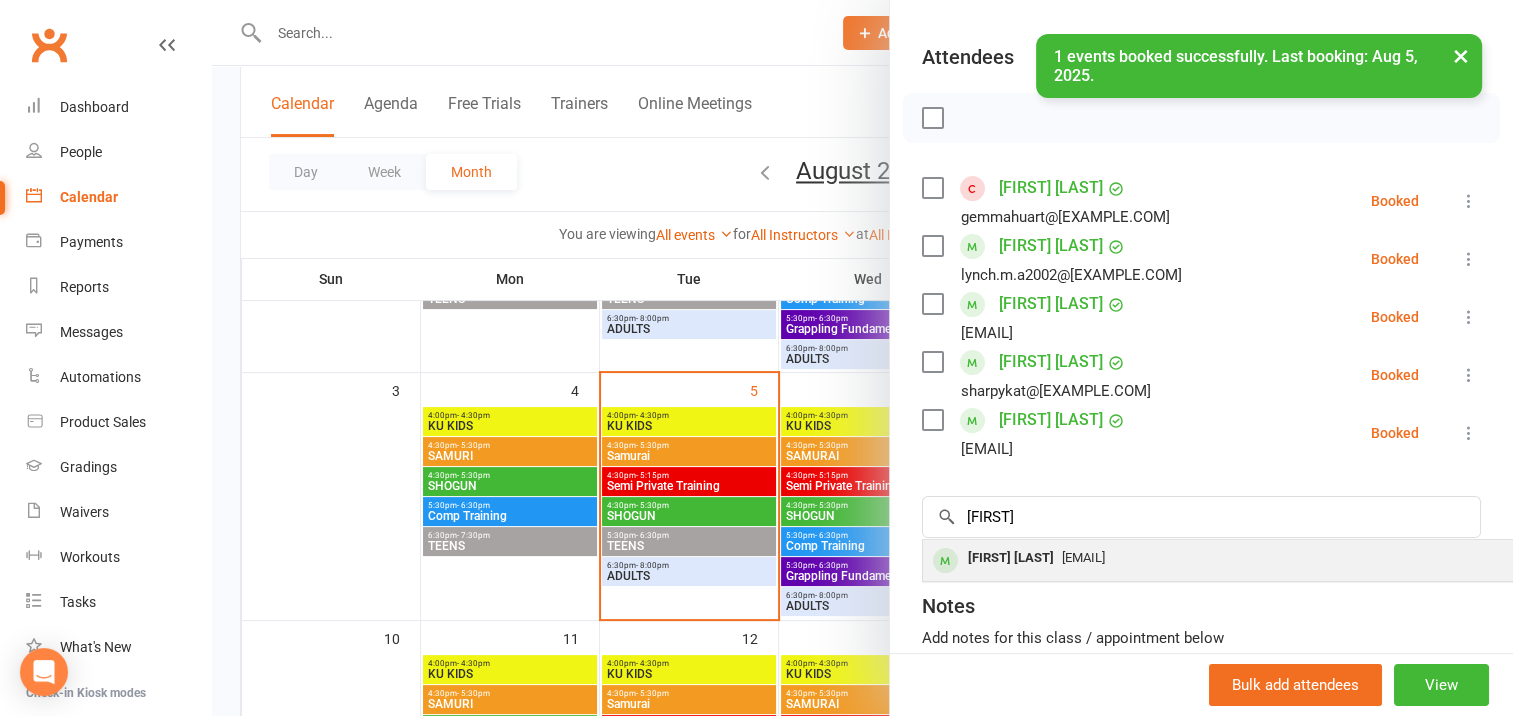 click on "[FIRST] [LAST]" at bounding box center (1011, 558) 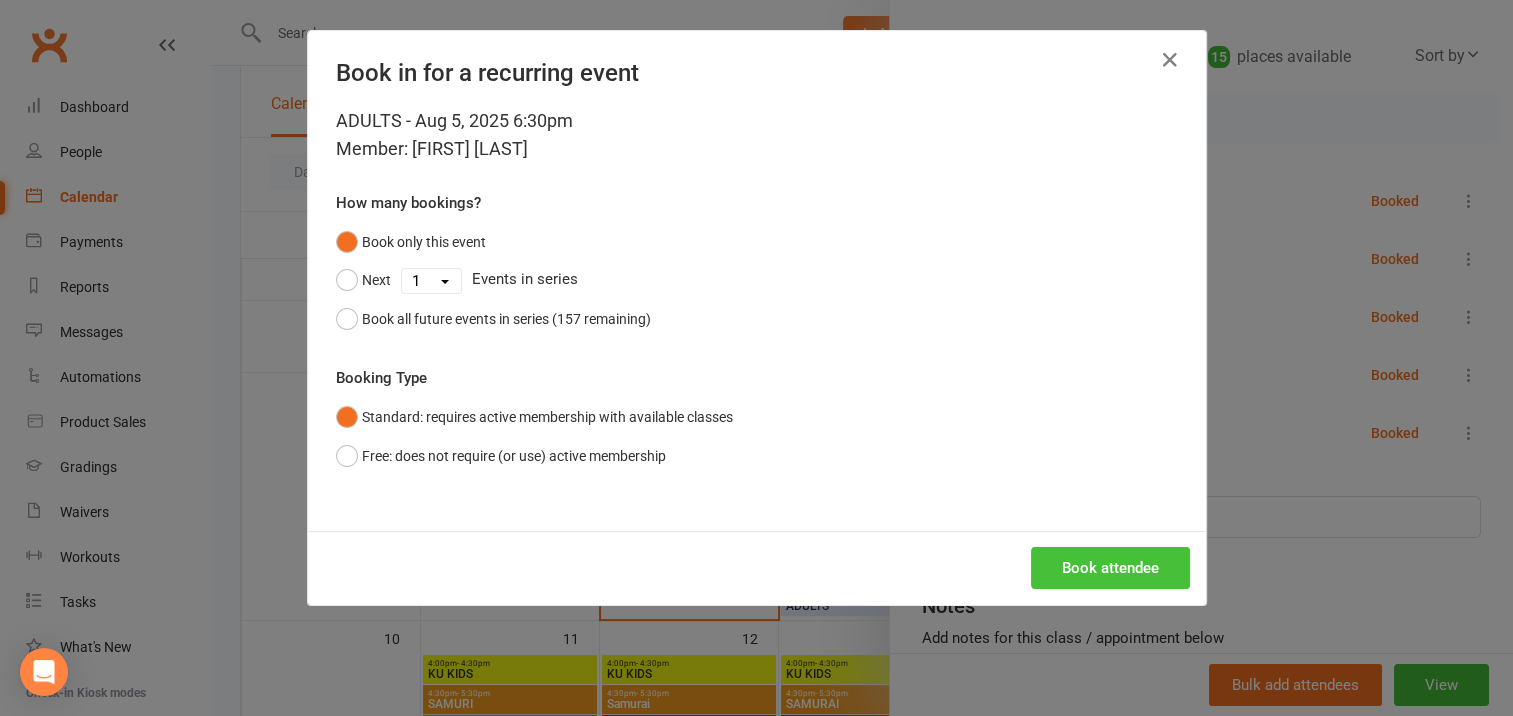 click on "Book attendee" at bounding box center [1110, 568] 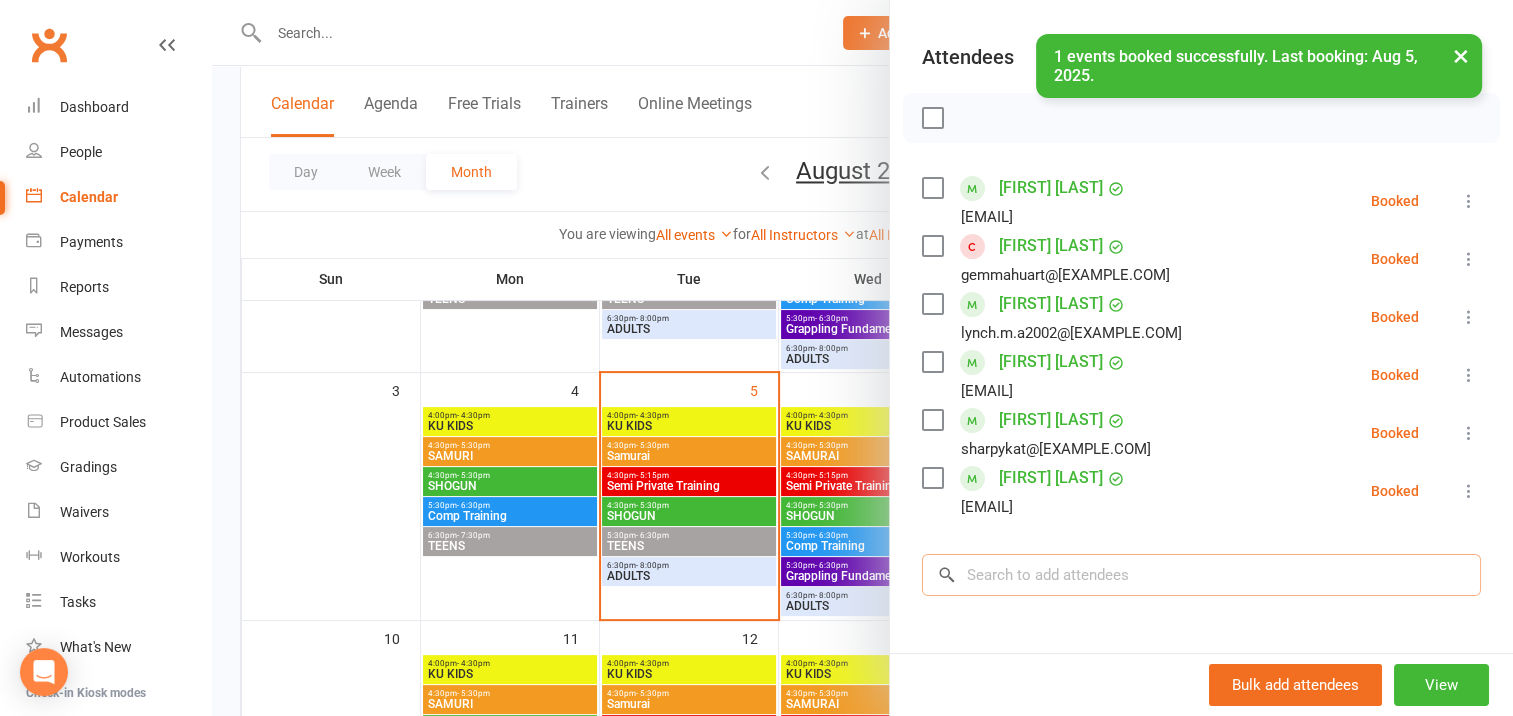 click at bounding box center [1201, 575] 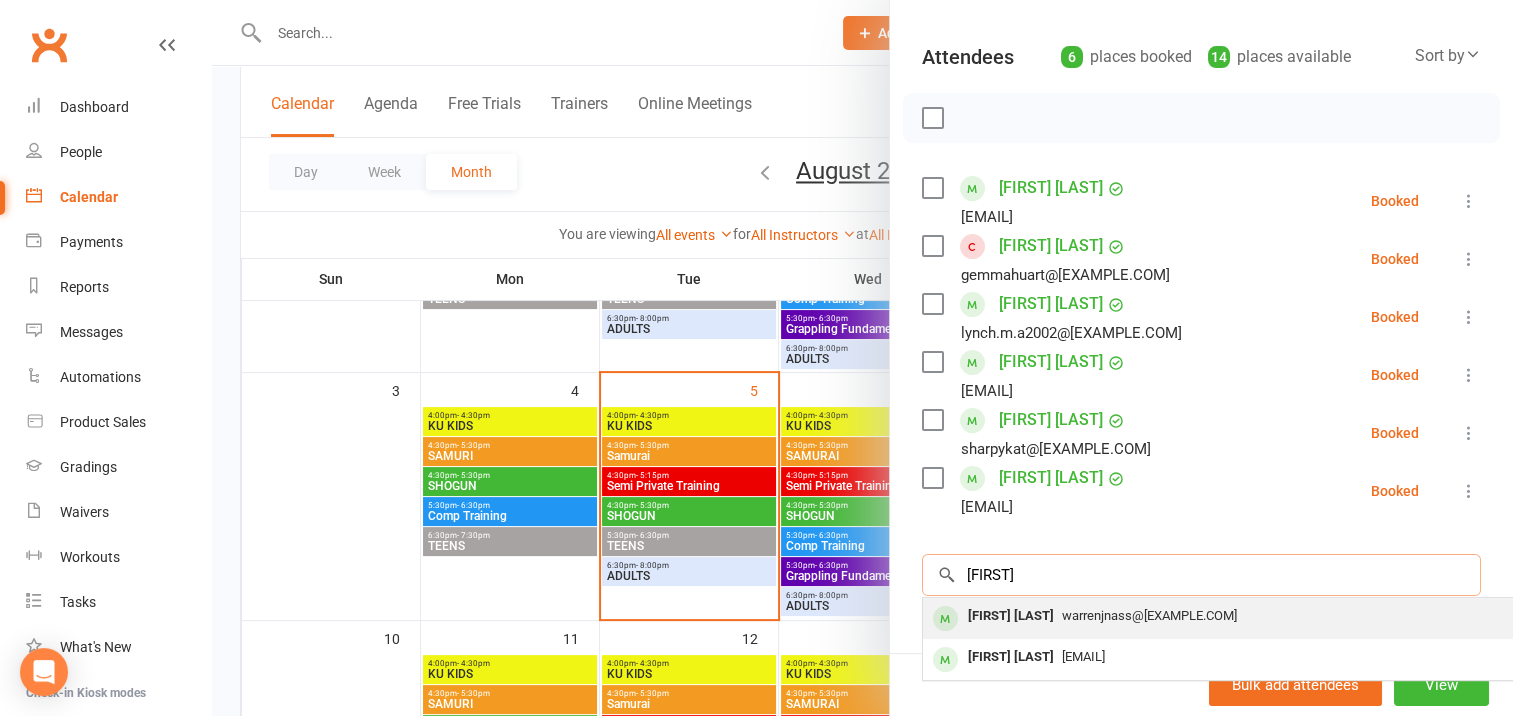 type on "[FIRST]" 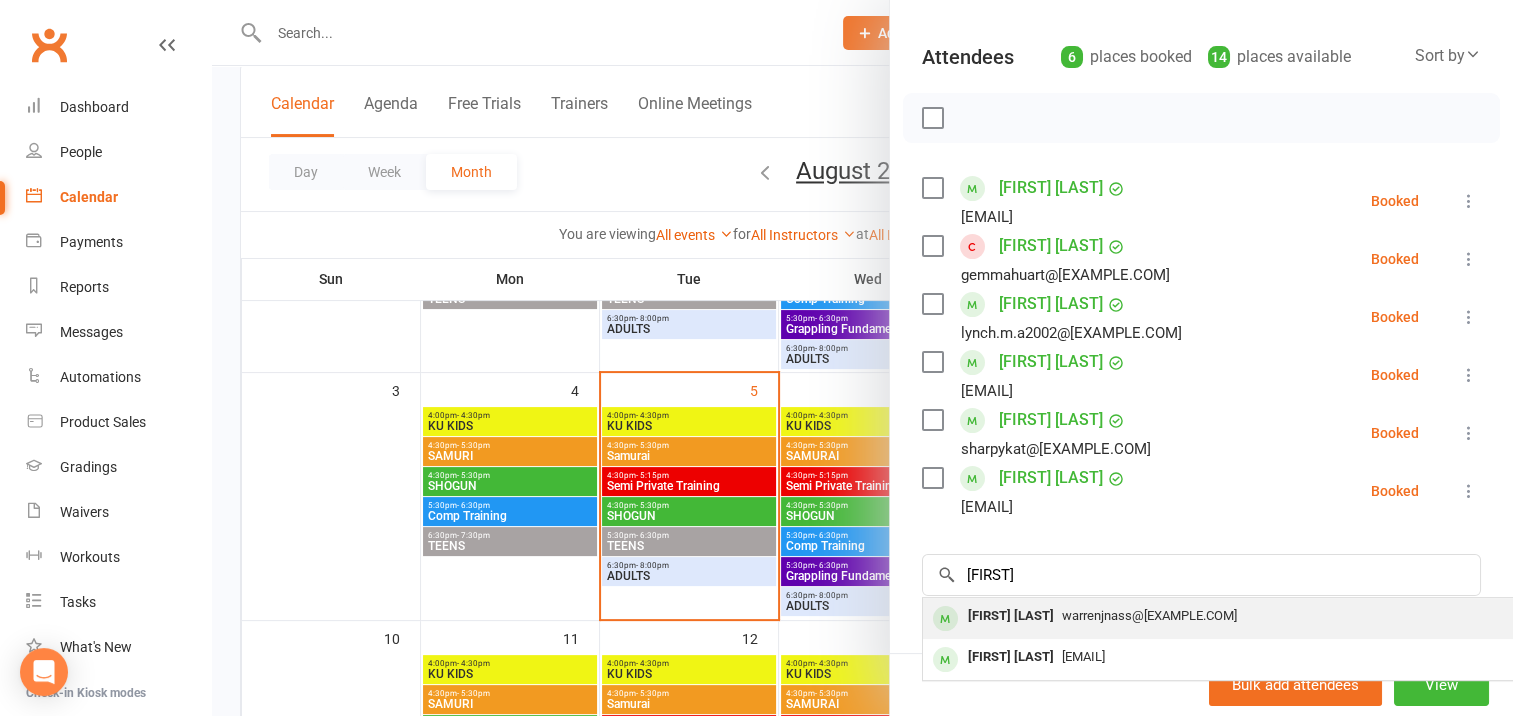 click on "[FIRST] [LAST]" at bounding box center (1011, 616) 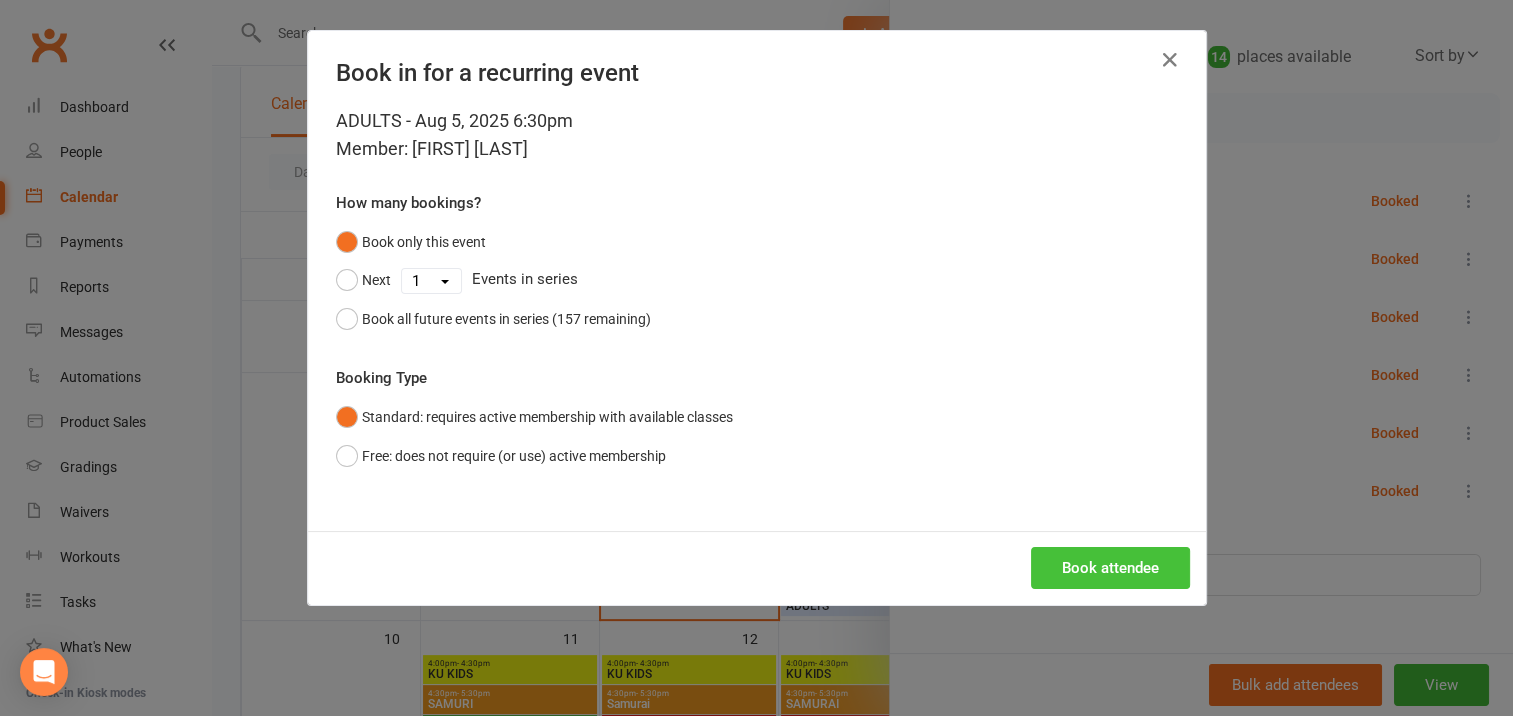 click on "Book attendee" at bounding box center (1110, 568) 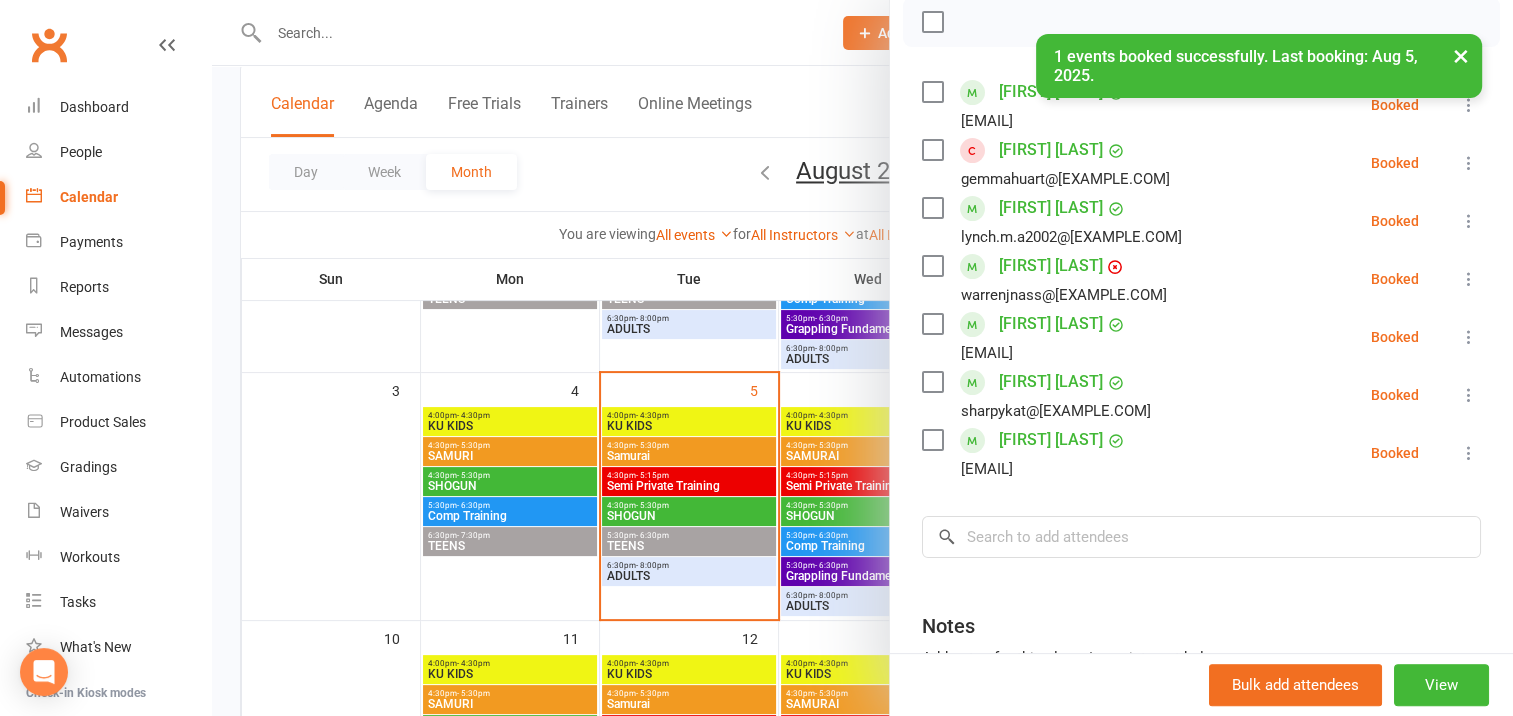scroll, scrollTop: 300, scrollLeft: 0, axis: vertical 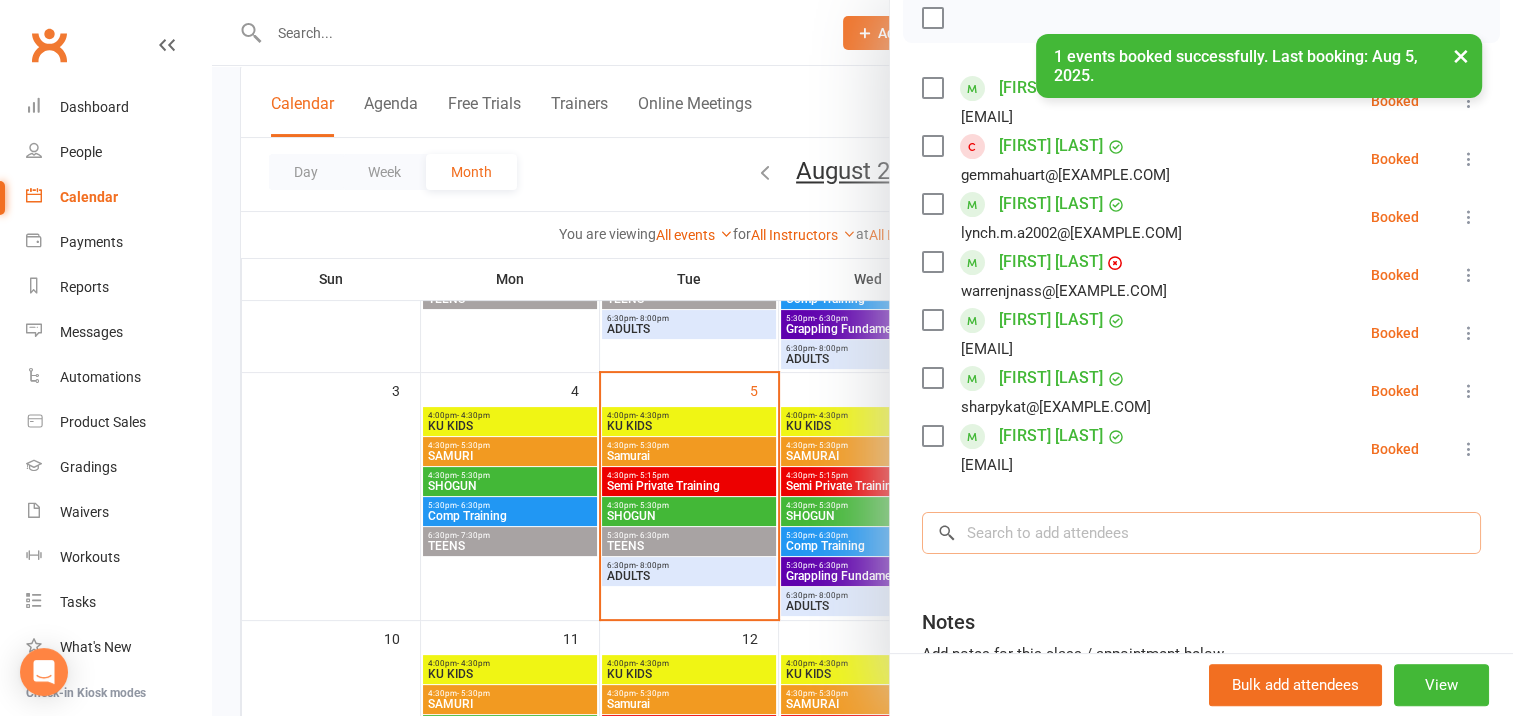 click at bounding box center [1201, 533] 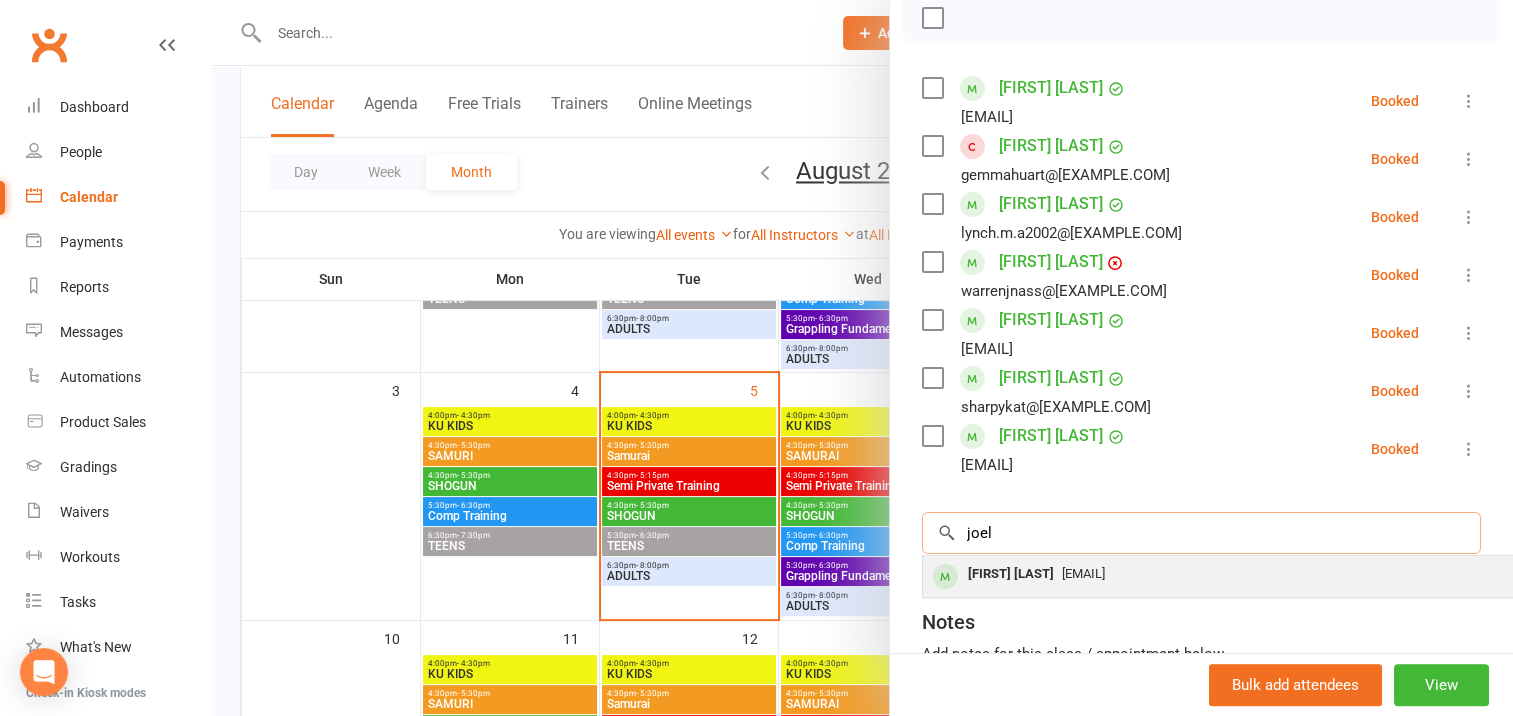 type on "joel" 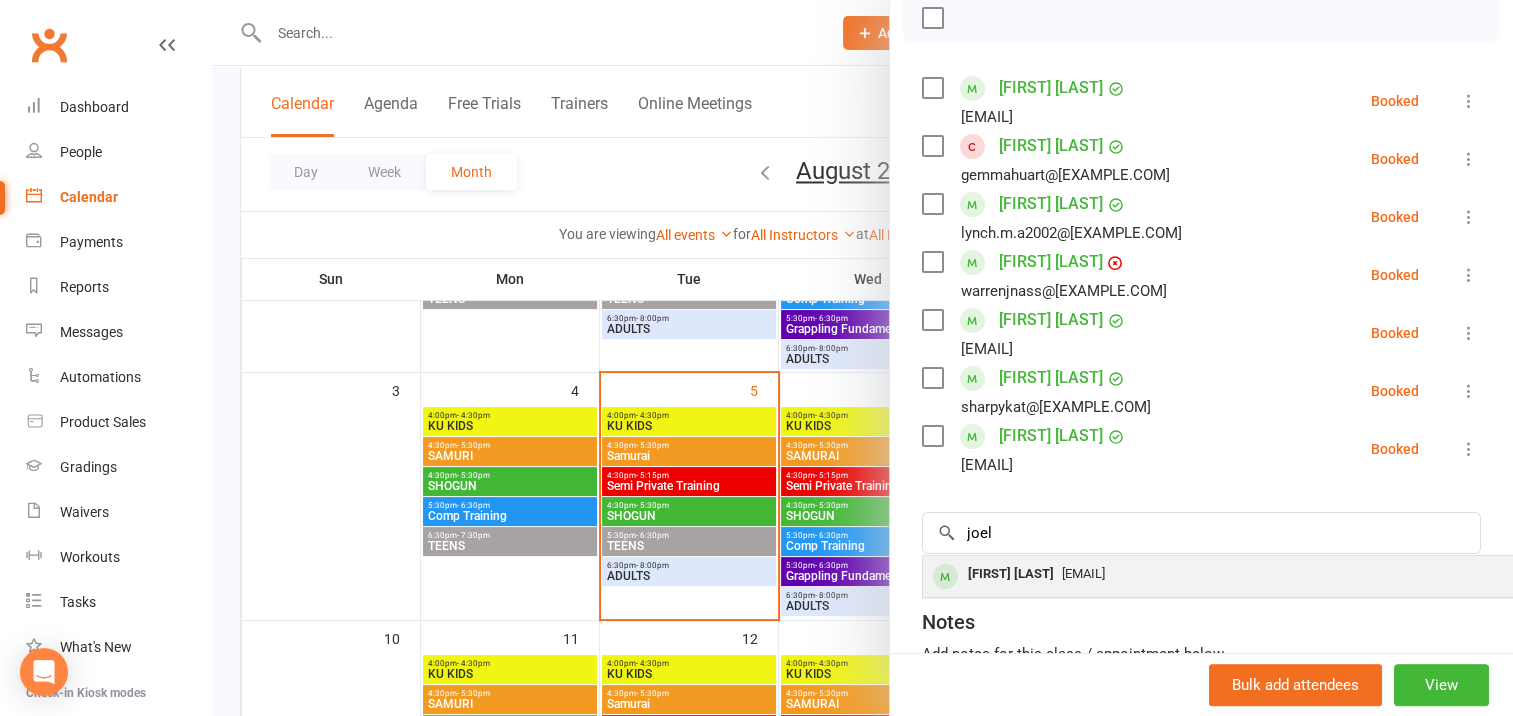 click on "[FIRST] [LAST]" at bounding box center [1011, 574] 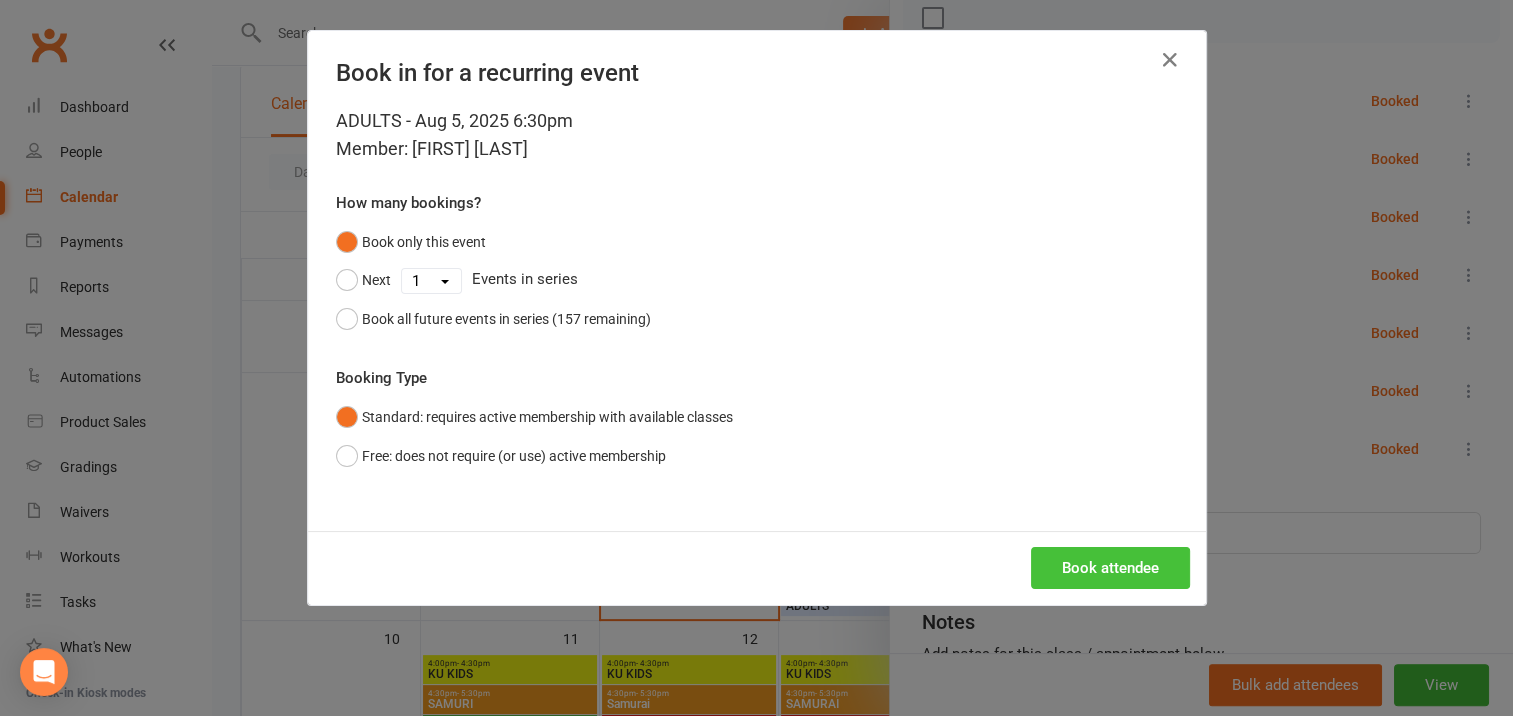 click on "Book attendee" at bounding box center [1110, 568] 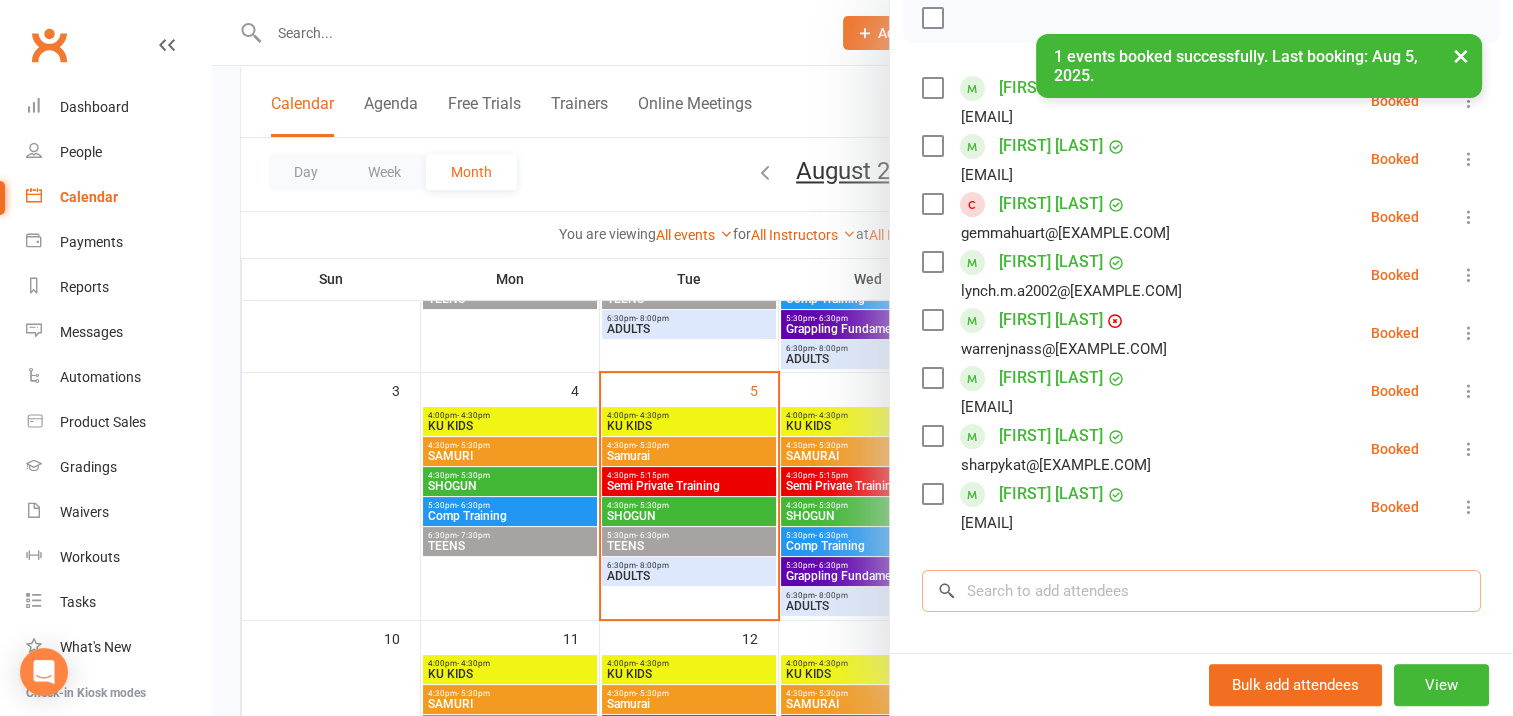 click at bounding box center (1201, 591) 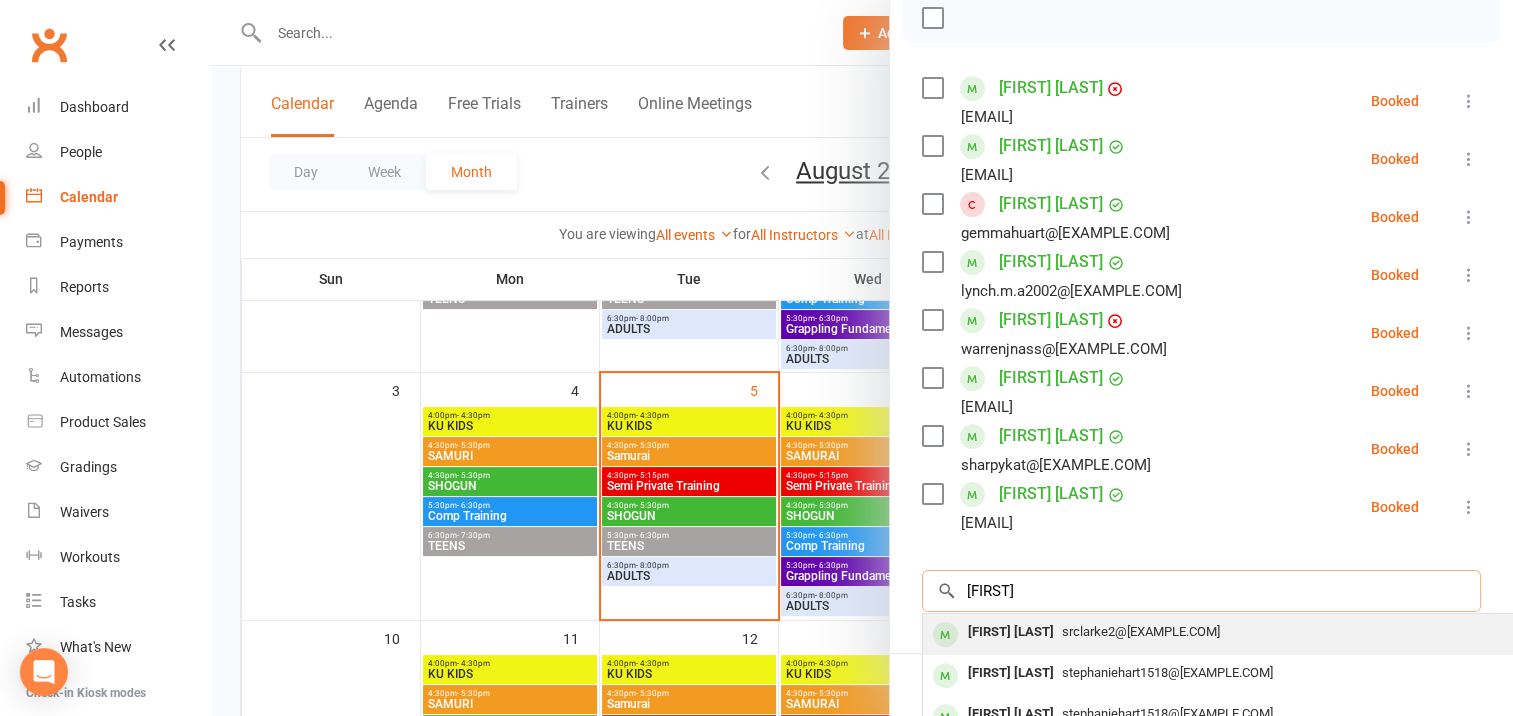 type on "[FIRST]" 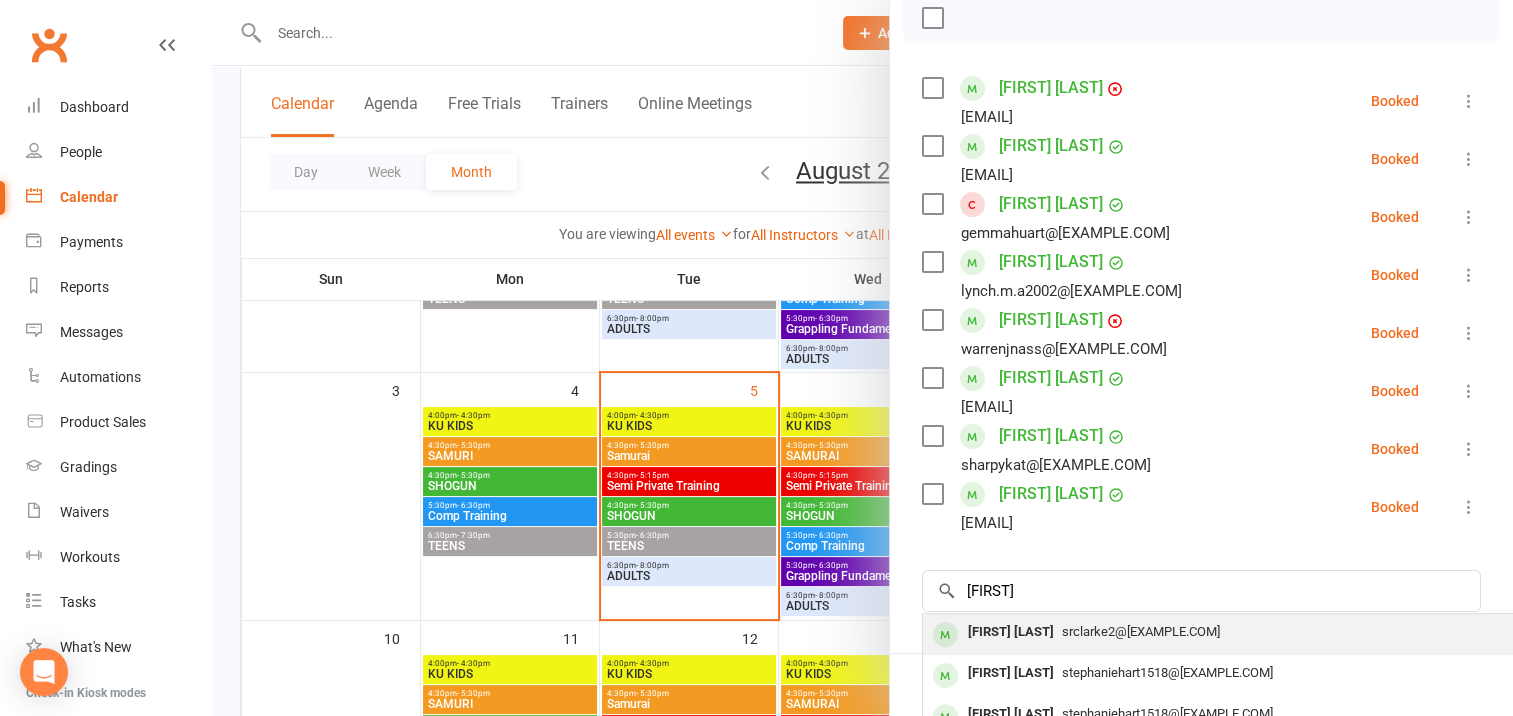 click on "[FIRST] [LAST]" at bounding box center [1011, 632] 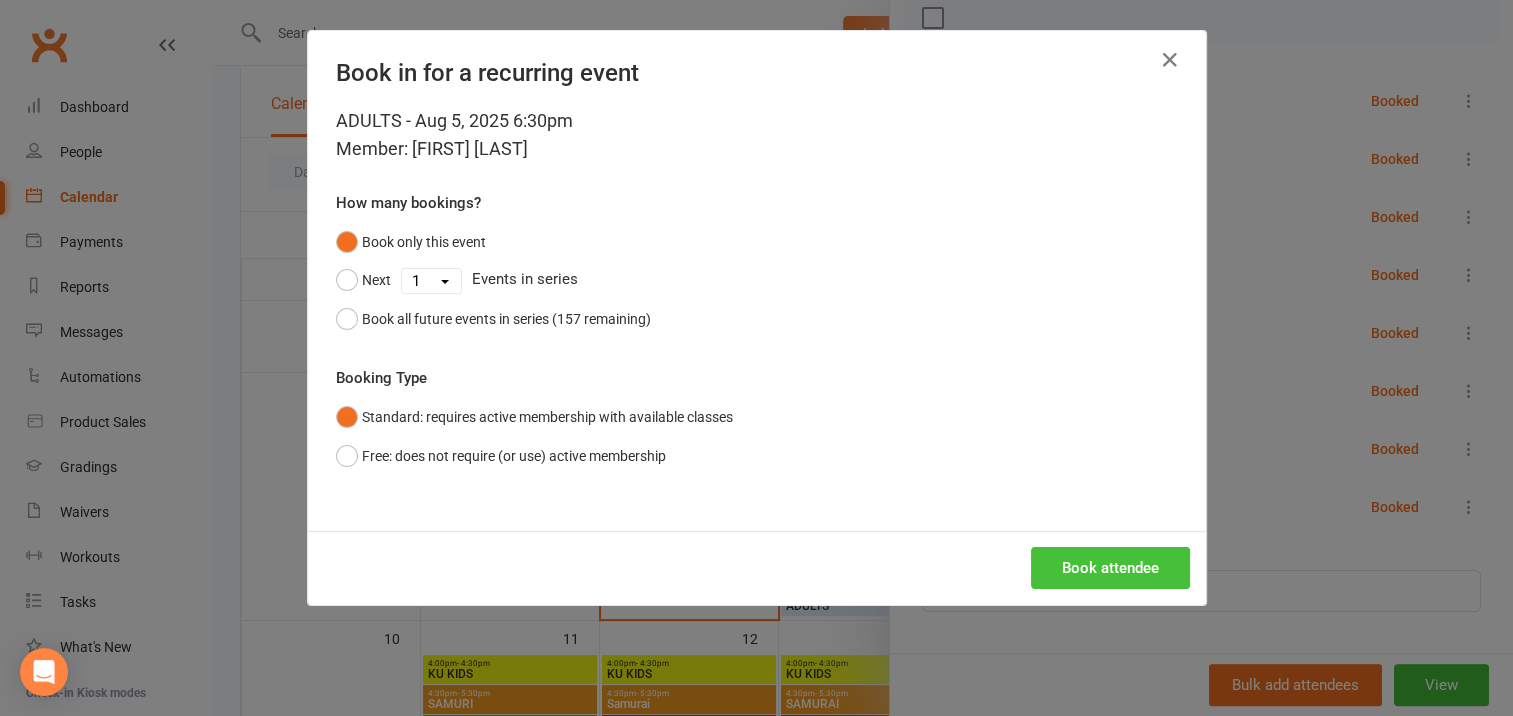 click on "Book attendee" at bounding box center [1110, 568] 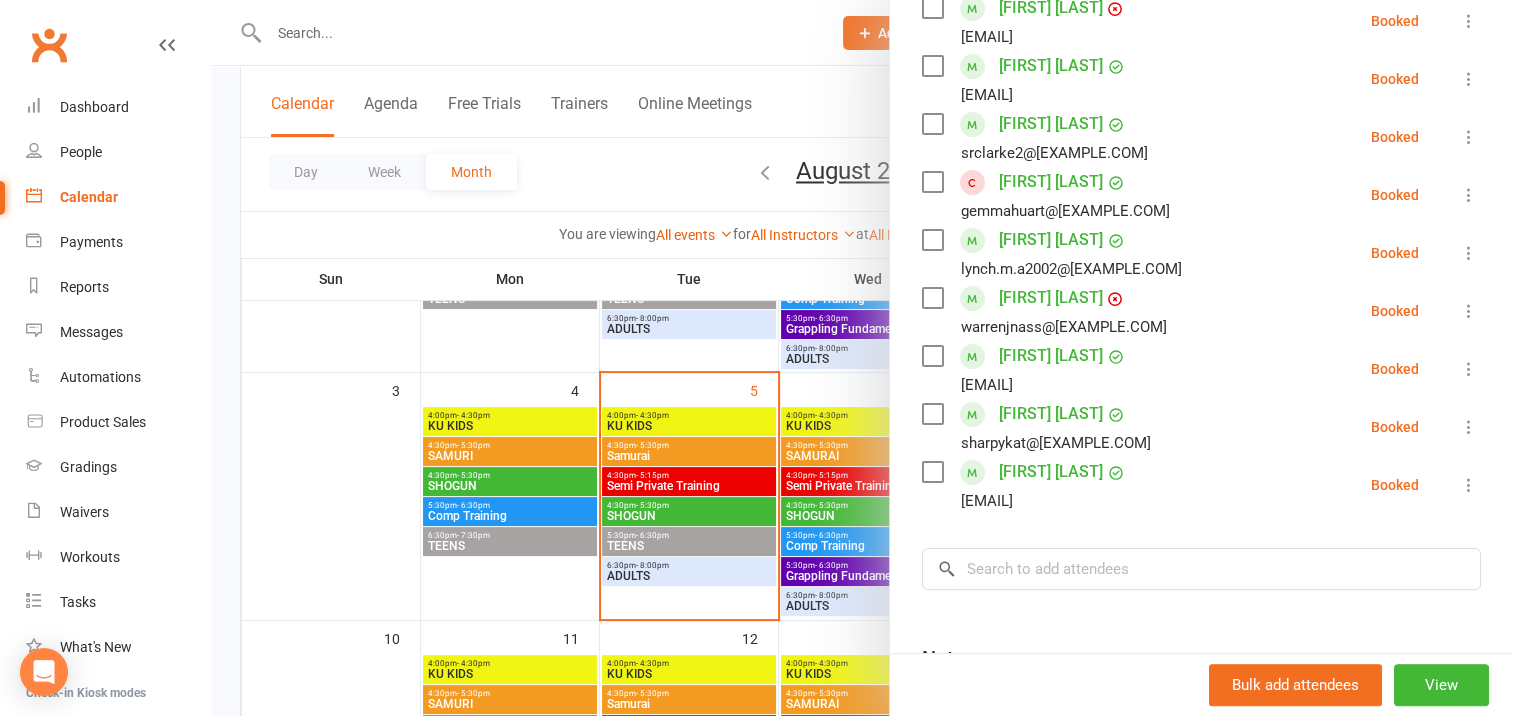 scroll, scrollTop: 500, scrollLeft: 0, axis: vertical 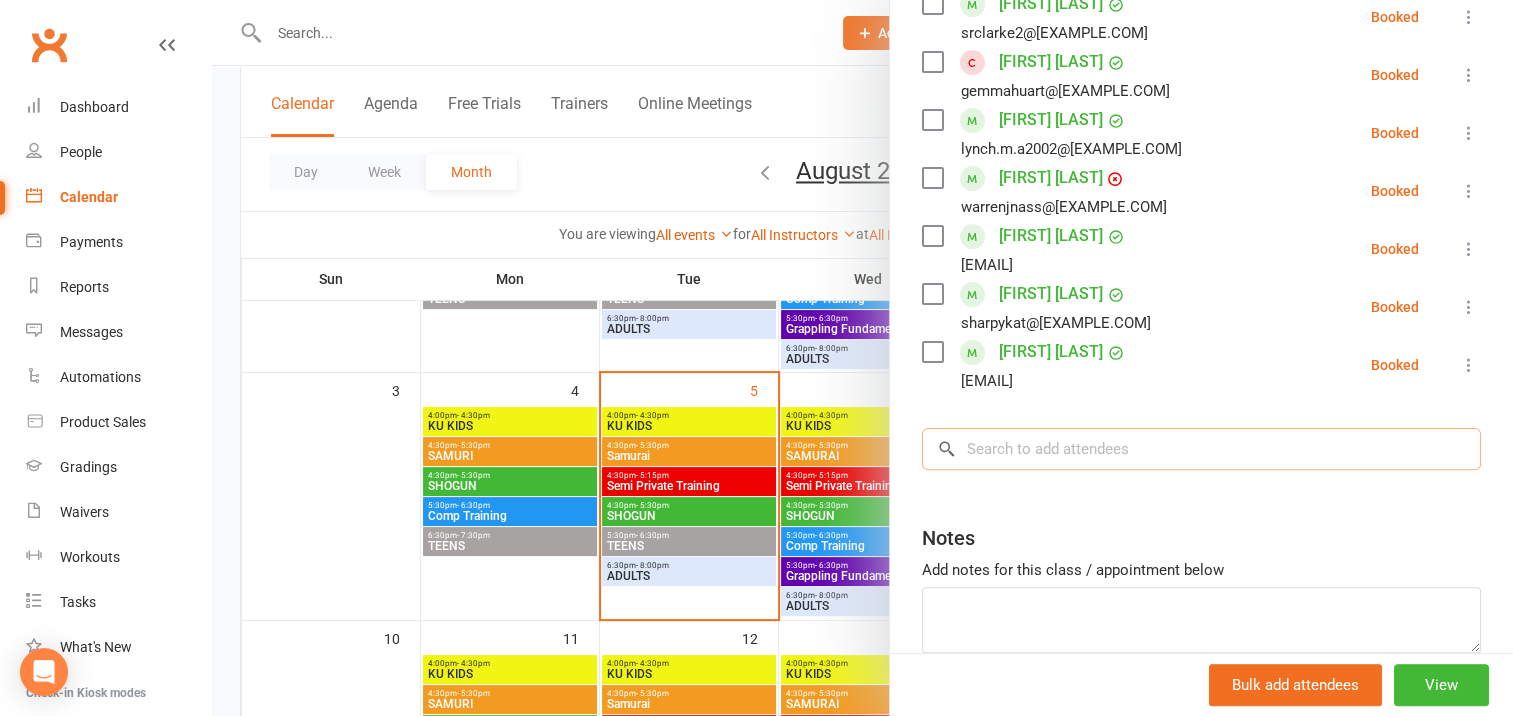 click at bounding box center (1201, 449) 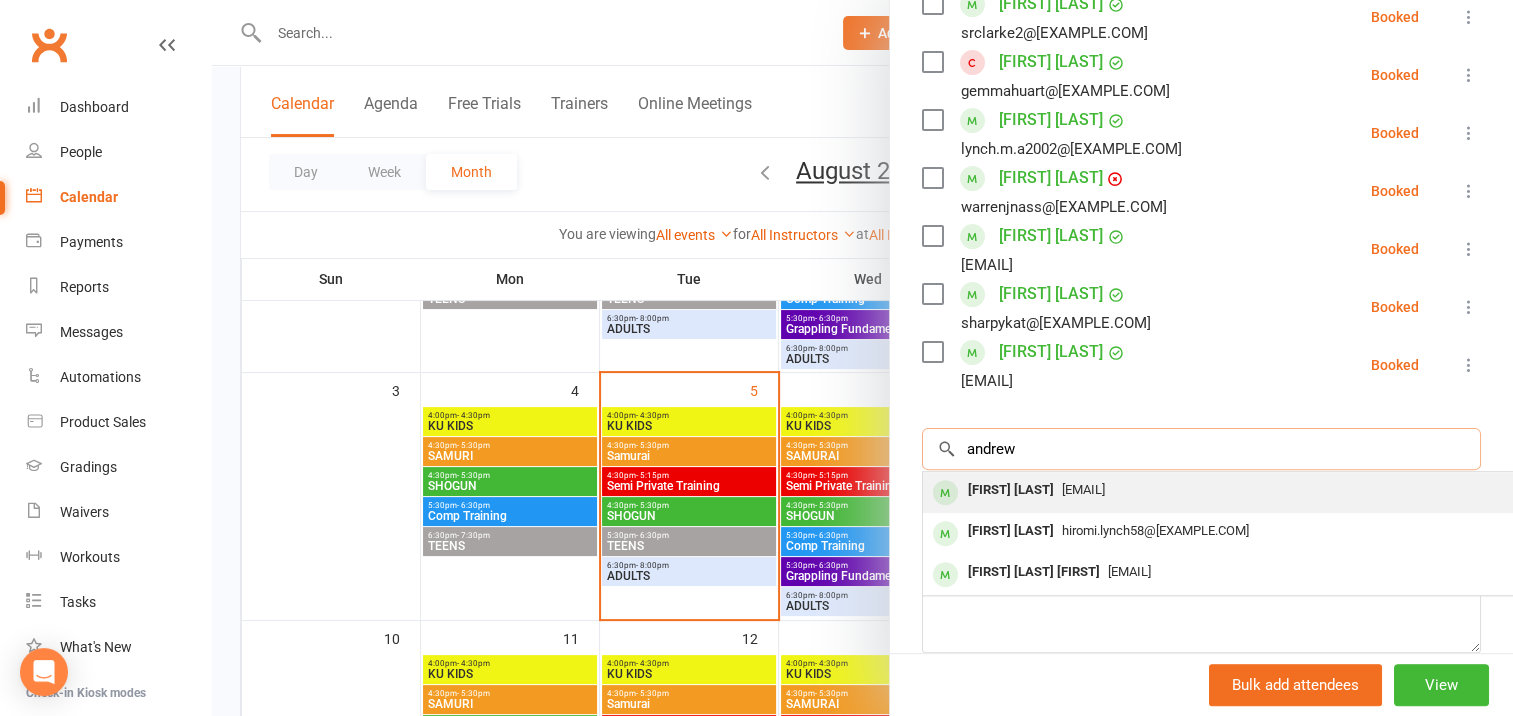 type on "andrew" 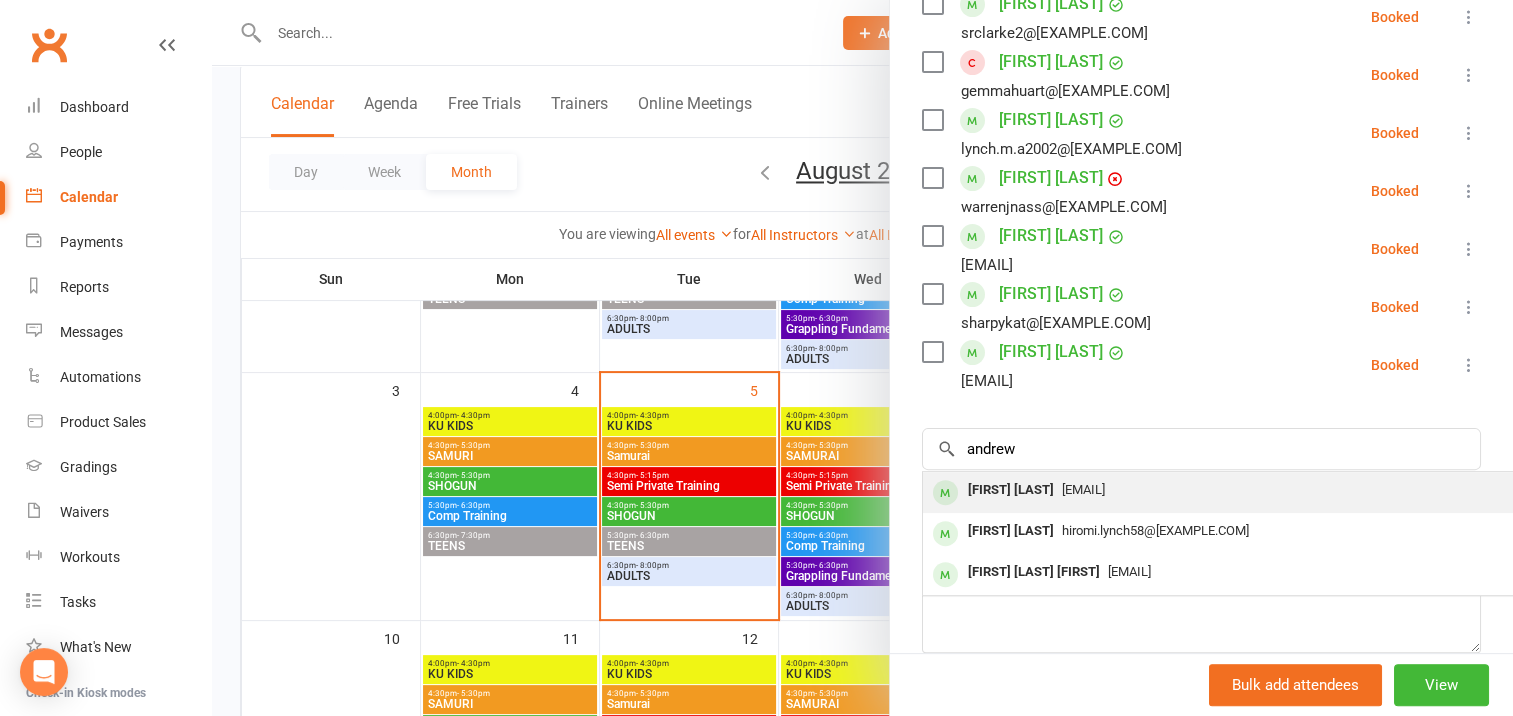 click on "[FIRST] [LAST]" at bounding box center (1011, 490) 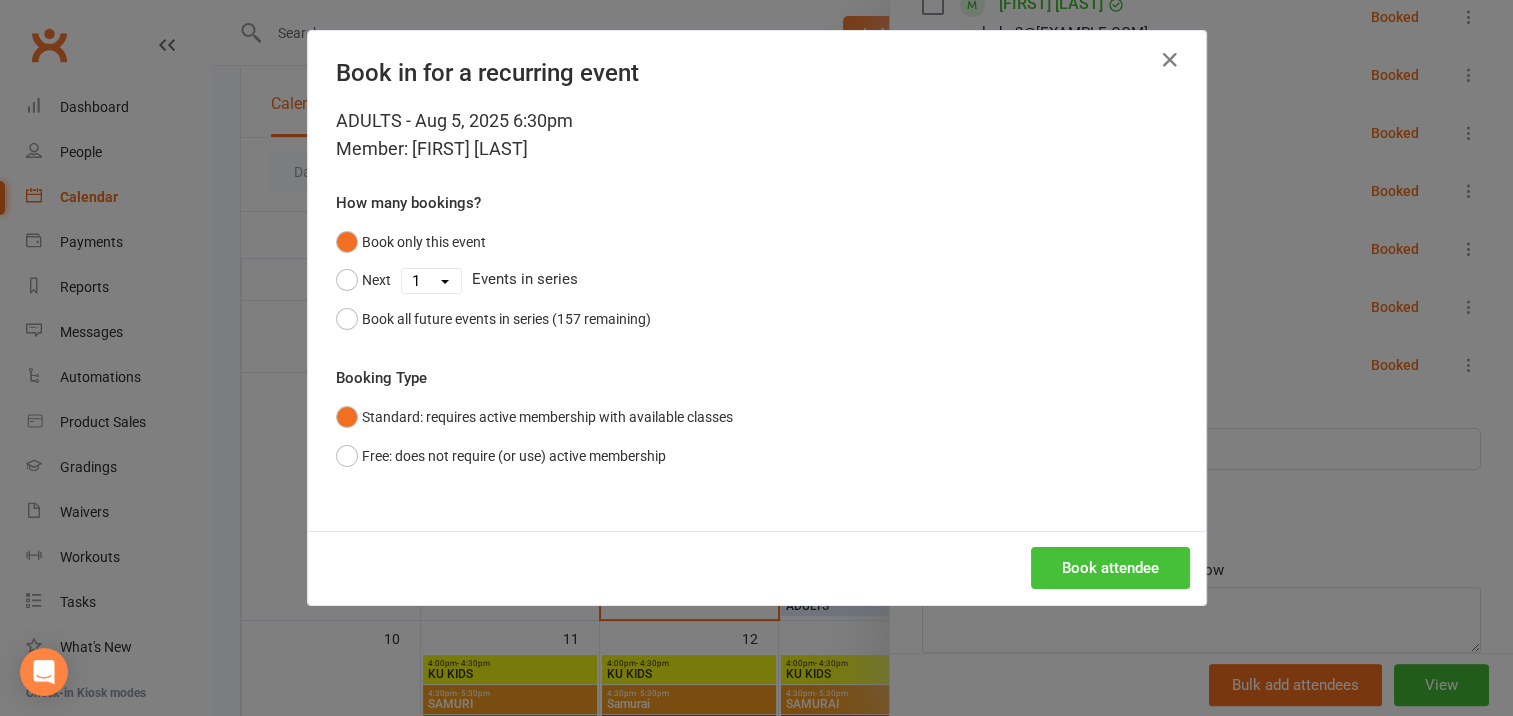 click on "Book attendee" at bounding box center (1110, 568) 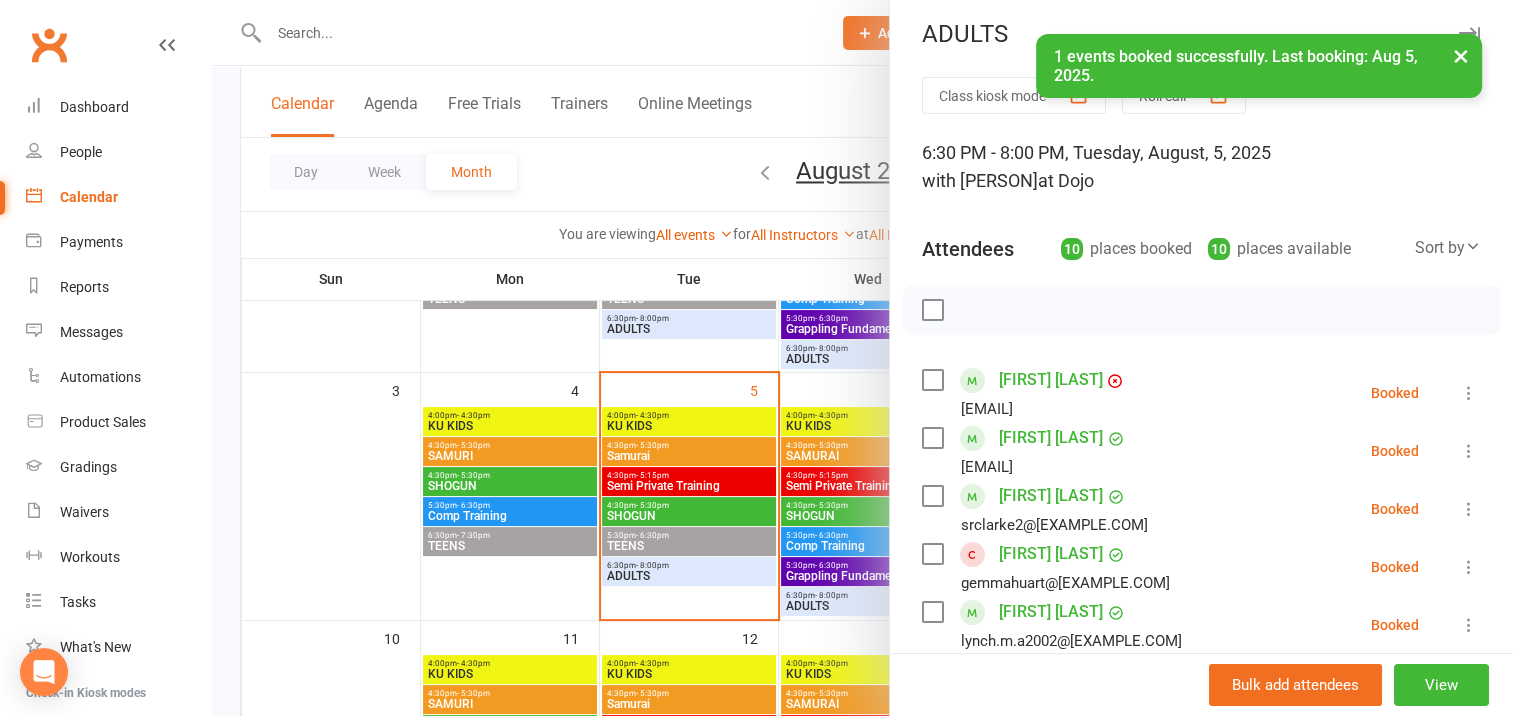 scroll, scrollTop: 0, scrollLeft: 0, axis: both 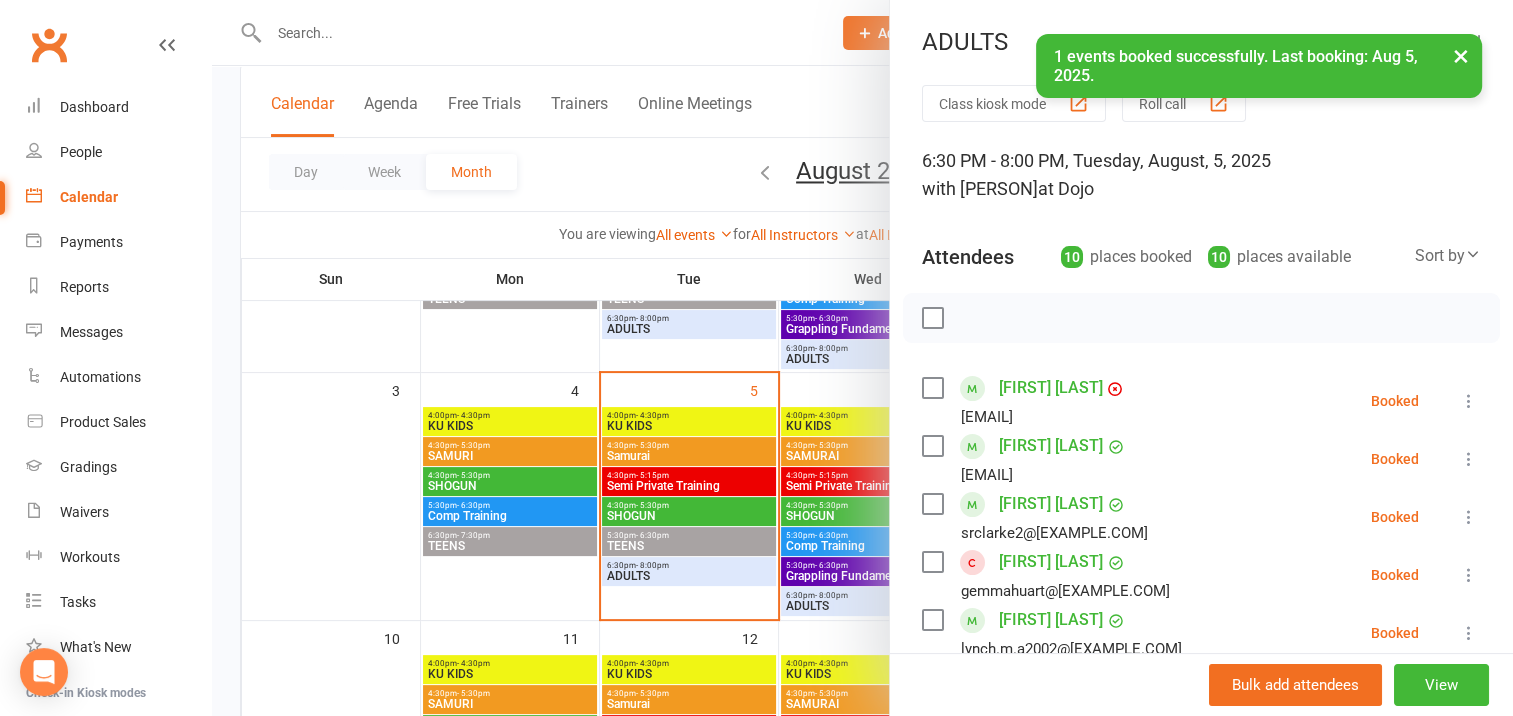 click at bounding box center (932, 318) 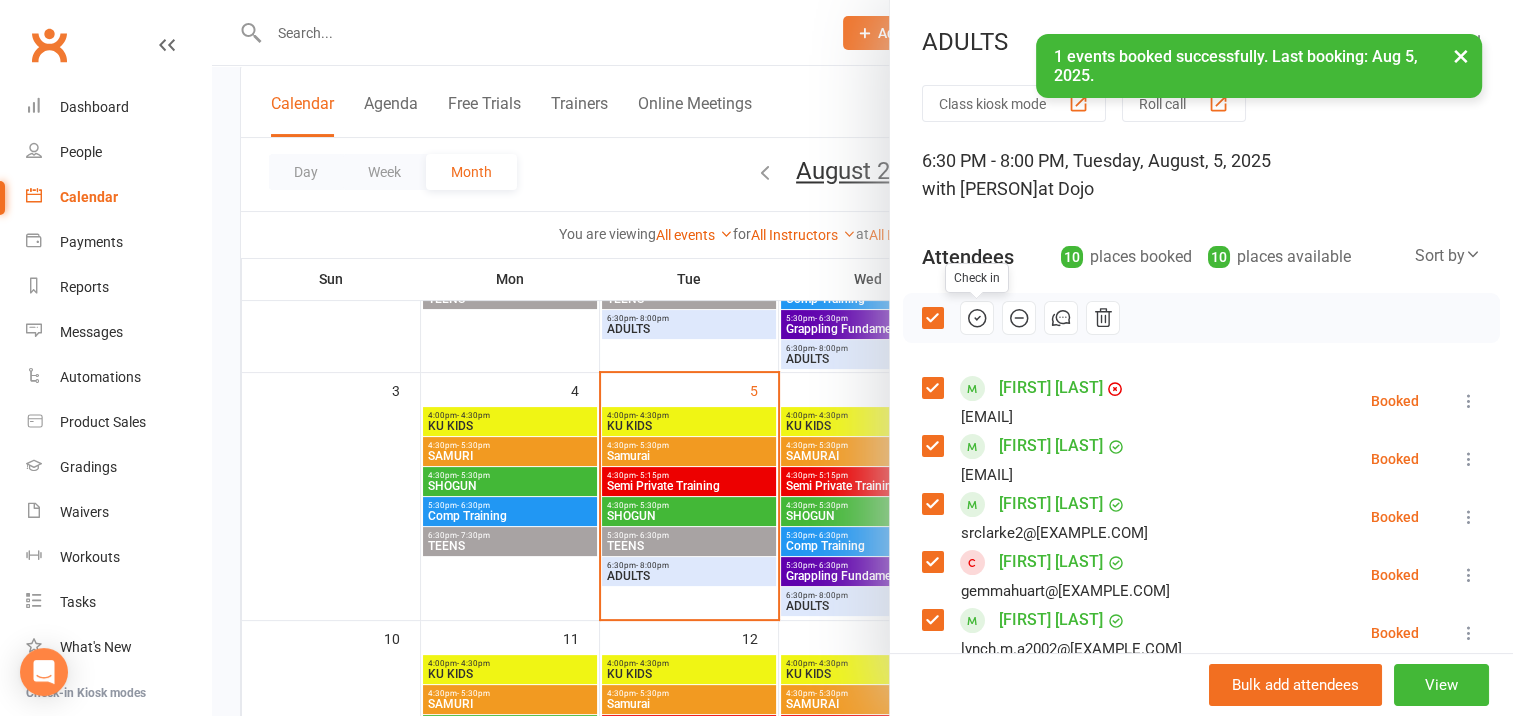 click 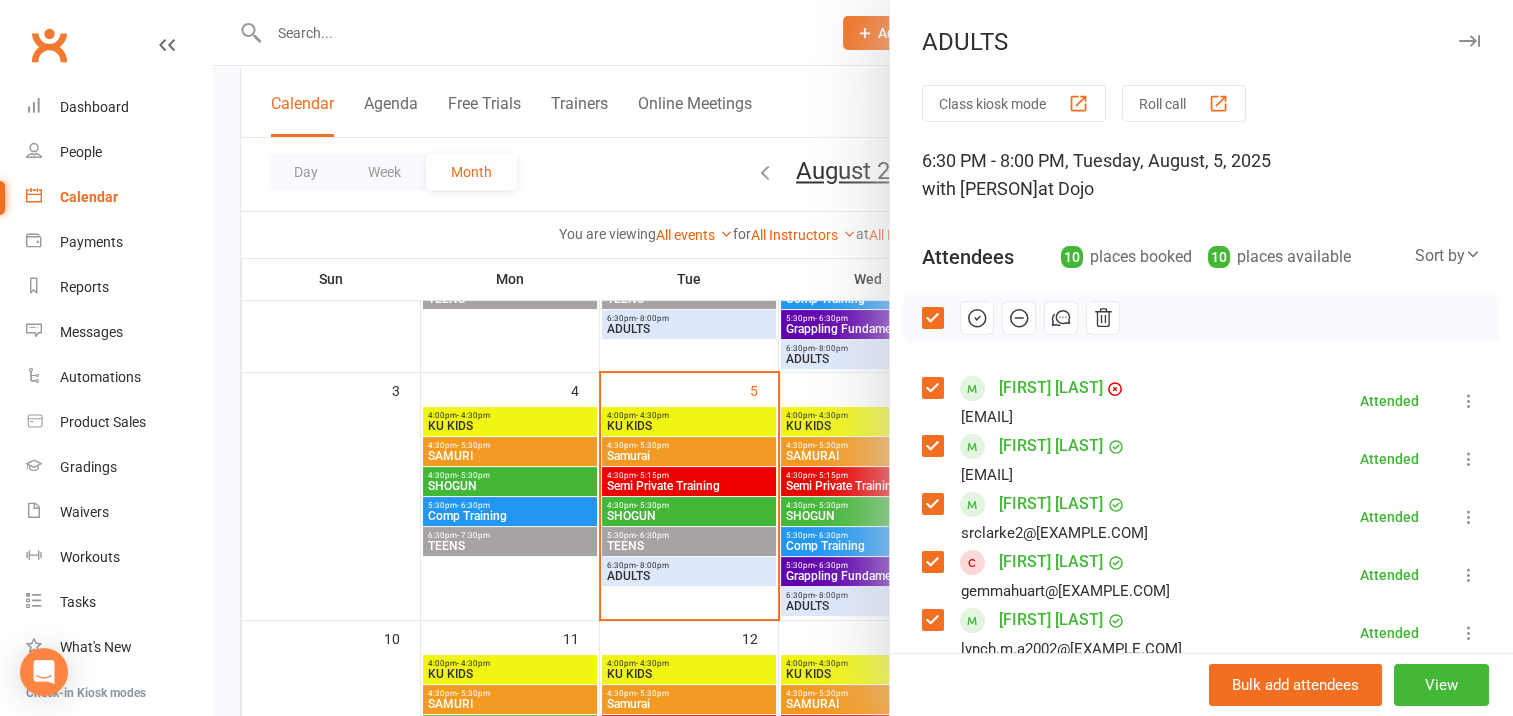 click at bounding box center (1469, 41) 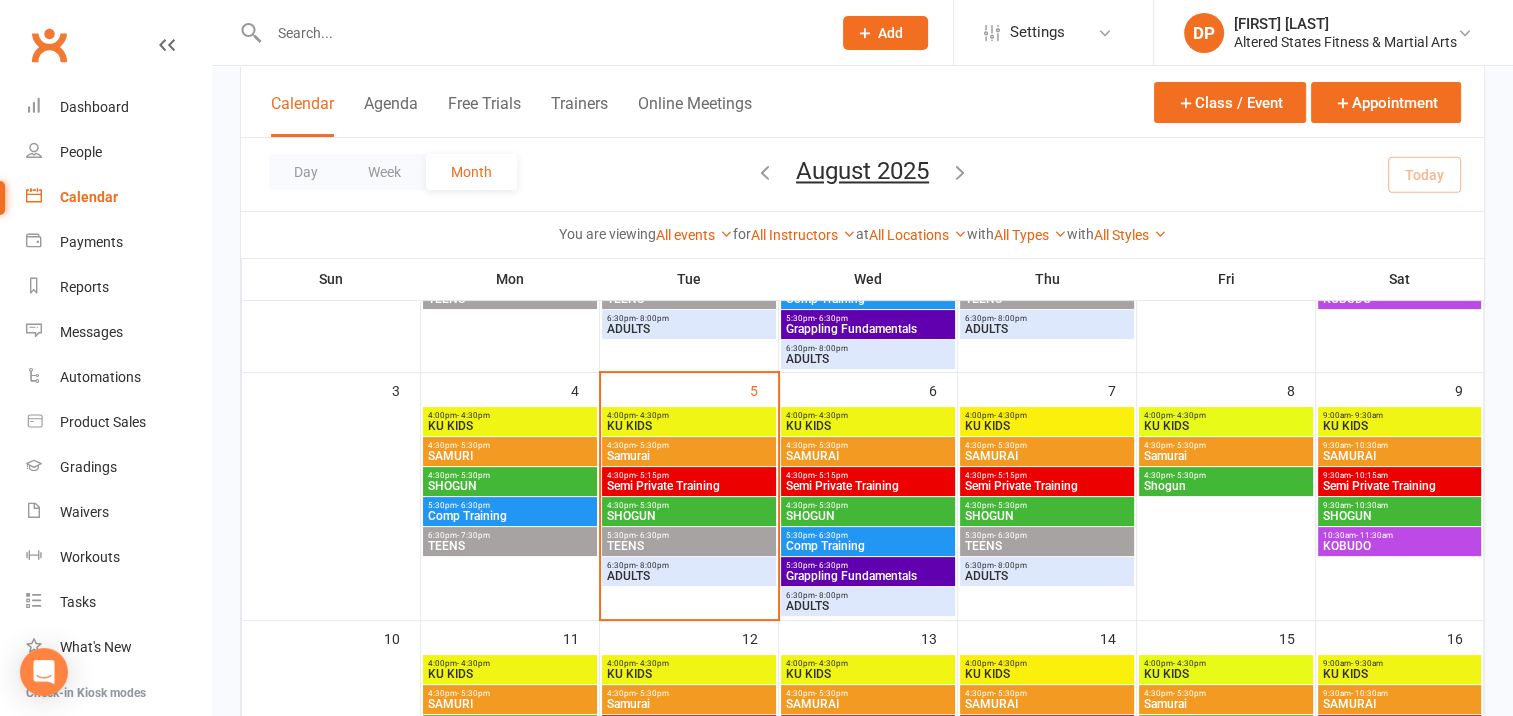 click on "TEENS" at bounding box center (689, 546) 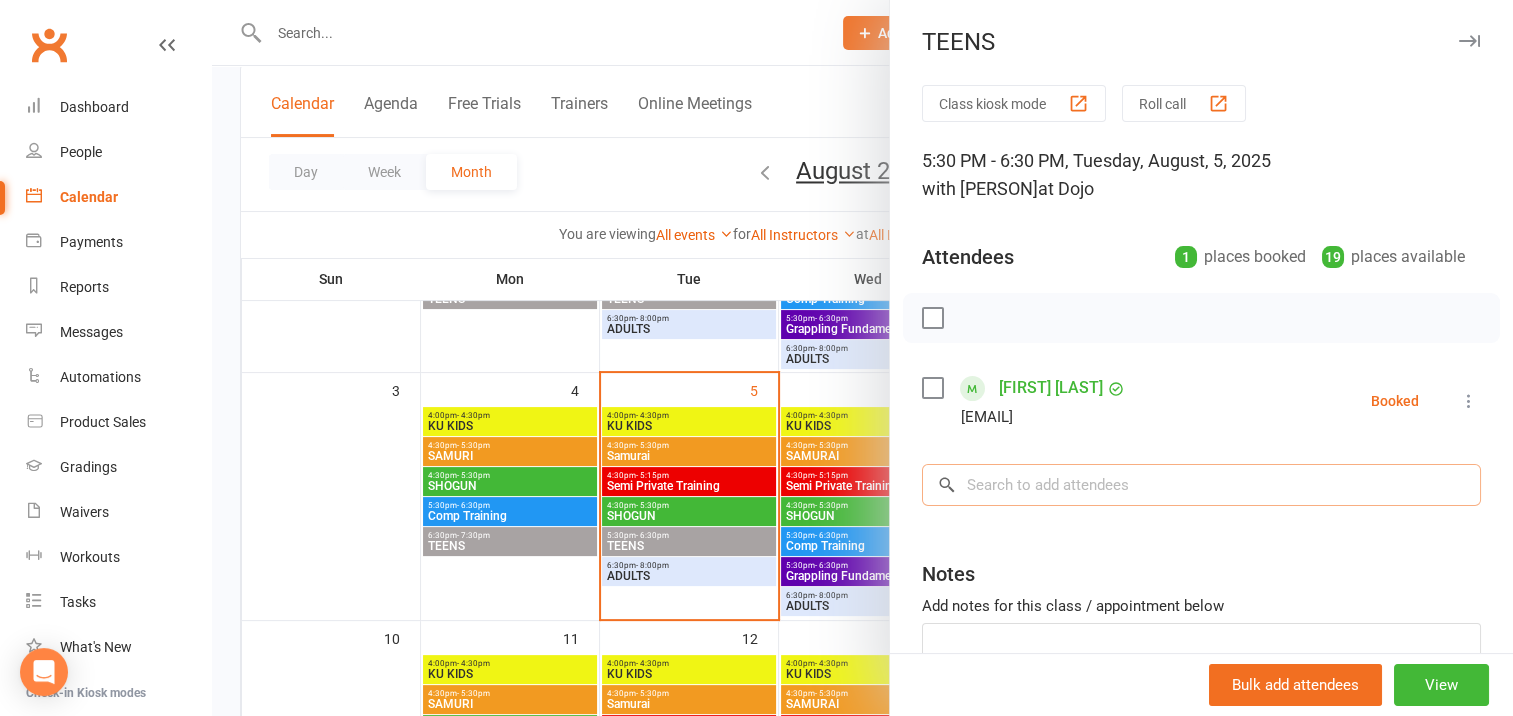 click at bounding box center [1201, 485] 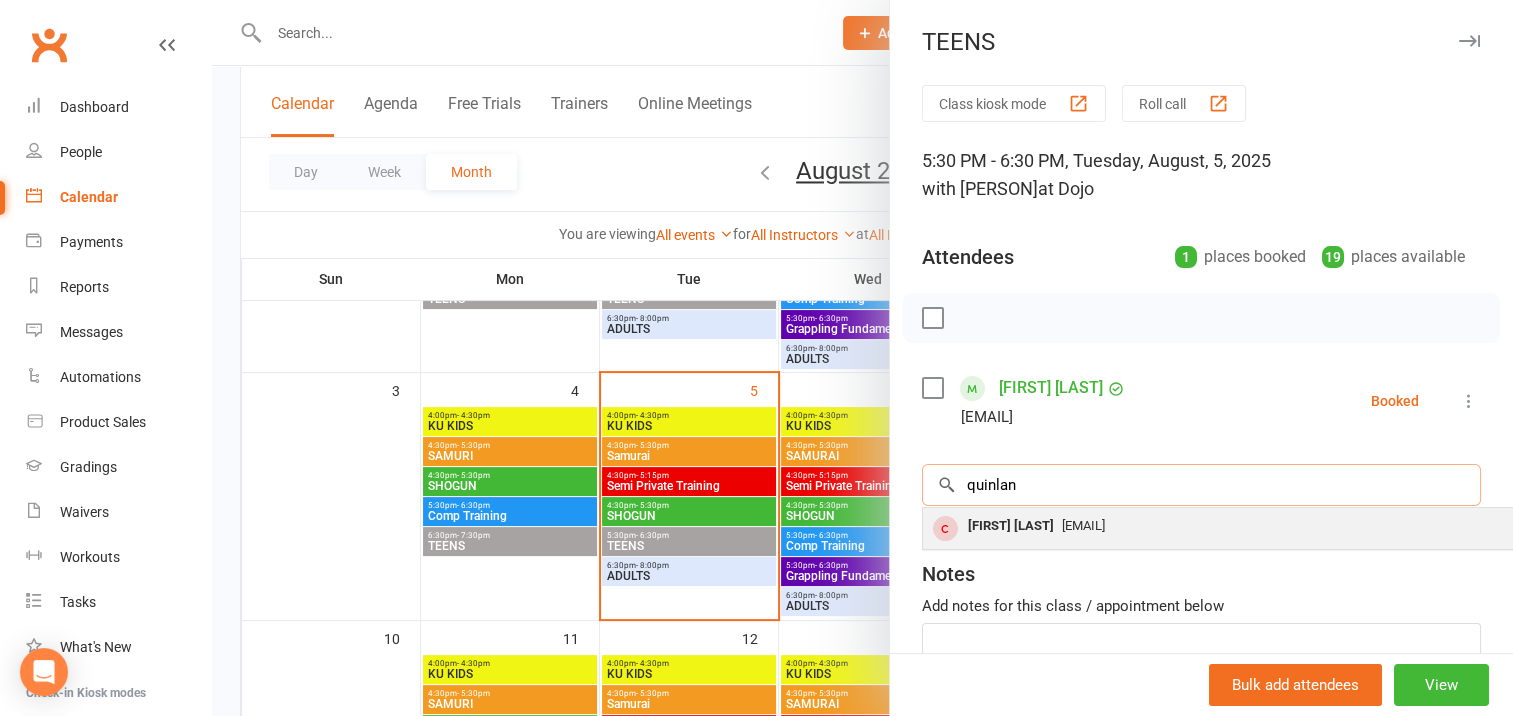 type on "quinlan" 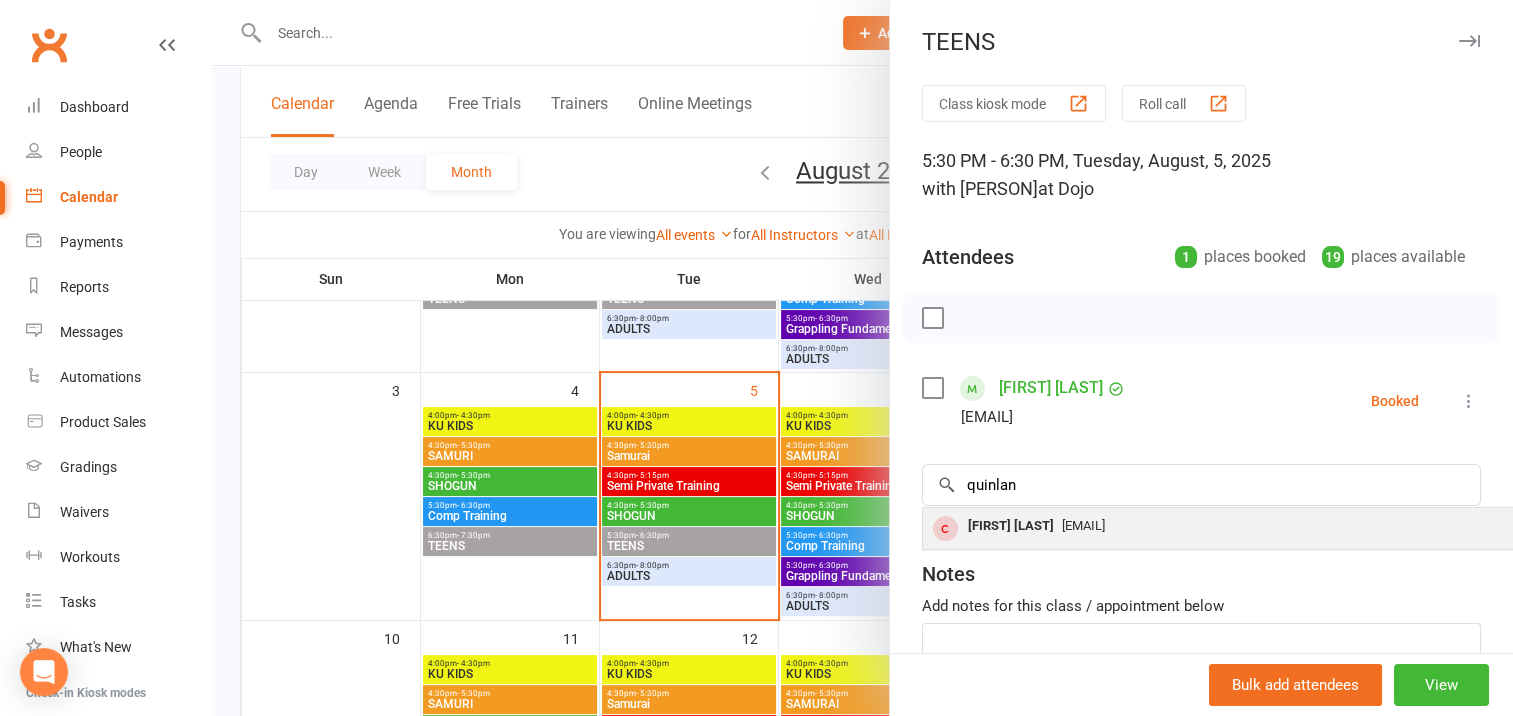 click on "[FIRST] [LAST]" at bounding box center [1011, 526] 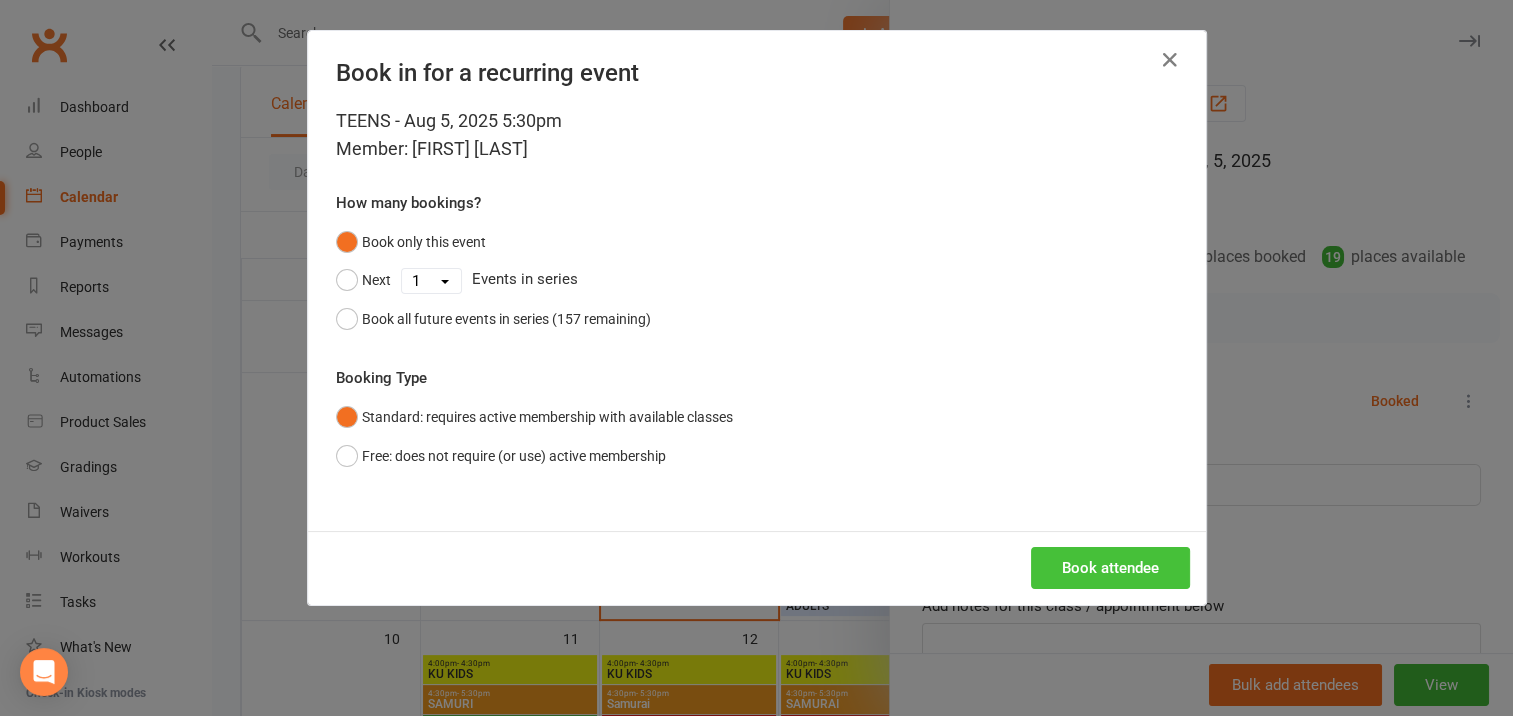 click on "Book attendee" at bounding box center [1110, 568] 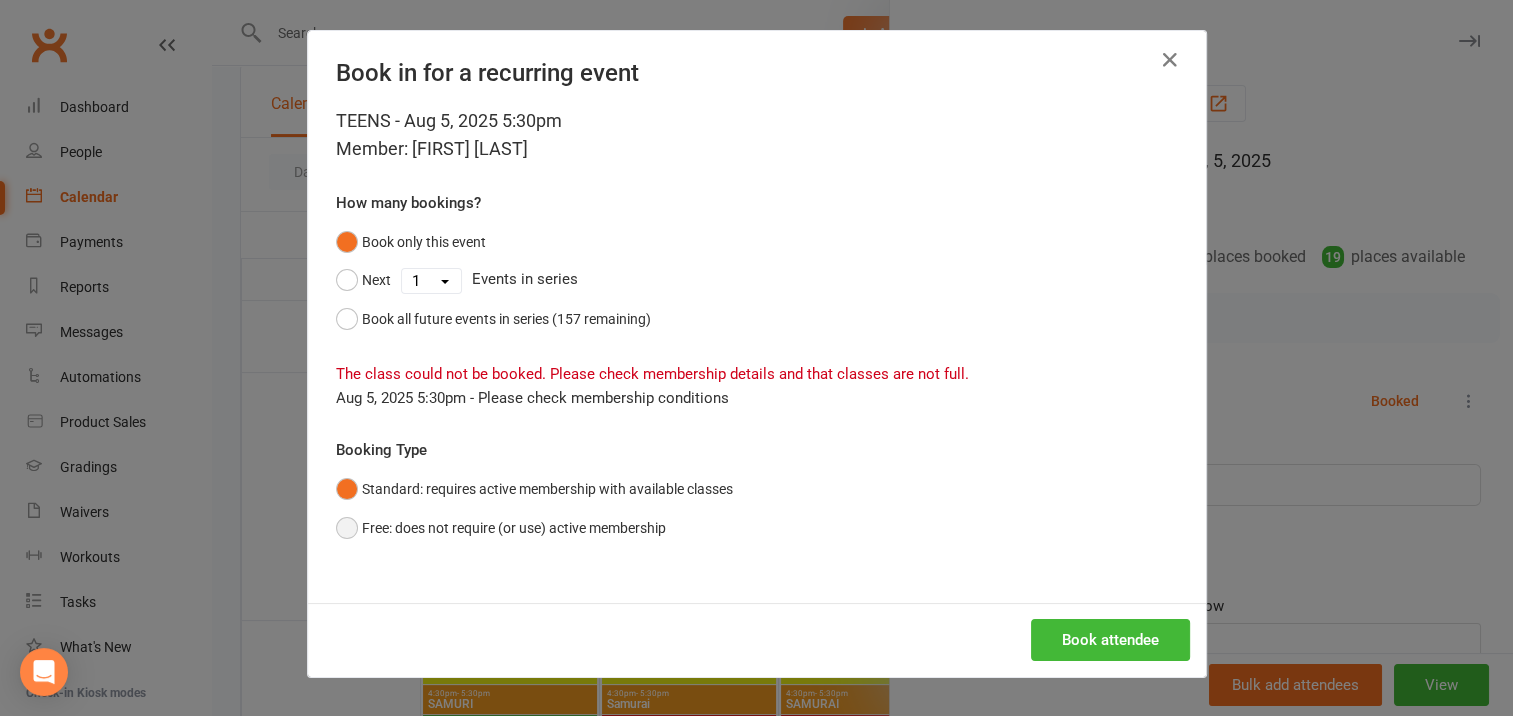 drag, startPoint x: 345, startPoint y: 526, endPoint x: 360, endPoint y: 534, distance: 17 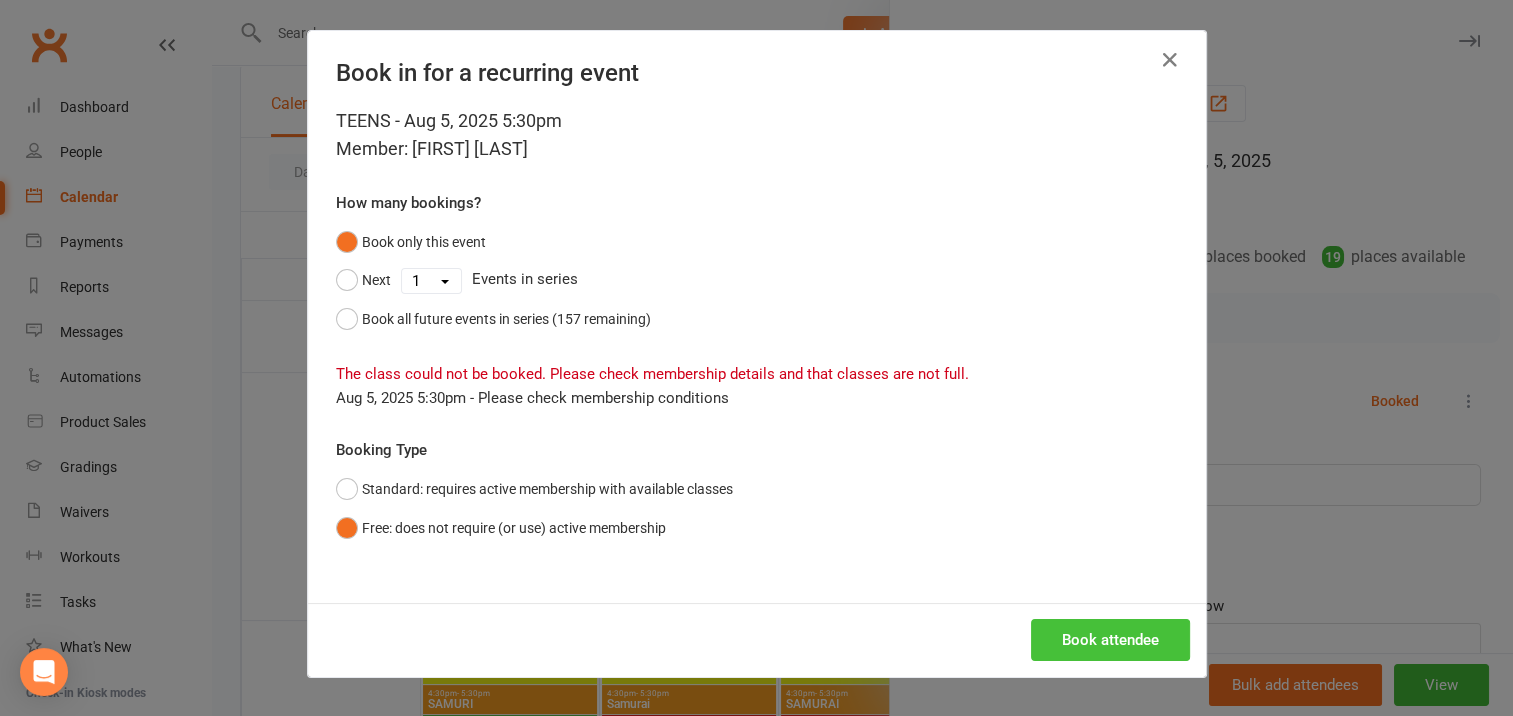 click on "Book attendee" at bounding box center (1110, 640) 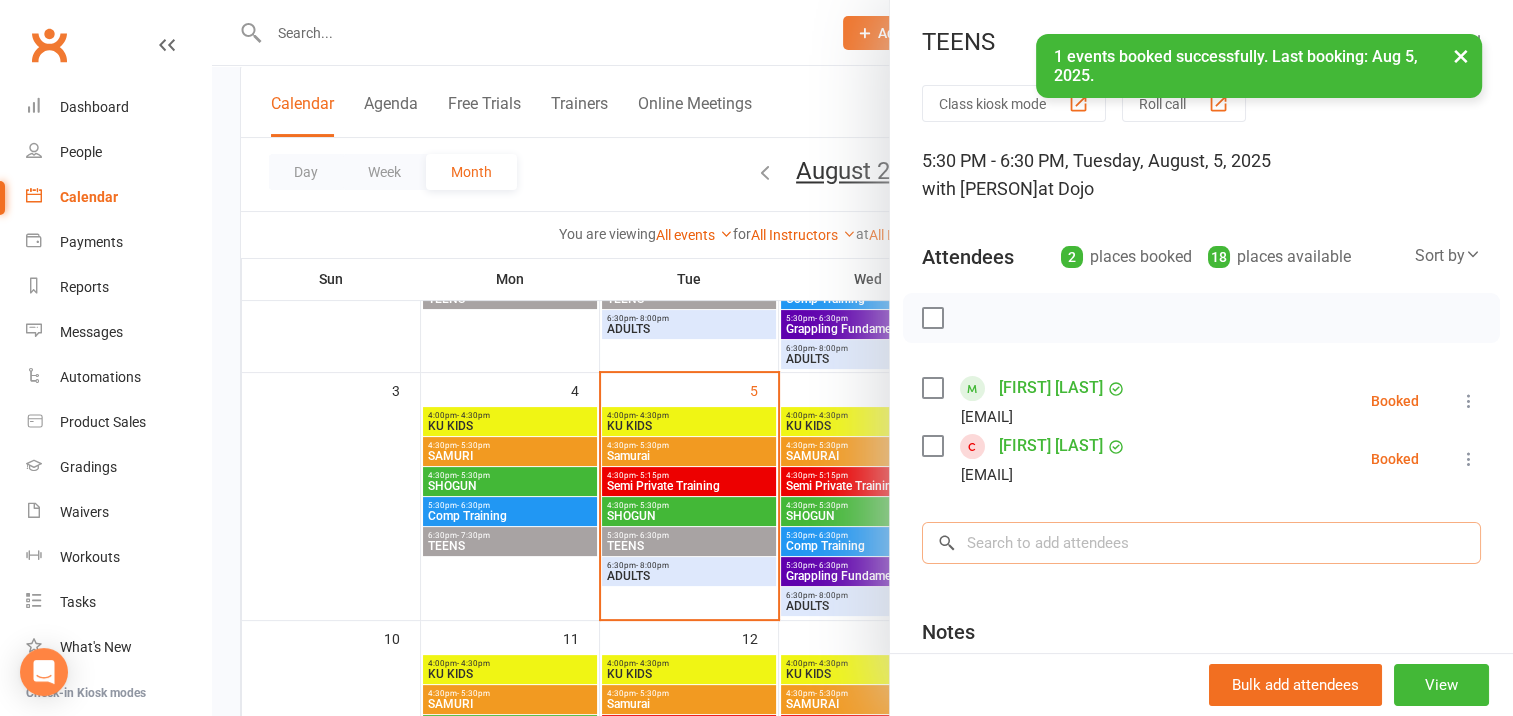click at bounding box center (1201, 543) 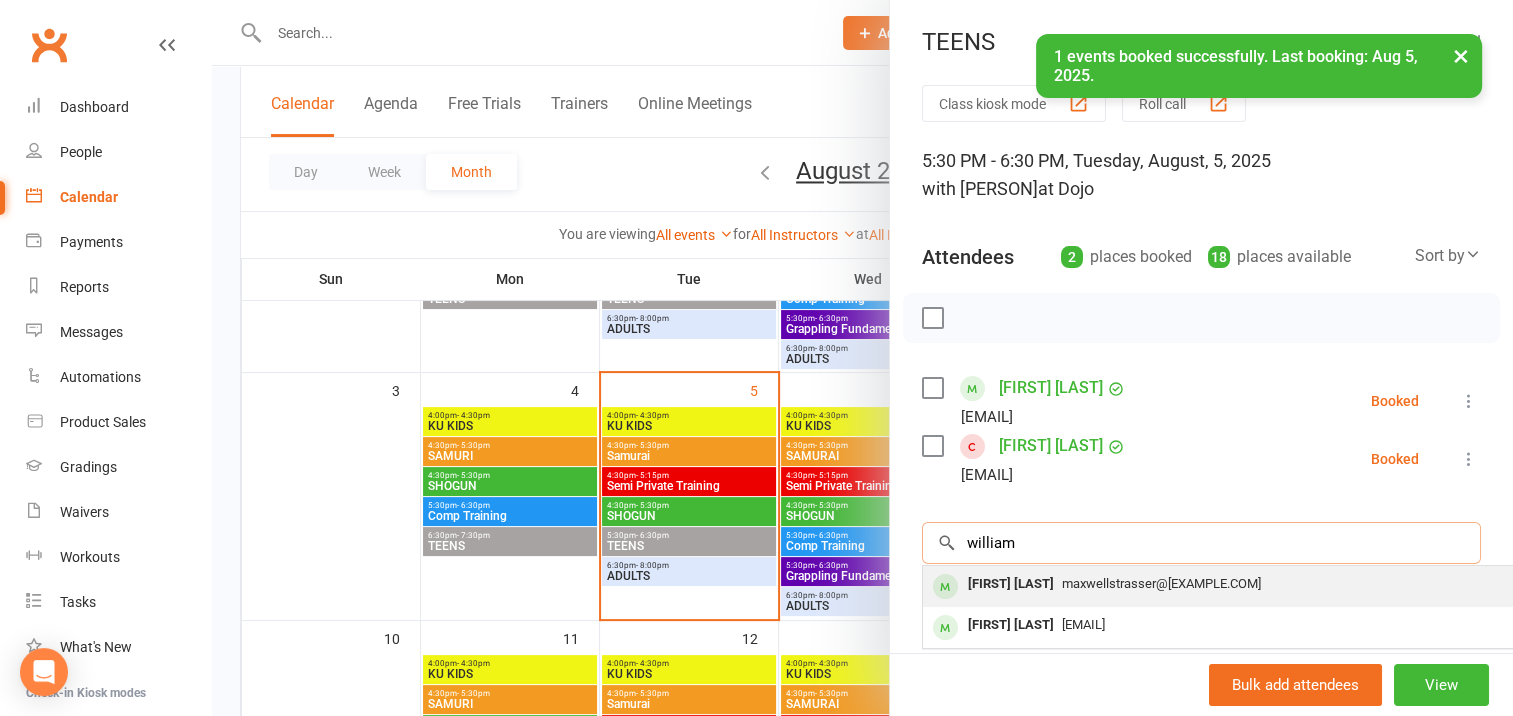 type on "william" 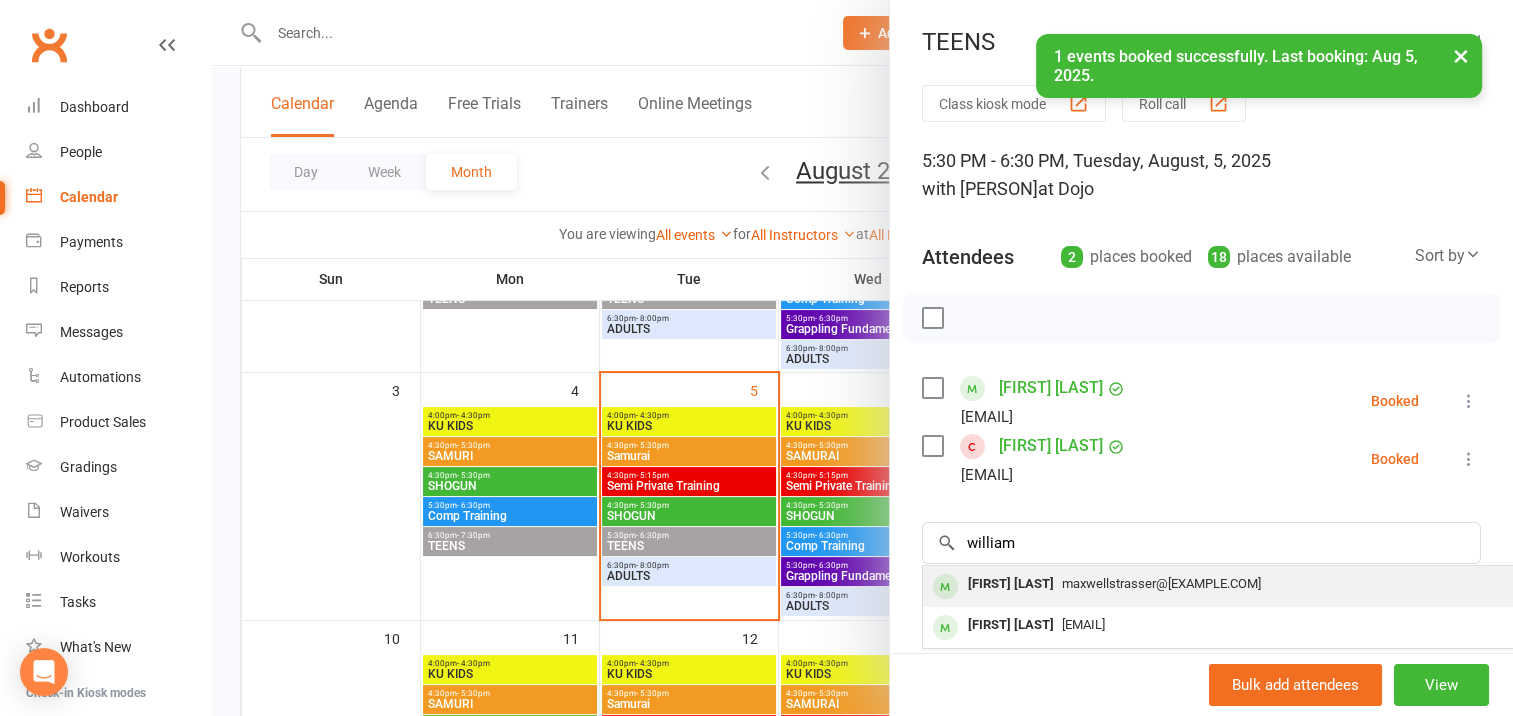 click on "[FIRST] [LAST]" at bounding box center (1011, 584) 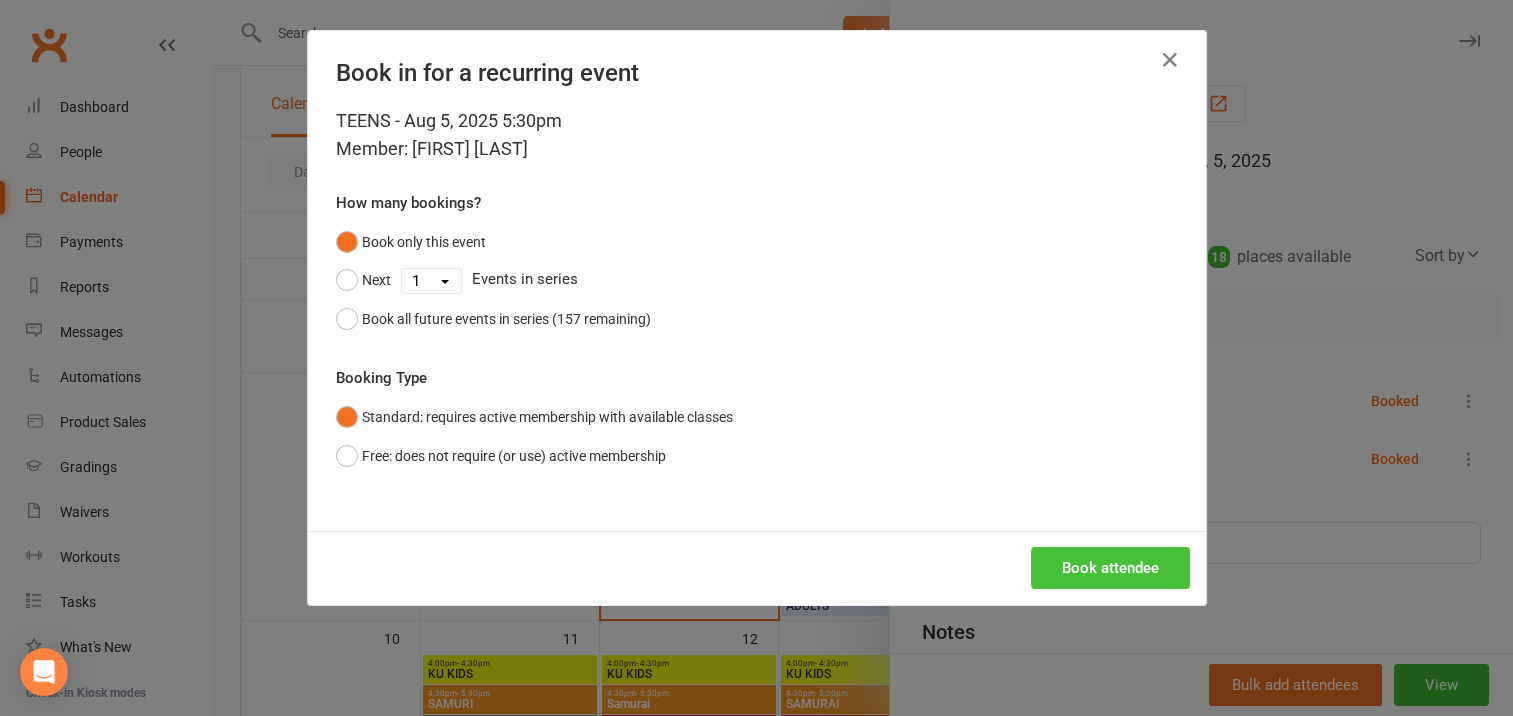 click on "Book attendee" at bounding box center (1110, 568) 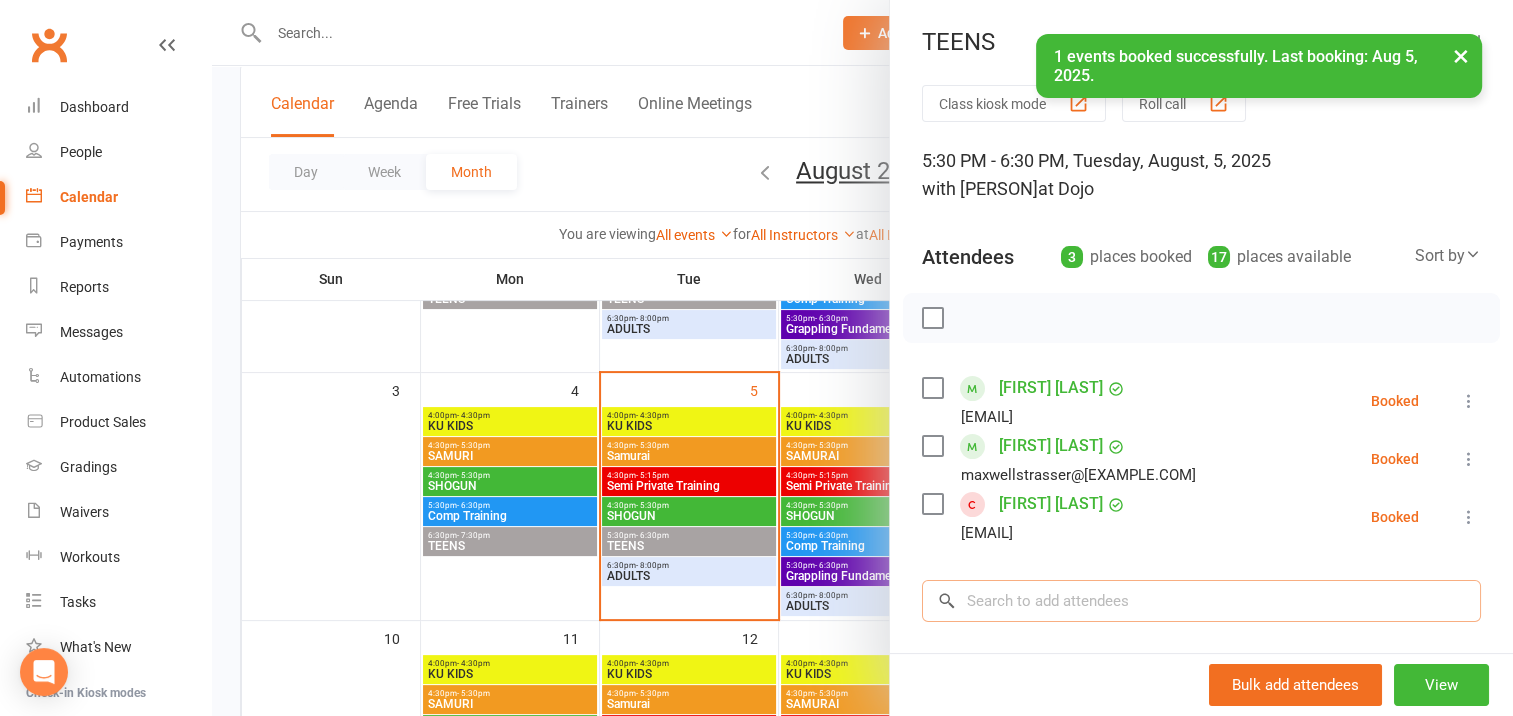 click at bounding box center [1201, 601] 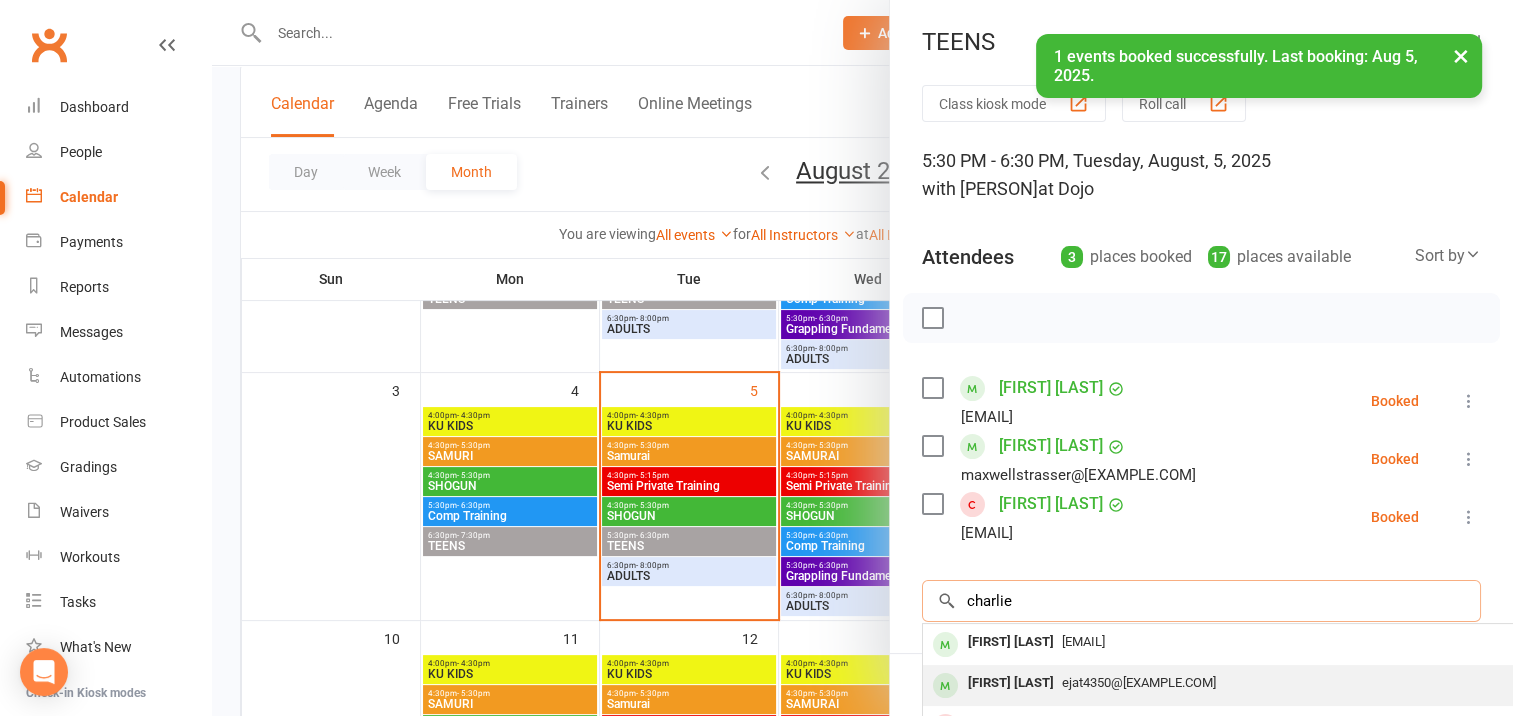 type on "charlie" 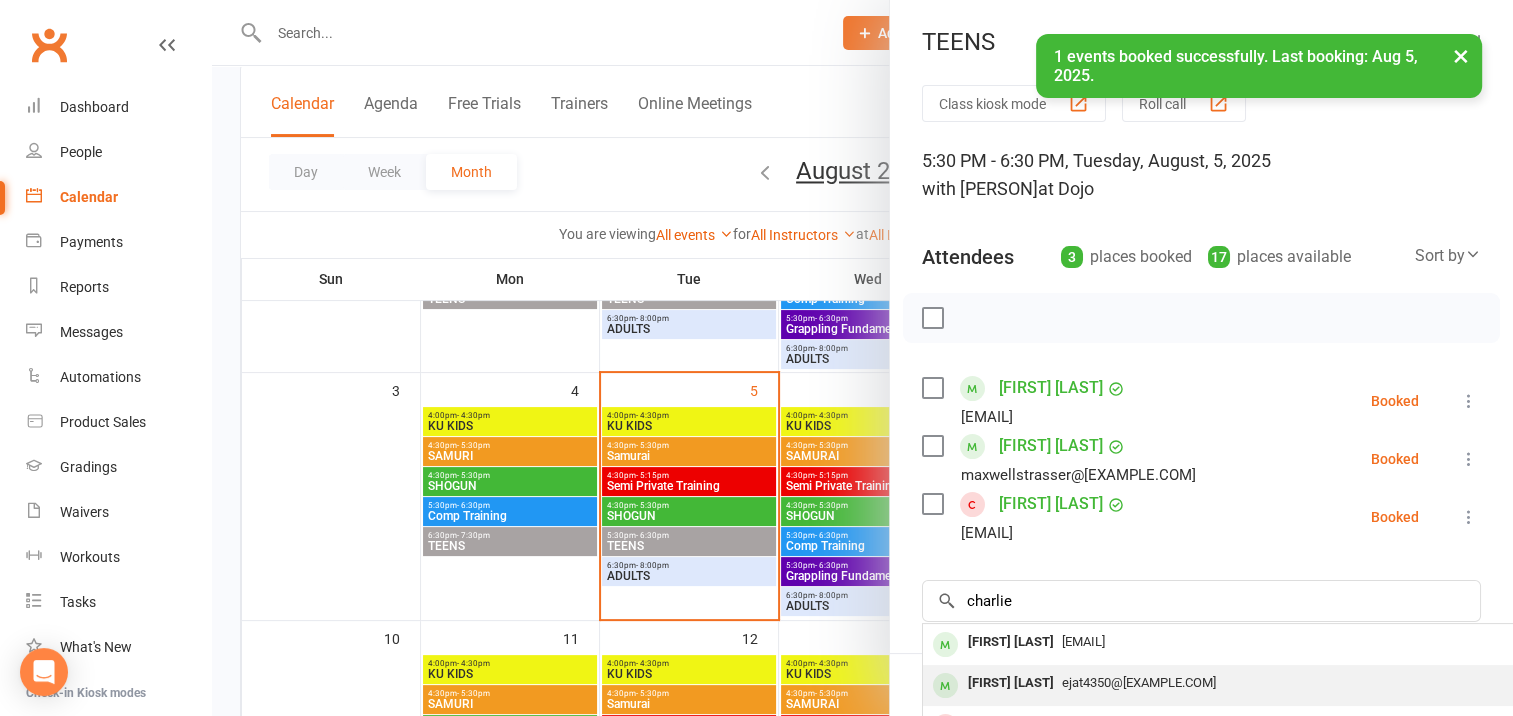 click on "[FIRST] [LAST]" at bounding box center [1011, 683] 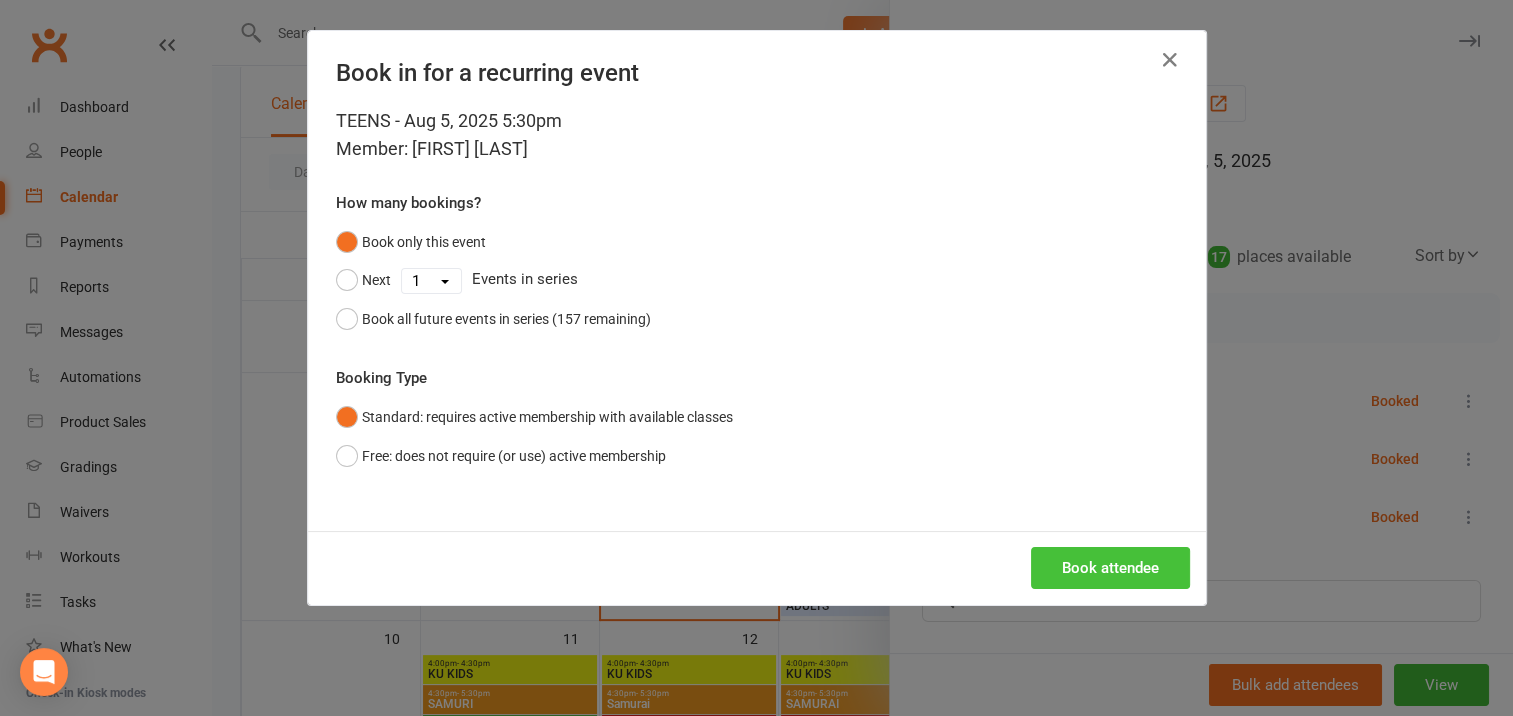 click on "Book attendee" at bounding box center [1110, 568] 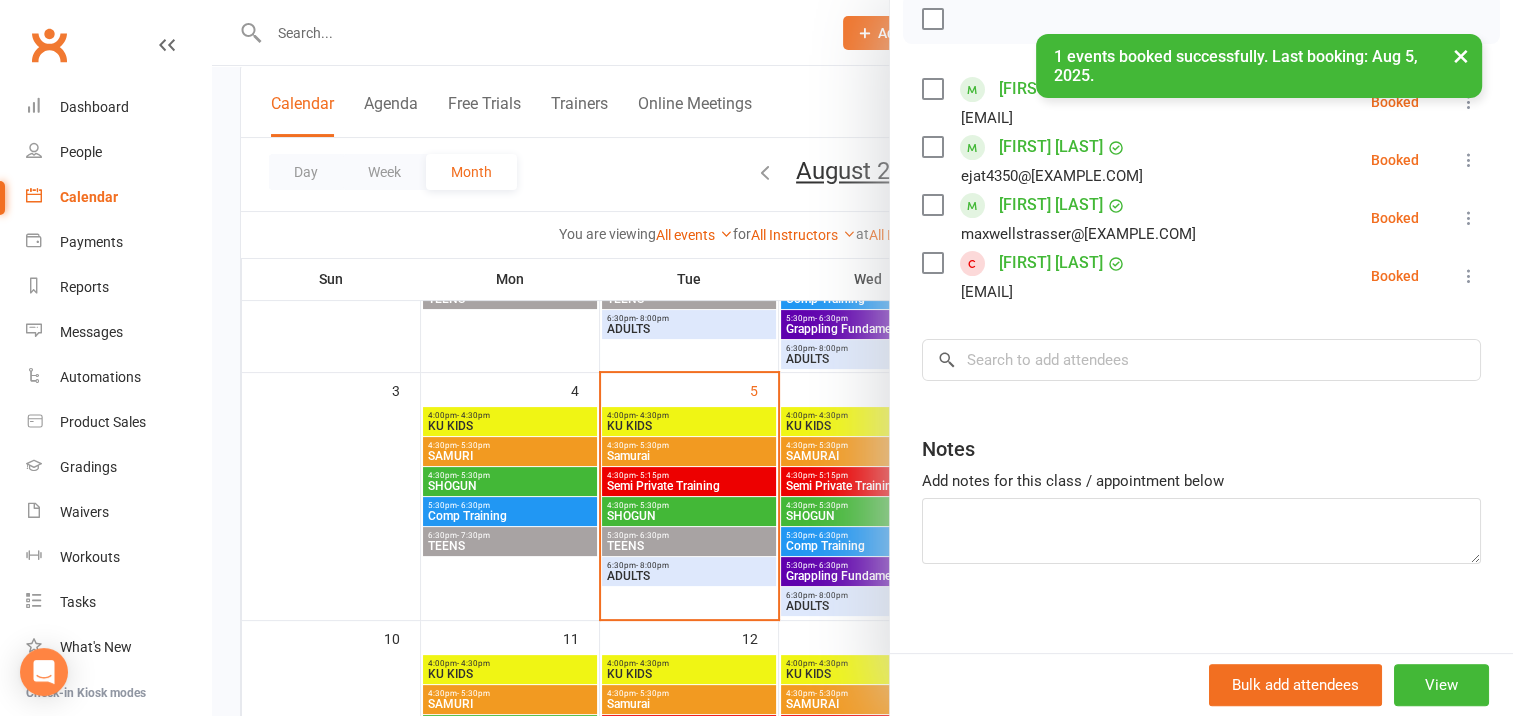 scroll, scrollTop: 300, scrollLeft: 0, axis: vertical 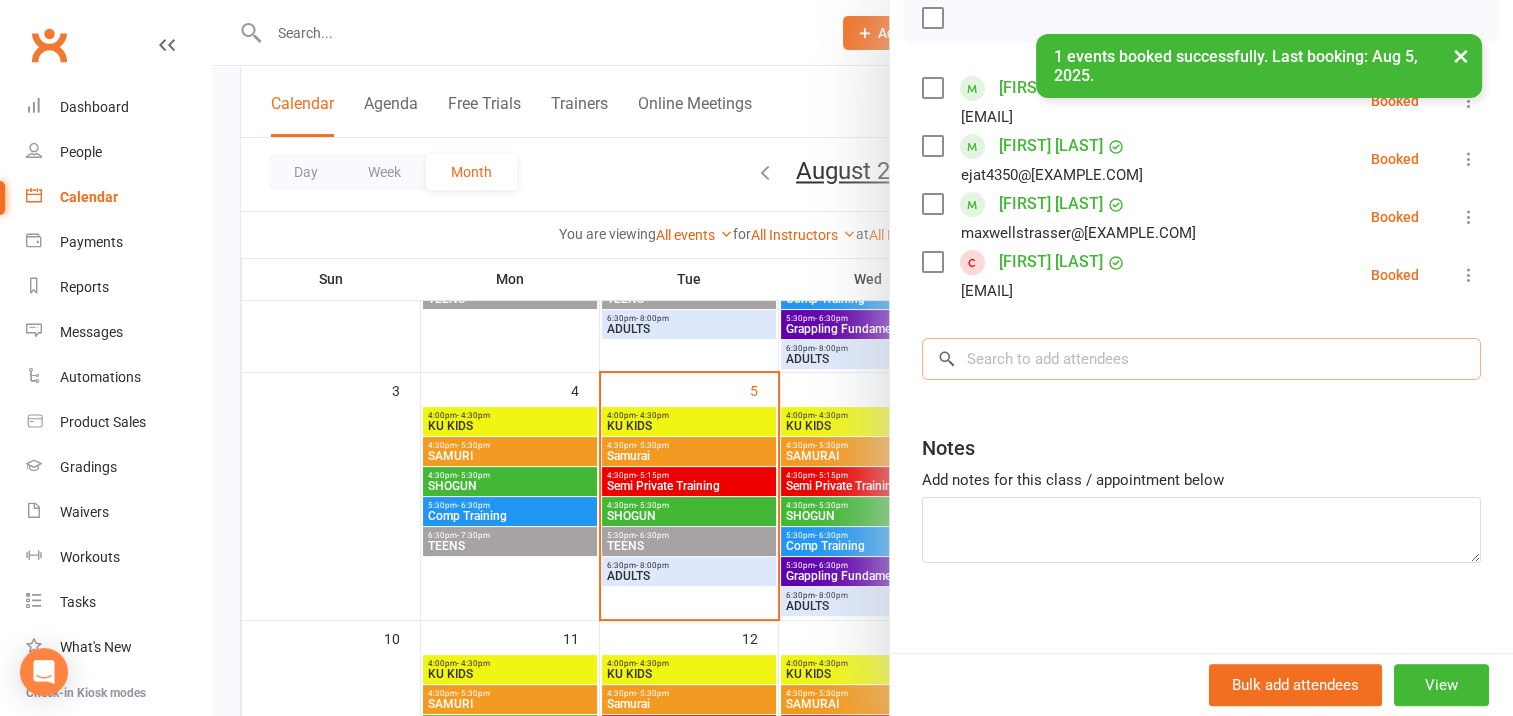 click at bounding box center [1201, 359] 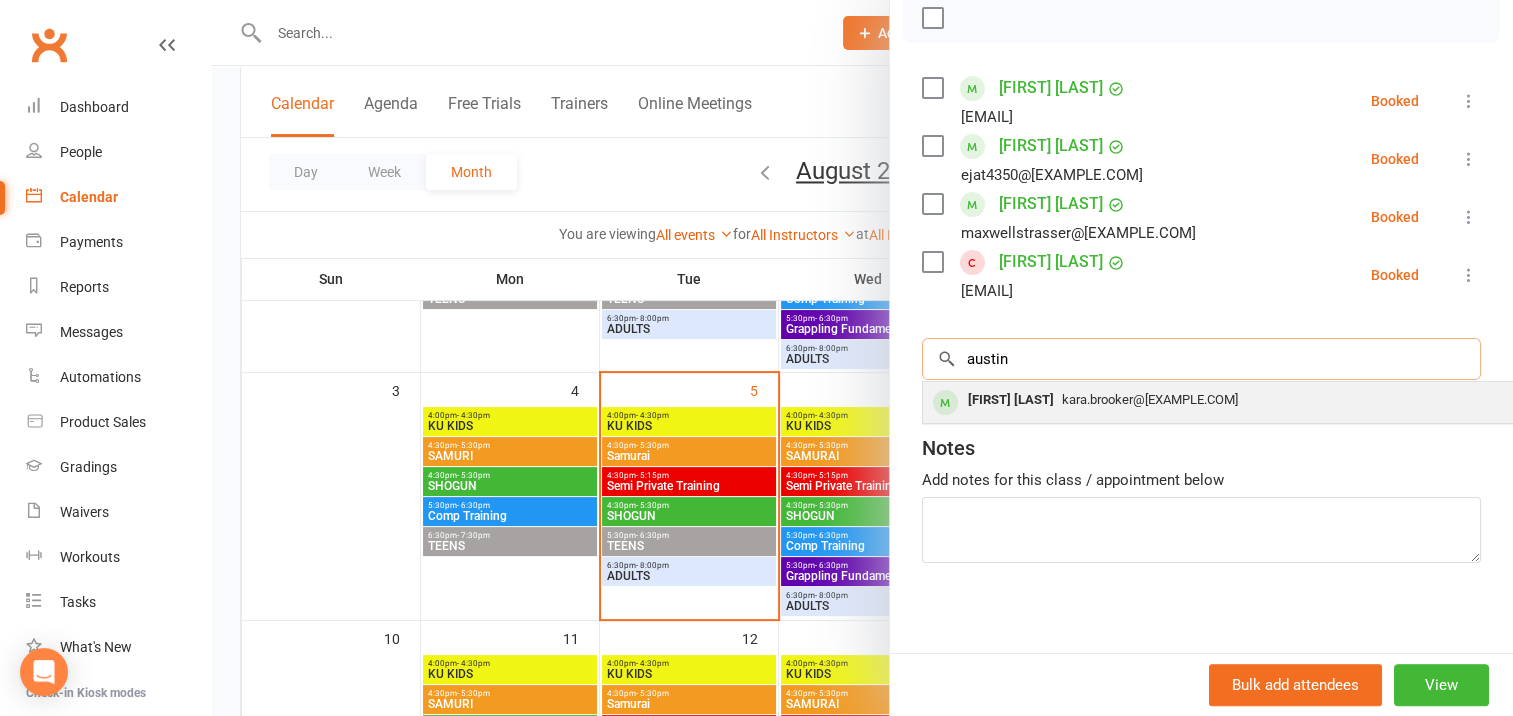 type on "austin" 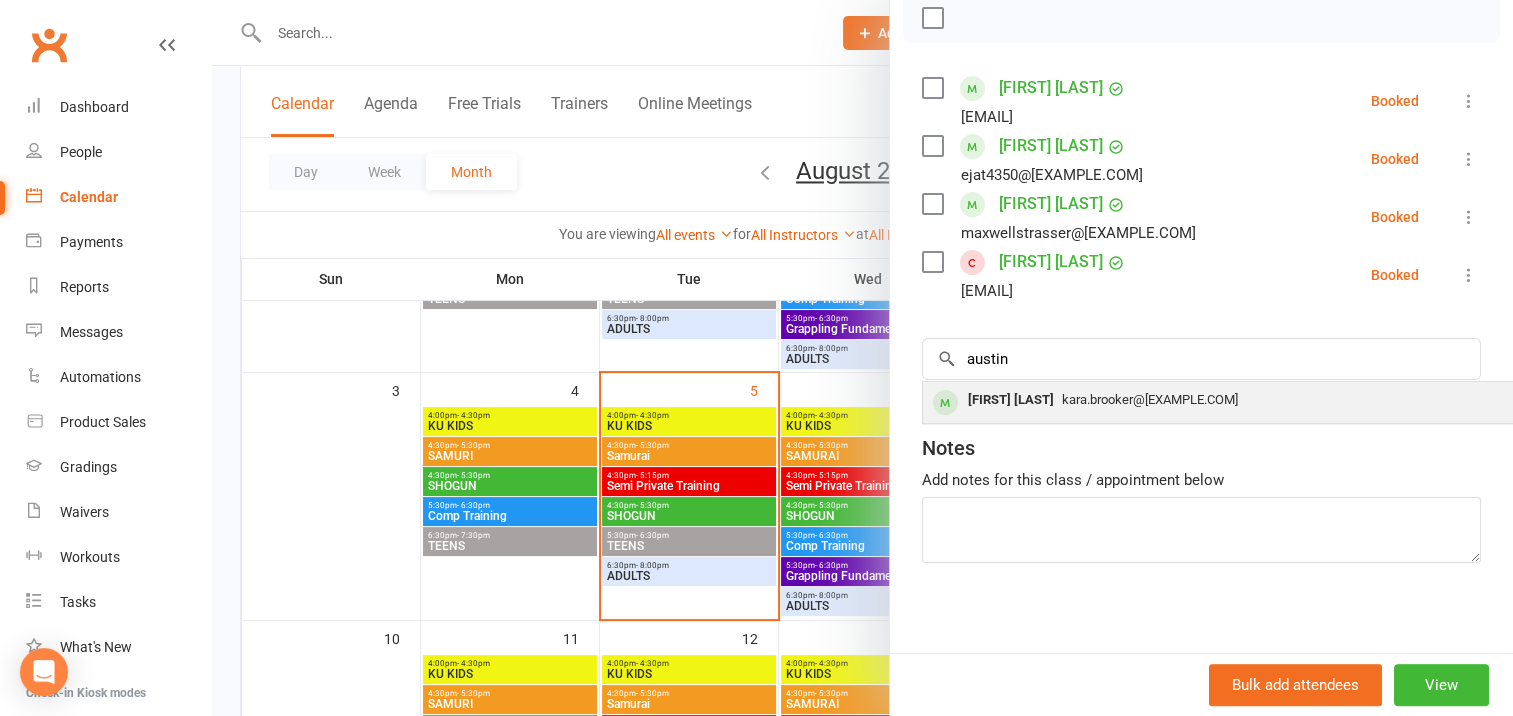 click on "[FIRST] [LAST]" at bounding box center [1011, 400] 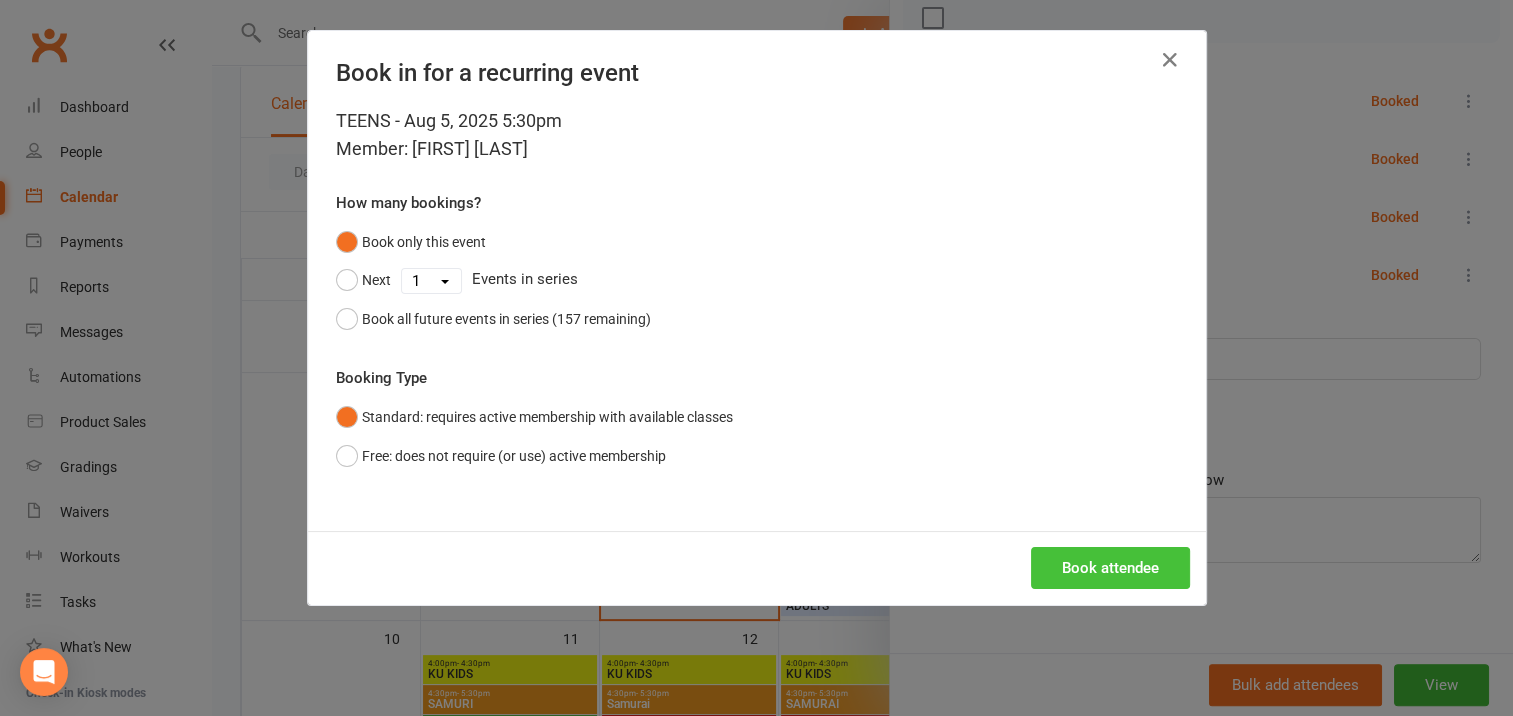 click on "Book attendee" at bounding box center (1110, 568) 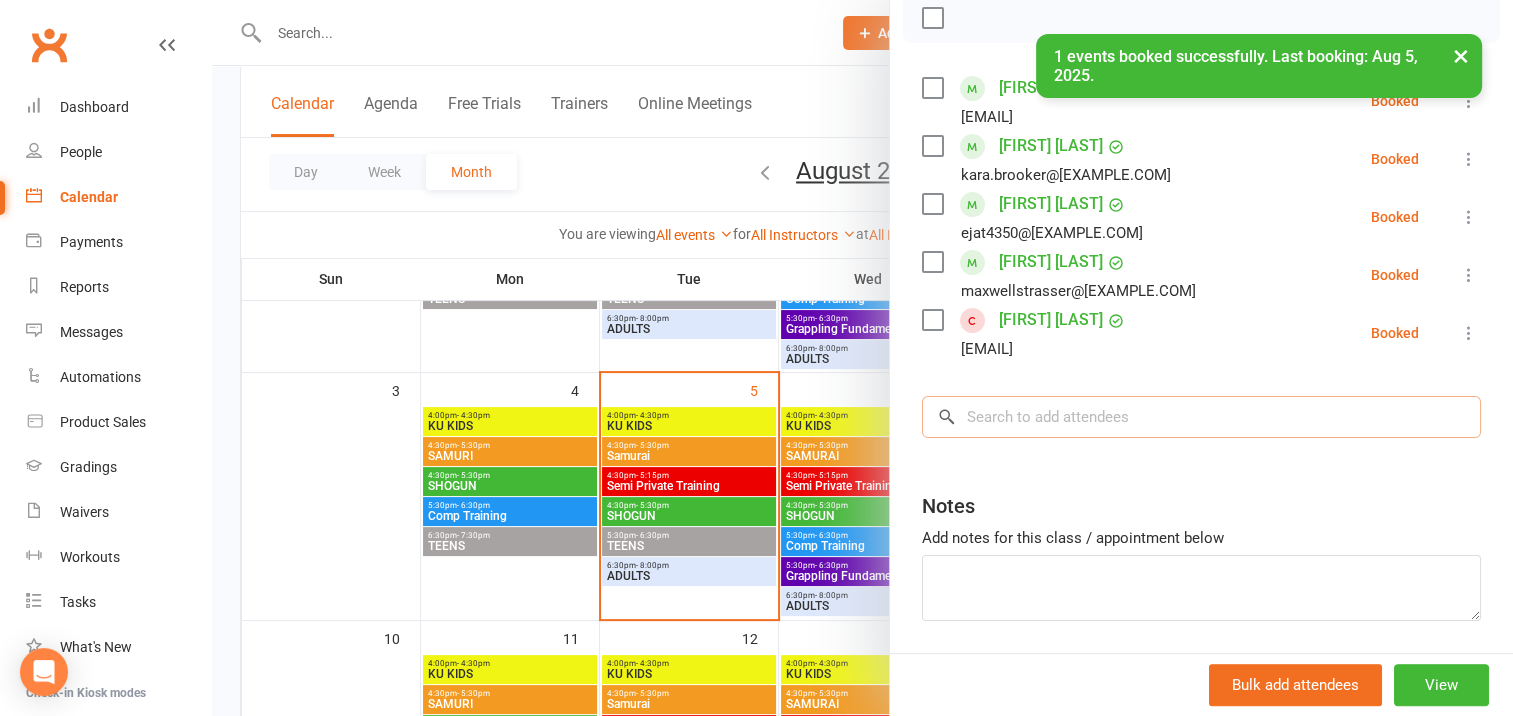 click at bounding box center [1201, 417] 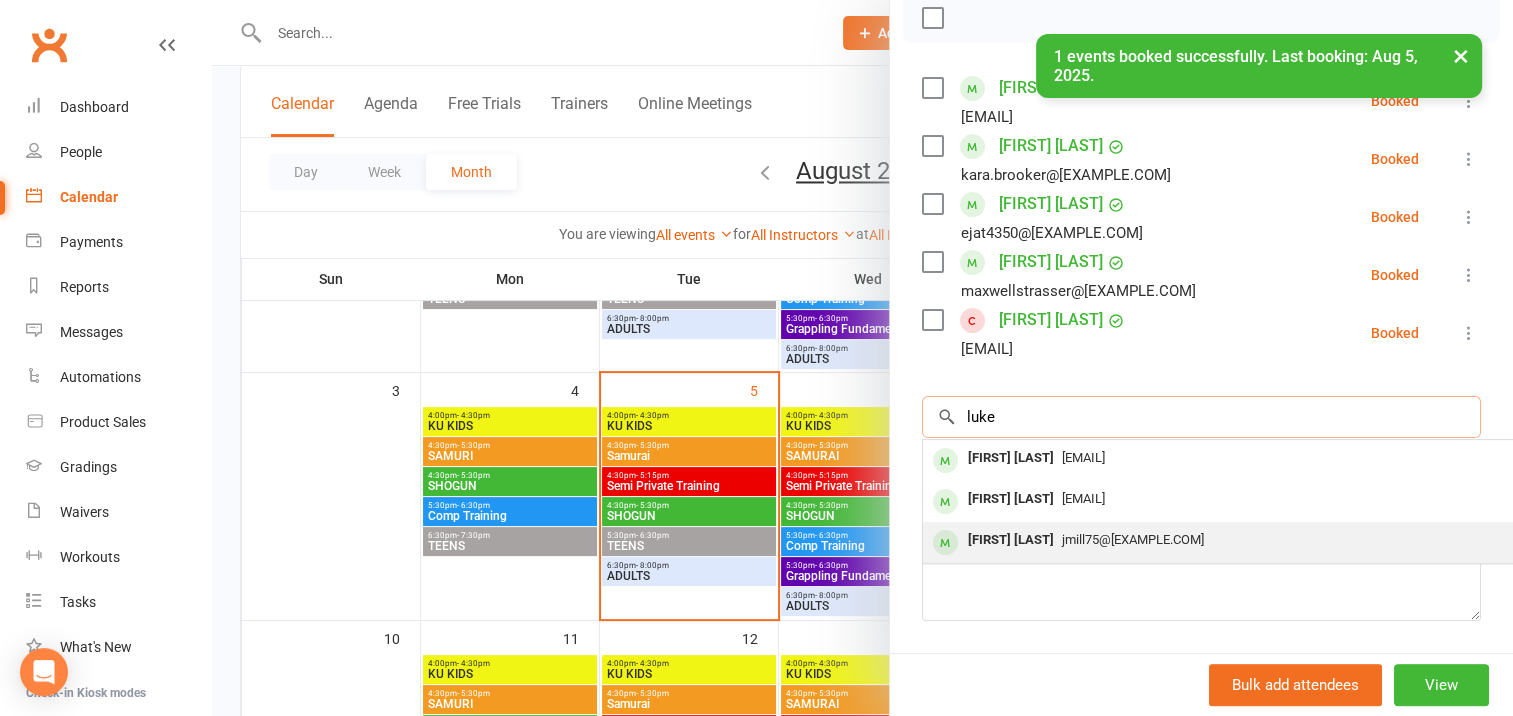 type on "luke" 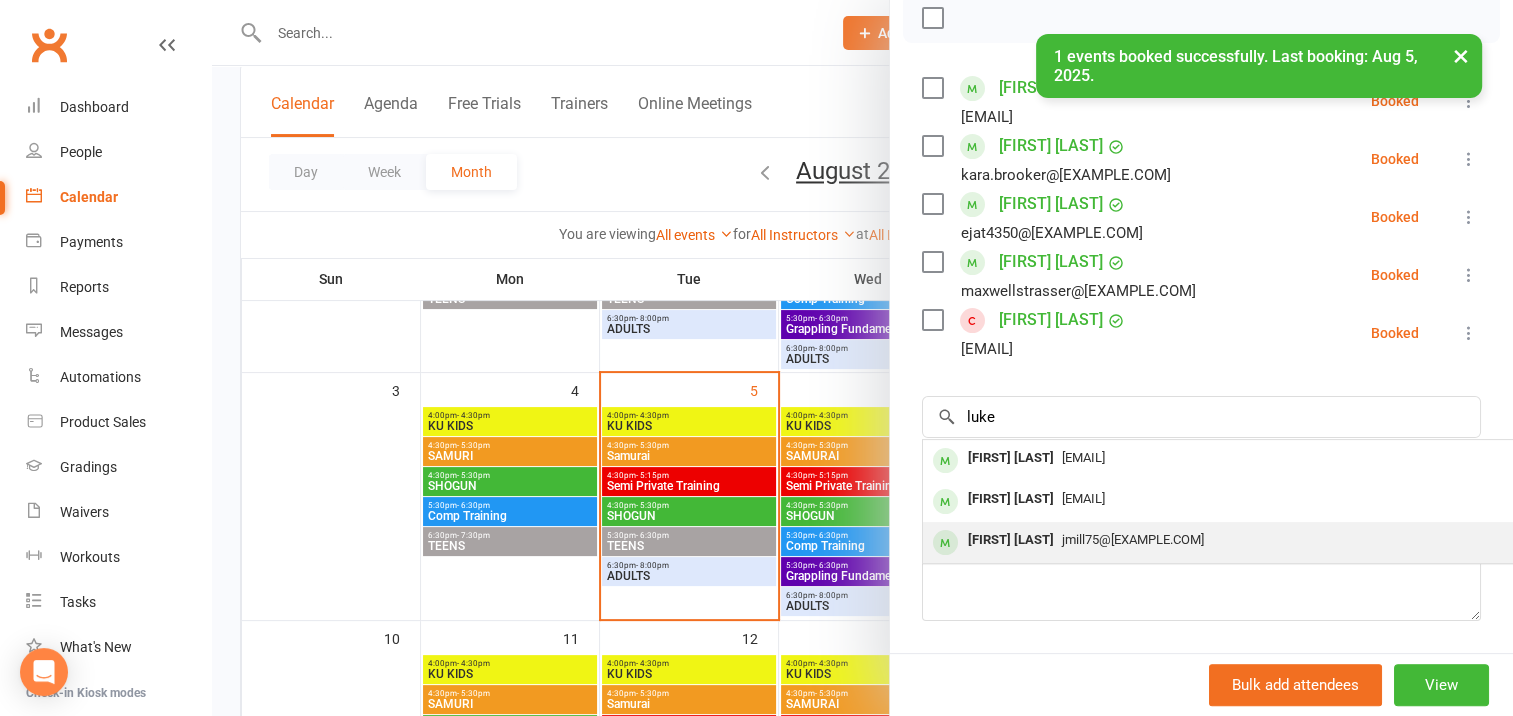 click on "[FIRST] [LAST]" at bounding box center (1011, 540) 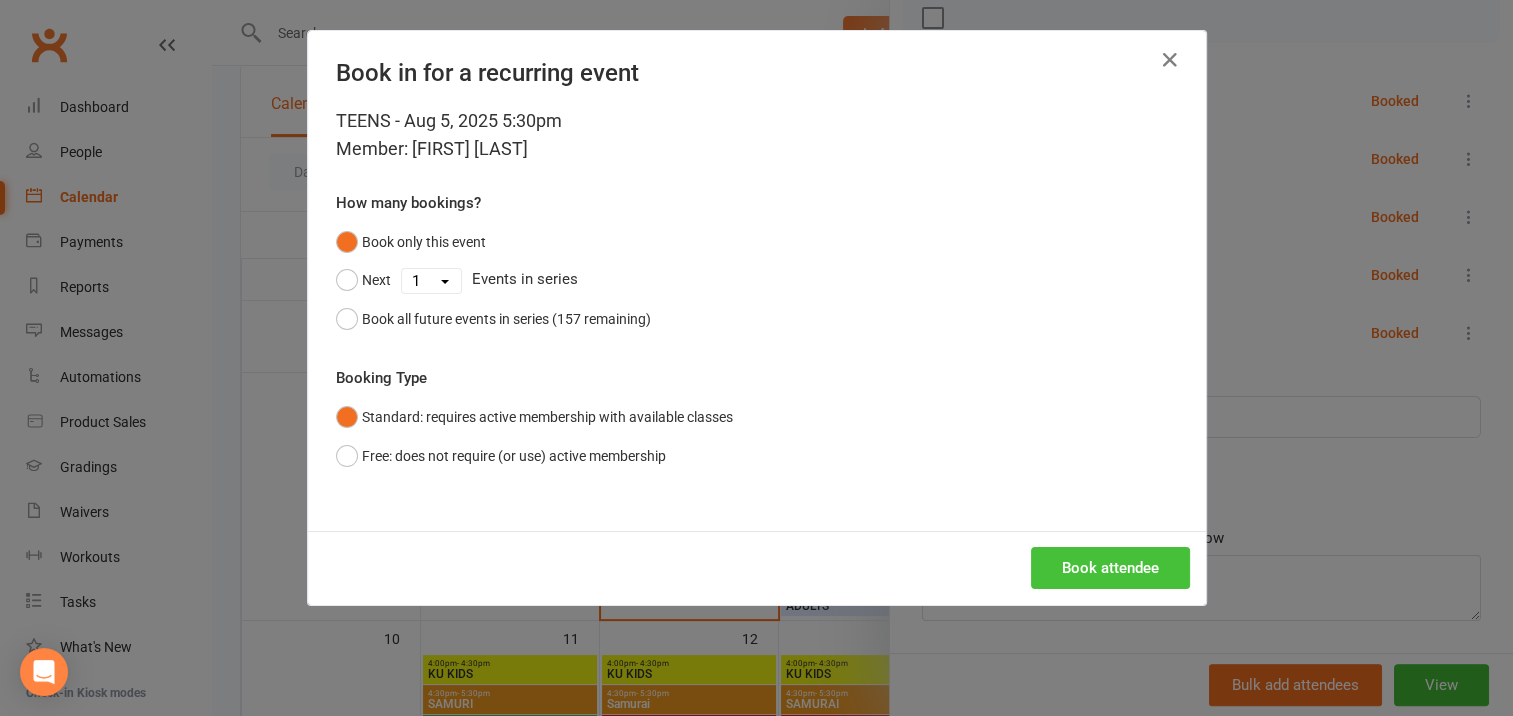 click on "Book attendee" at bounding box center (1110, 568) 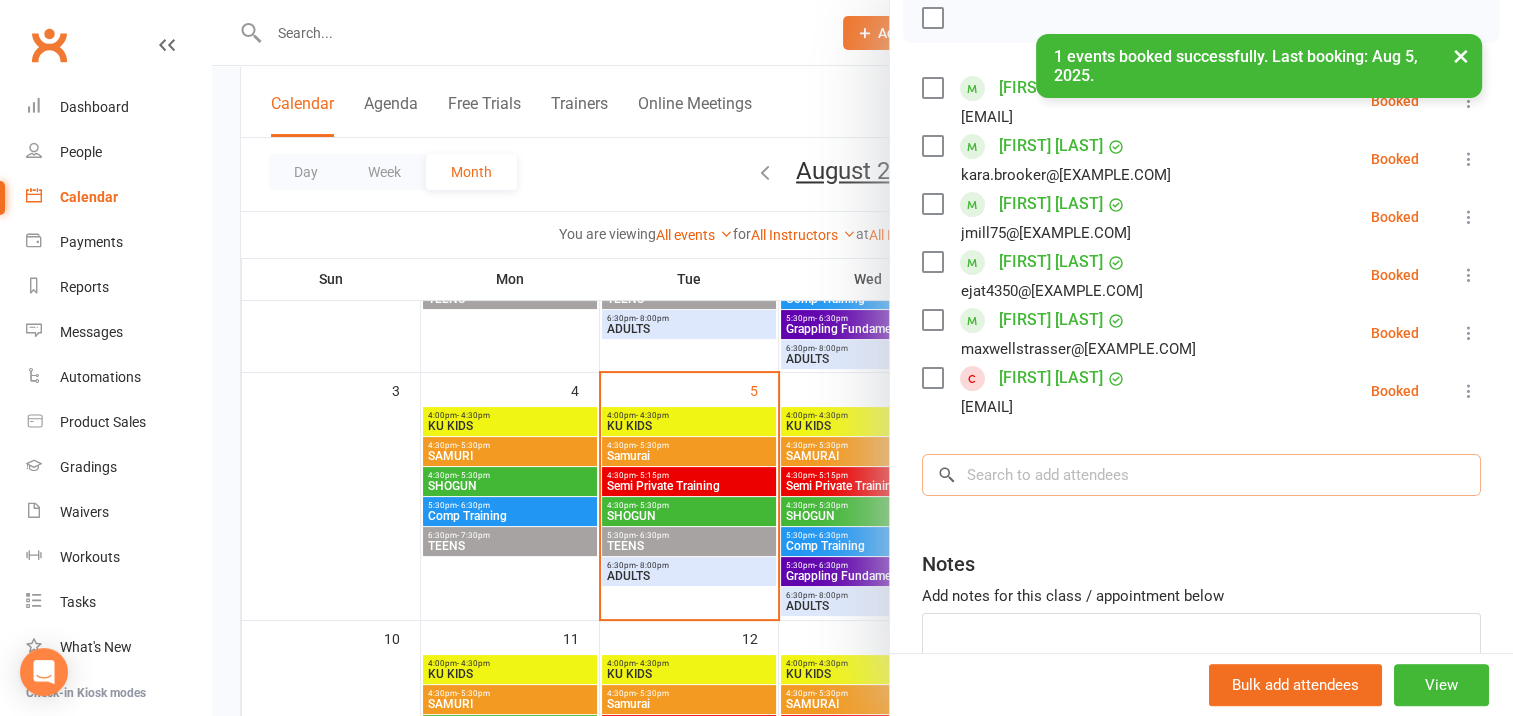 click at bounding box center (1201, 475) 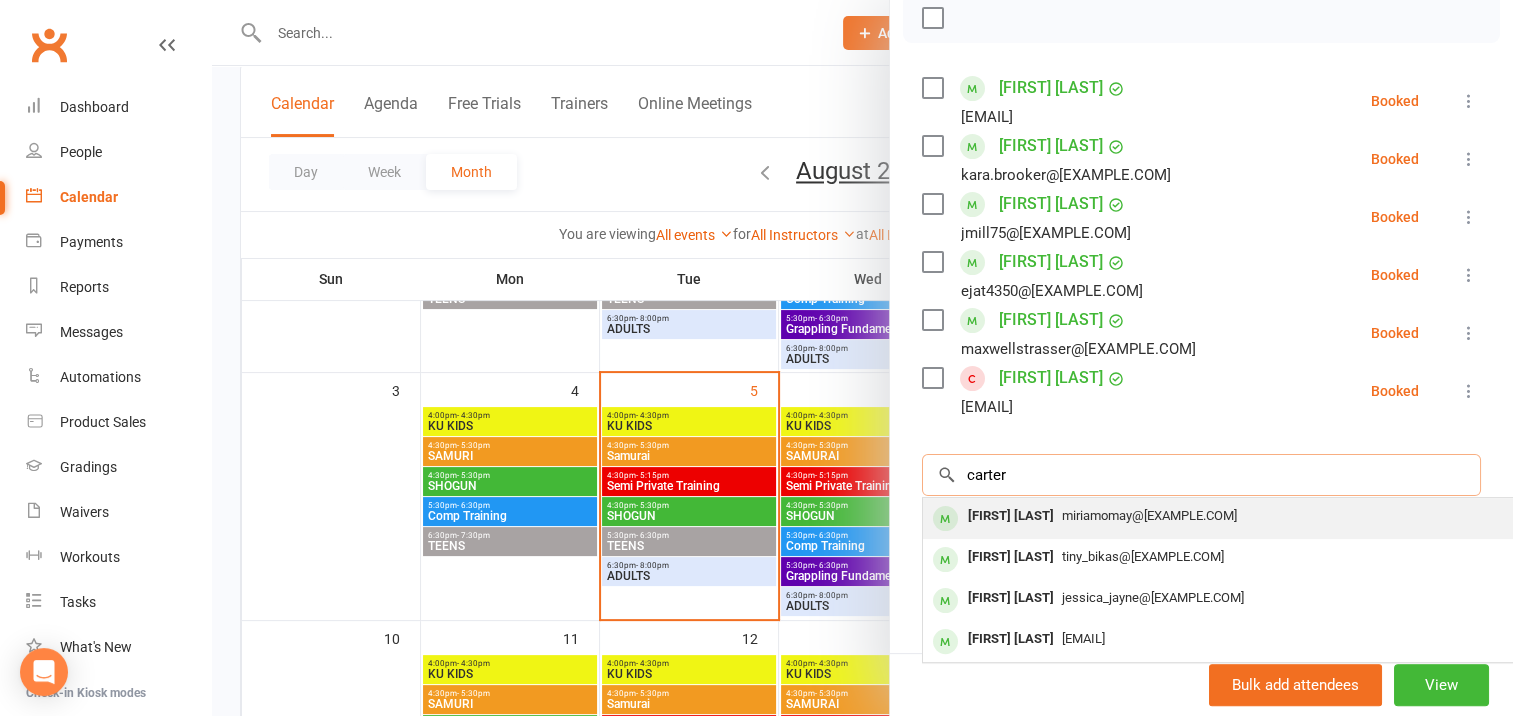 type on "carter" 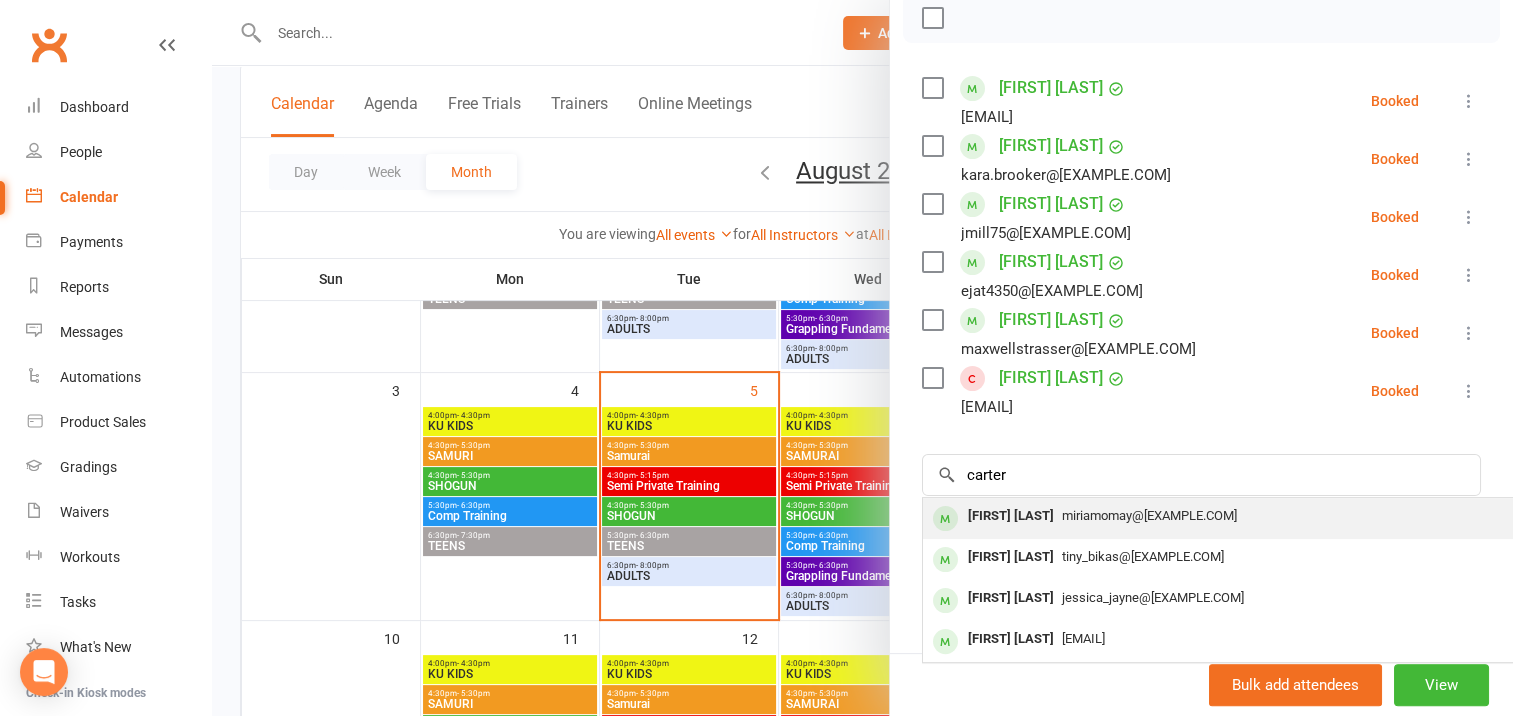 click on "[FIRST] [LAST]" at bounding box center (1011, 516) 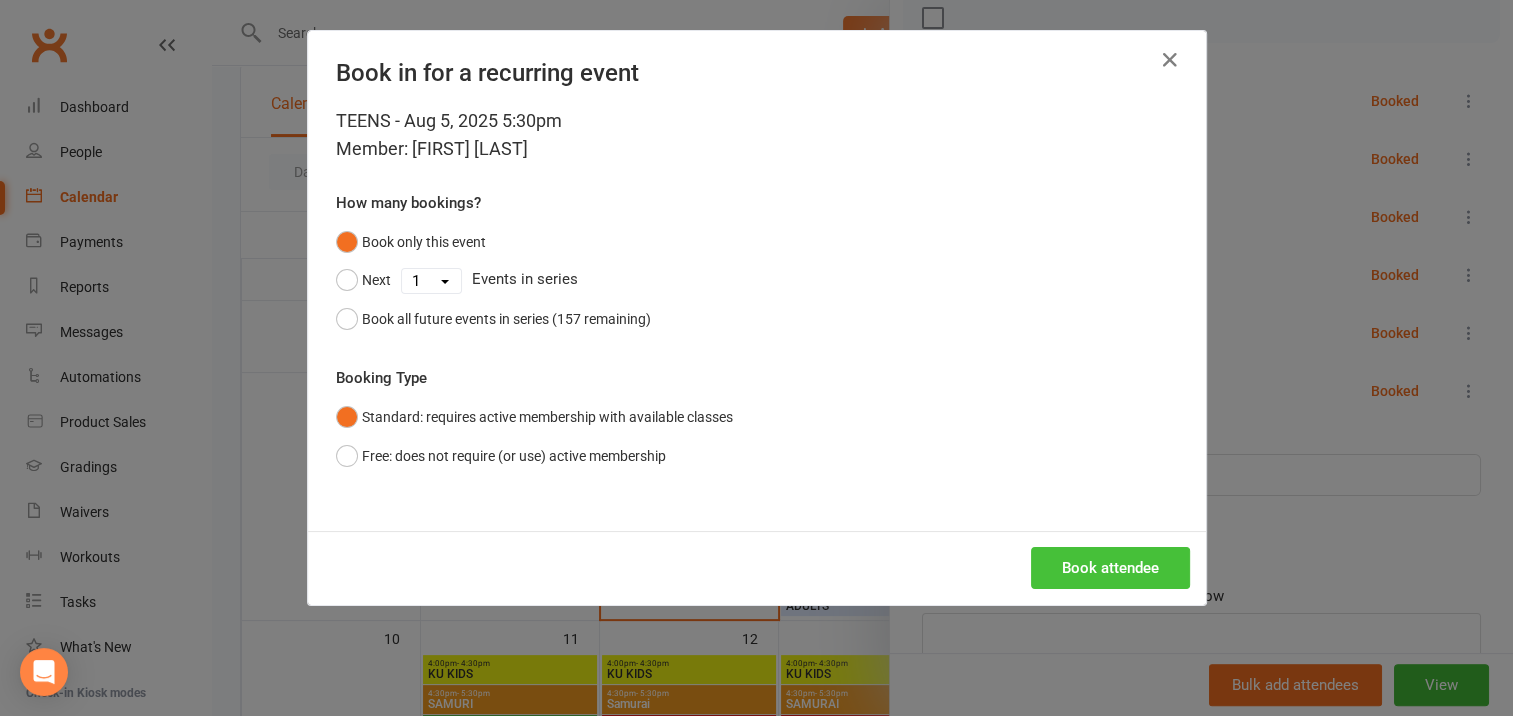 click on "Book attendee" at bounding box center (1110, 568) 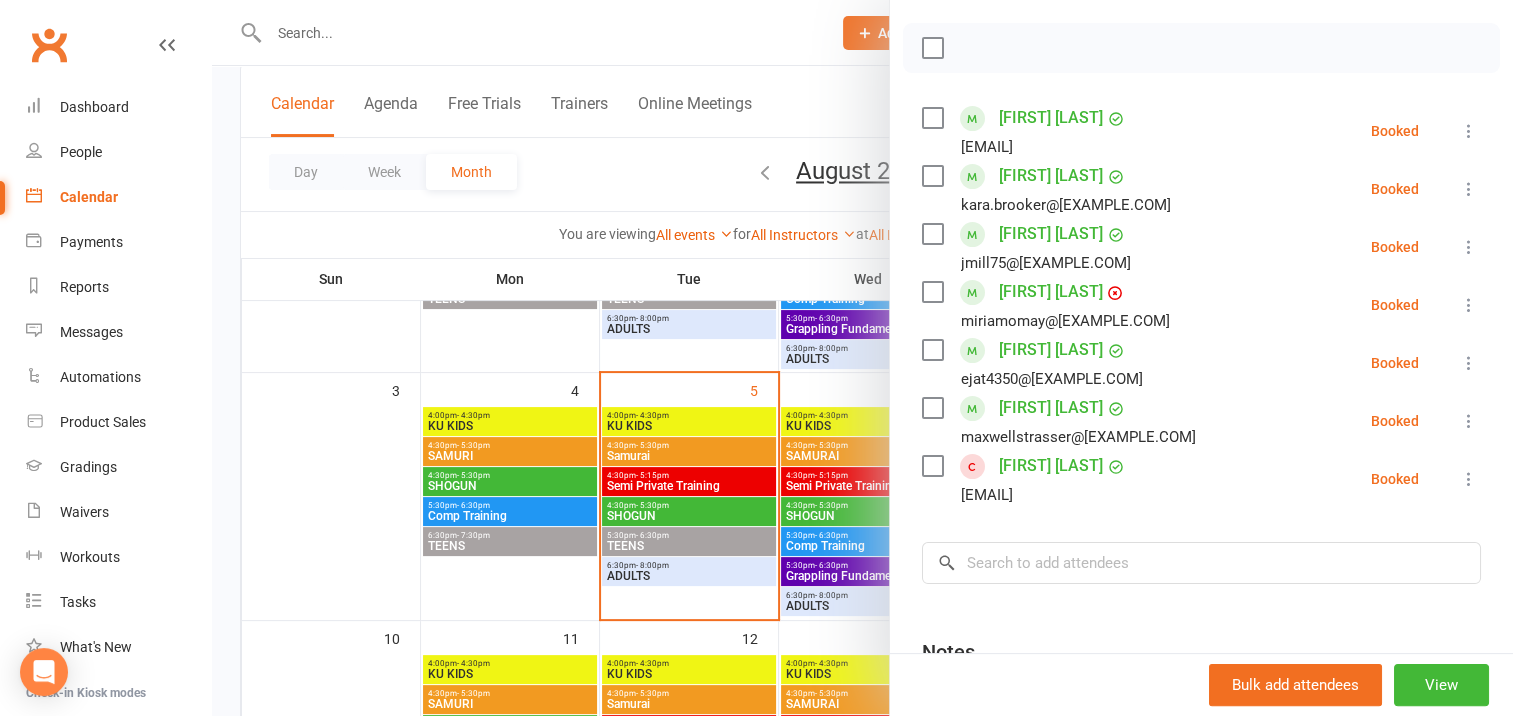scroll, scrollTop: 300, scrollLeft: 0, axis: vertical 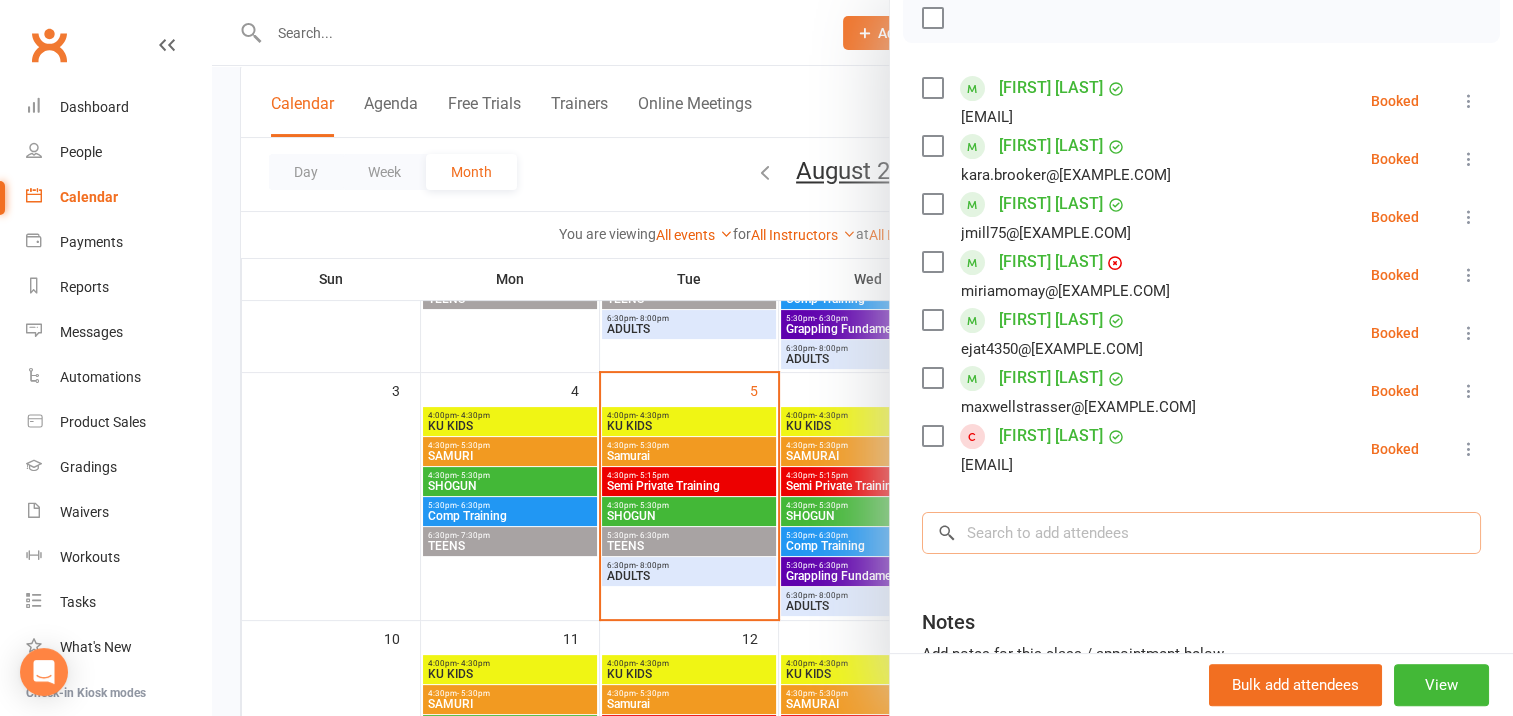 click at bounding box center (1201, 533) 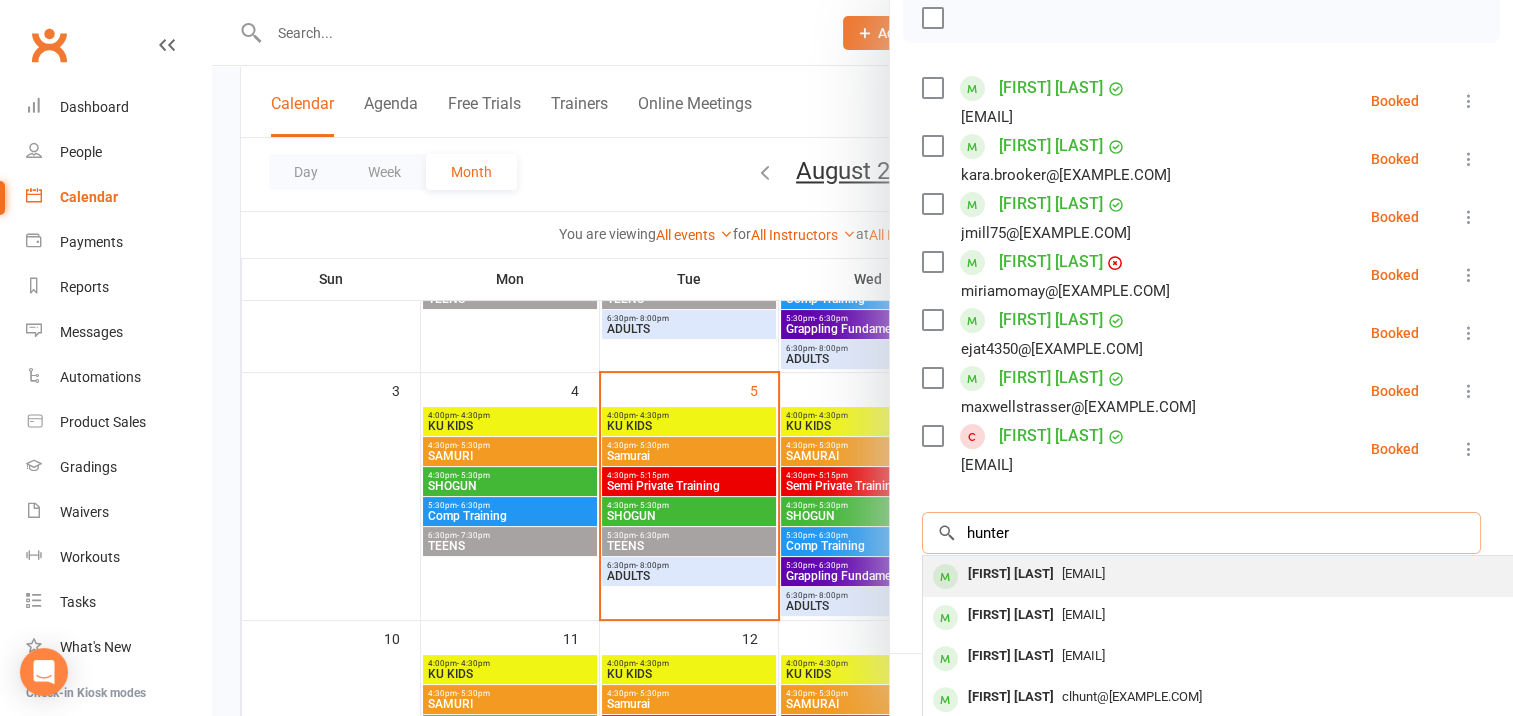 type on "hunter" 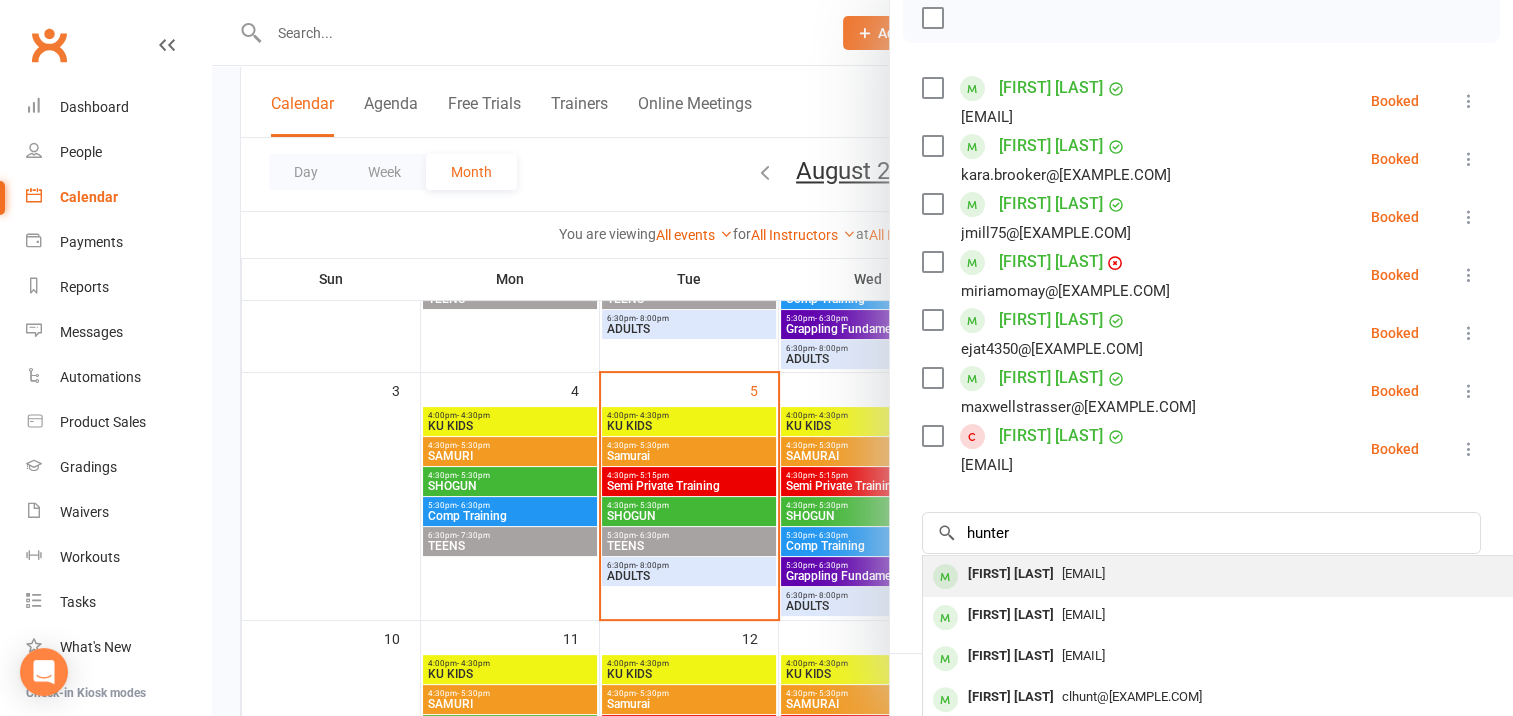 click on "[FIRST] [LAST]" at bounding box center [1011, 574] 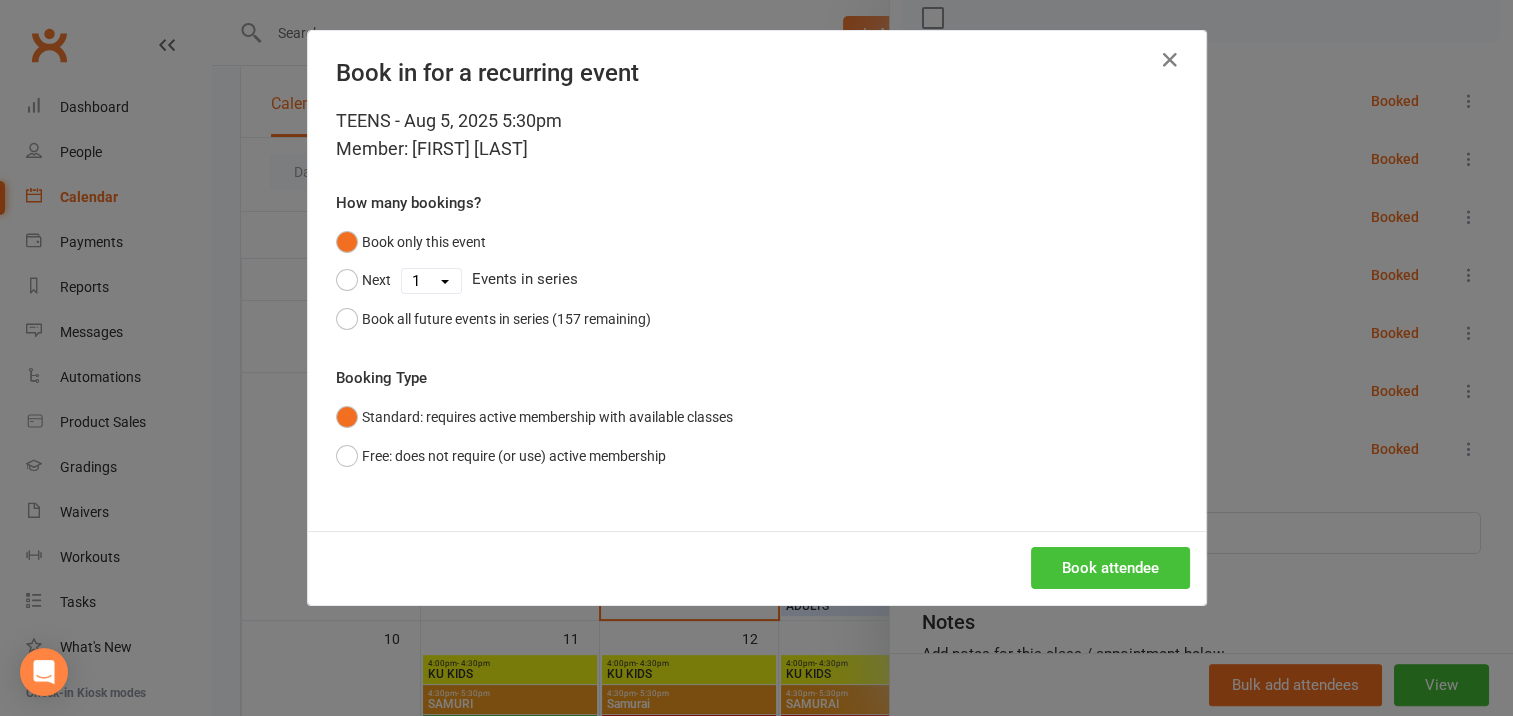 click on "Book attendee" at bounding box center (1110, 568) 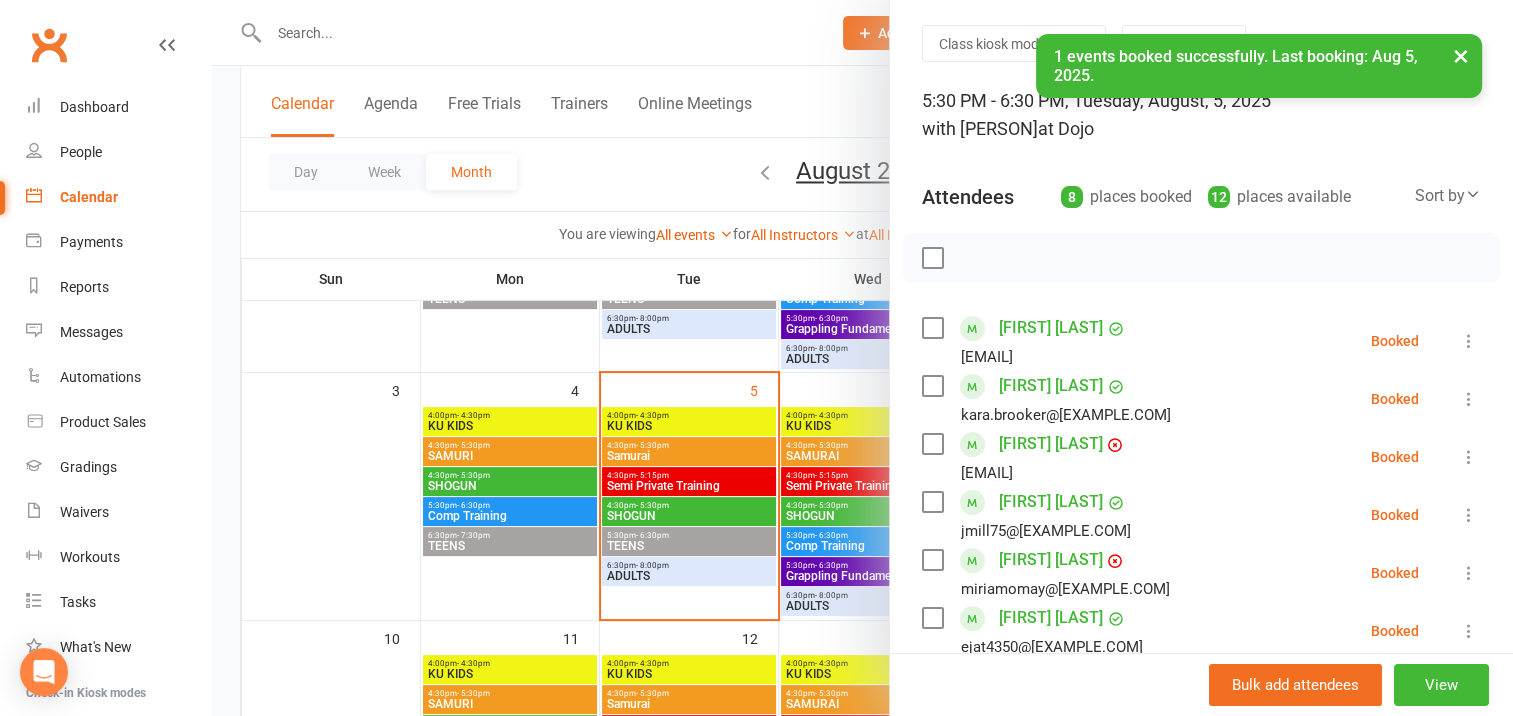 scroll, scrollTop: 0, scrollLeft: 0, axis: both 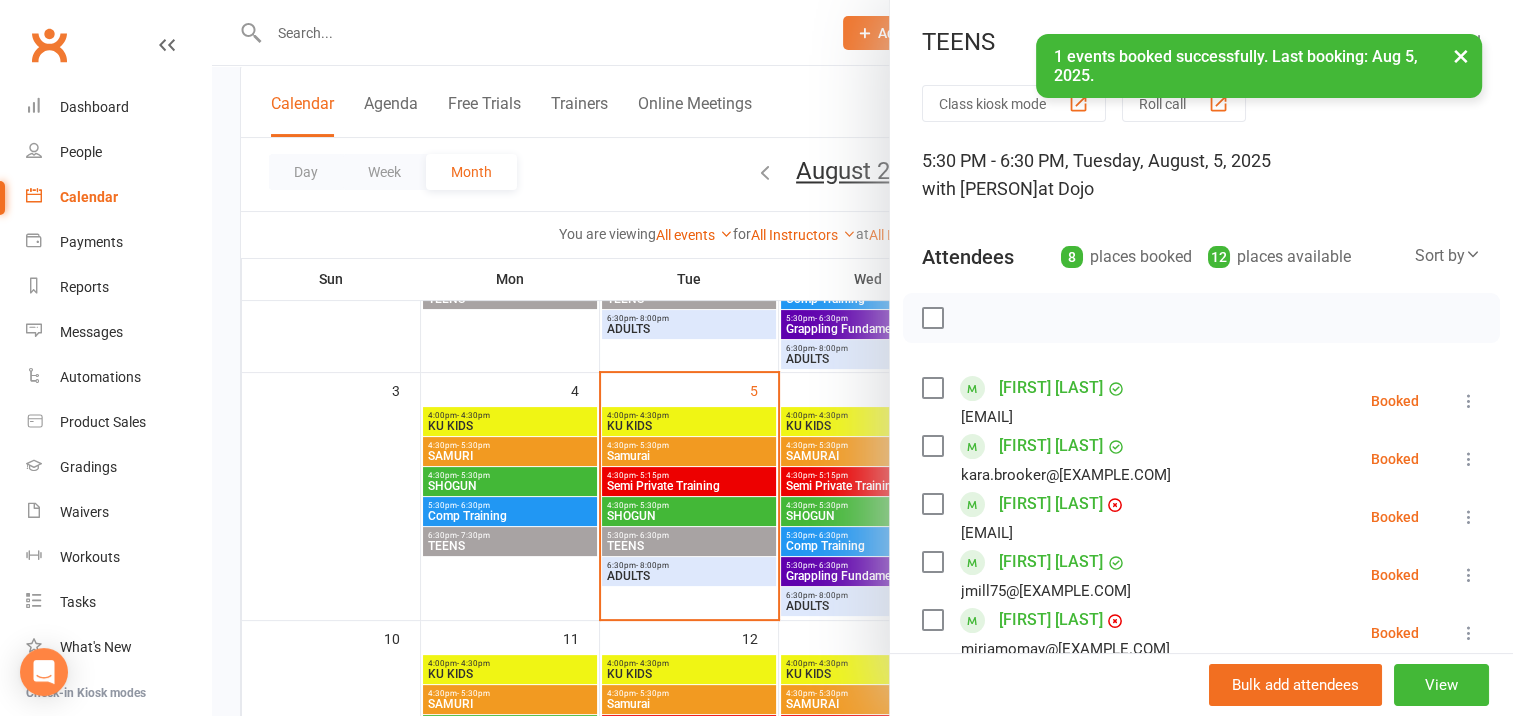 click at bounding box center (932, 318) 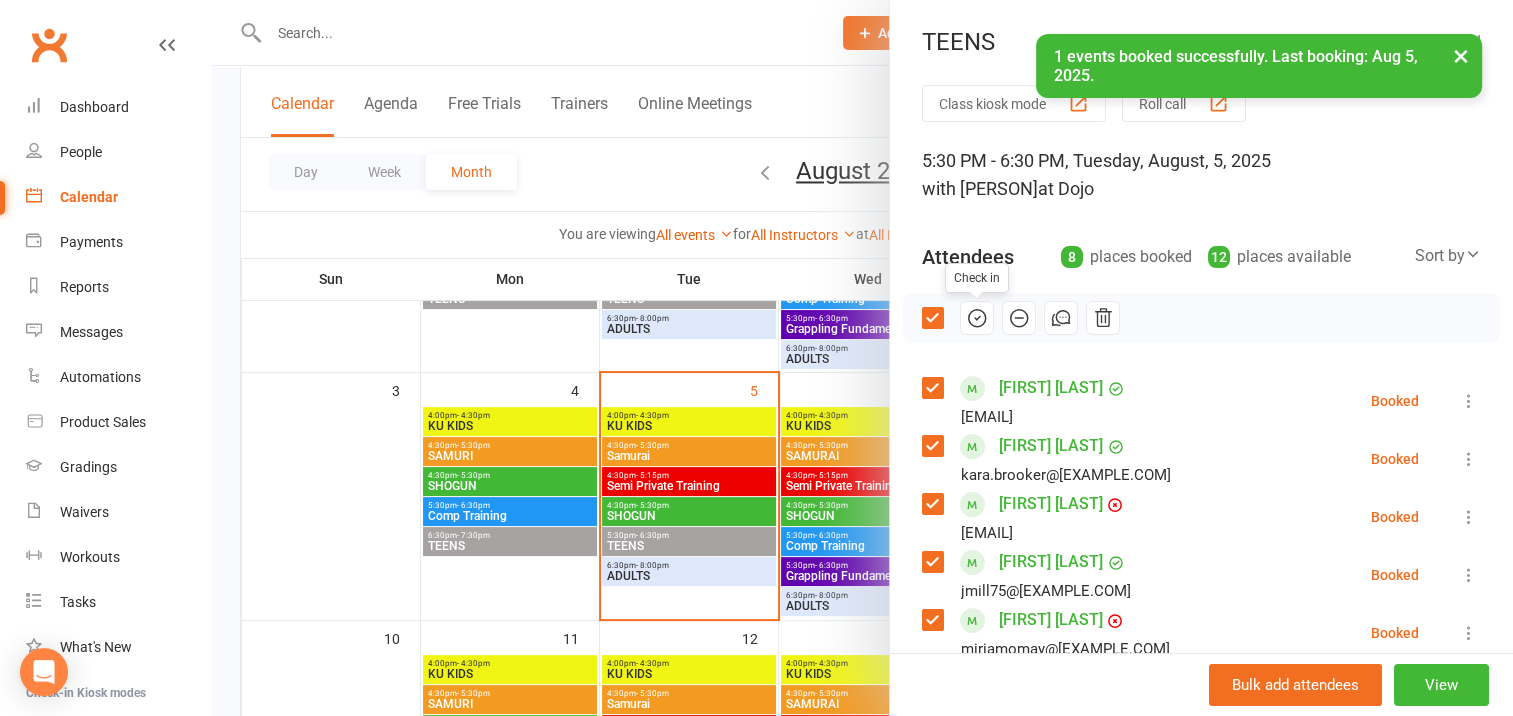 click 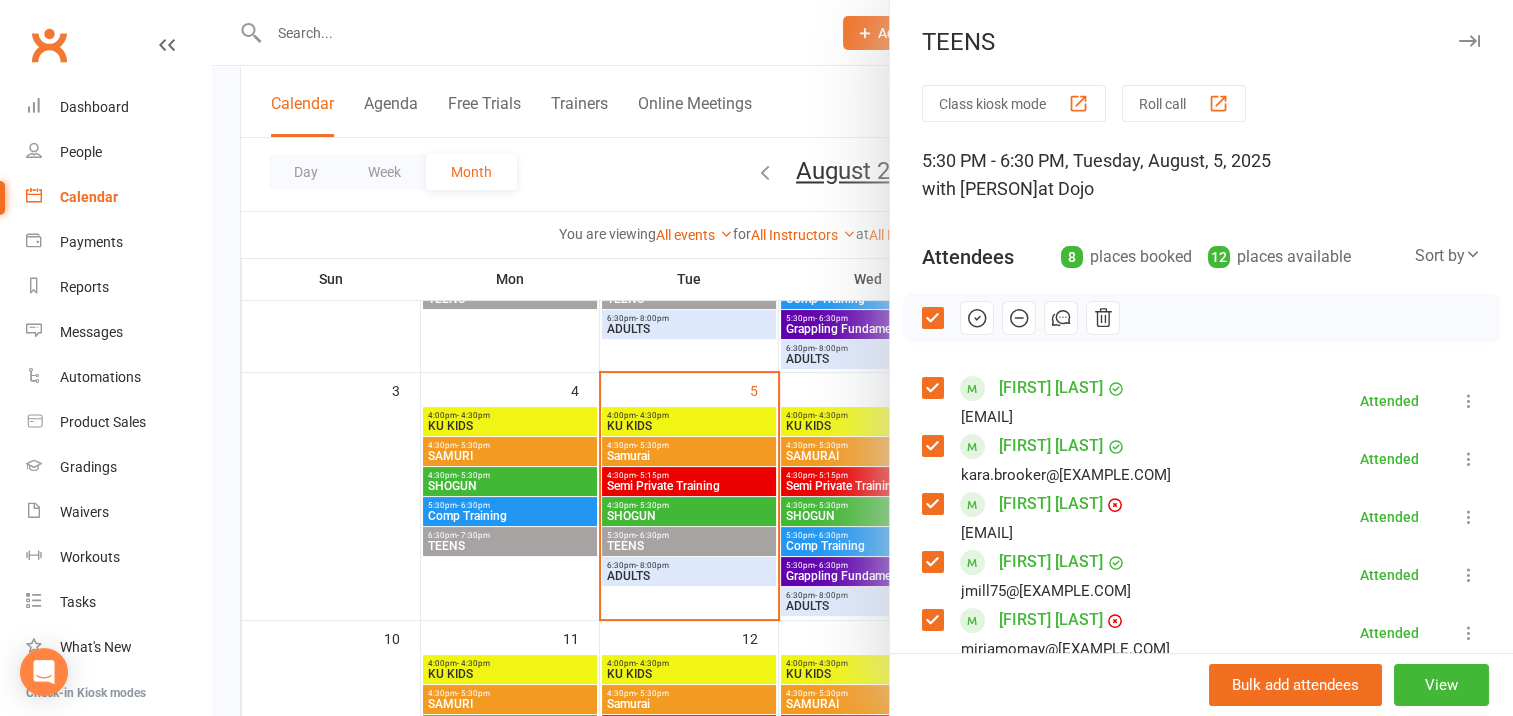 click at bounding box center [1469, 41] 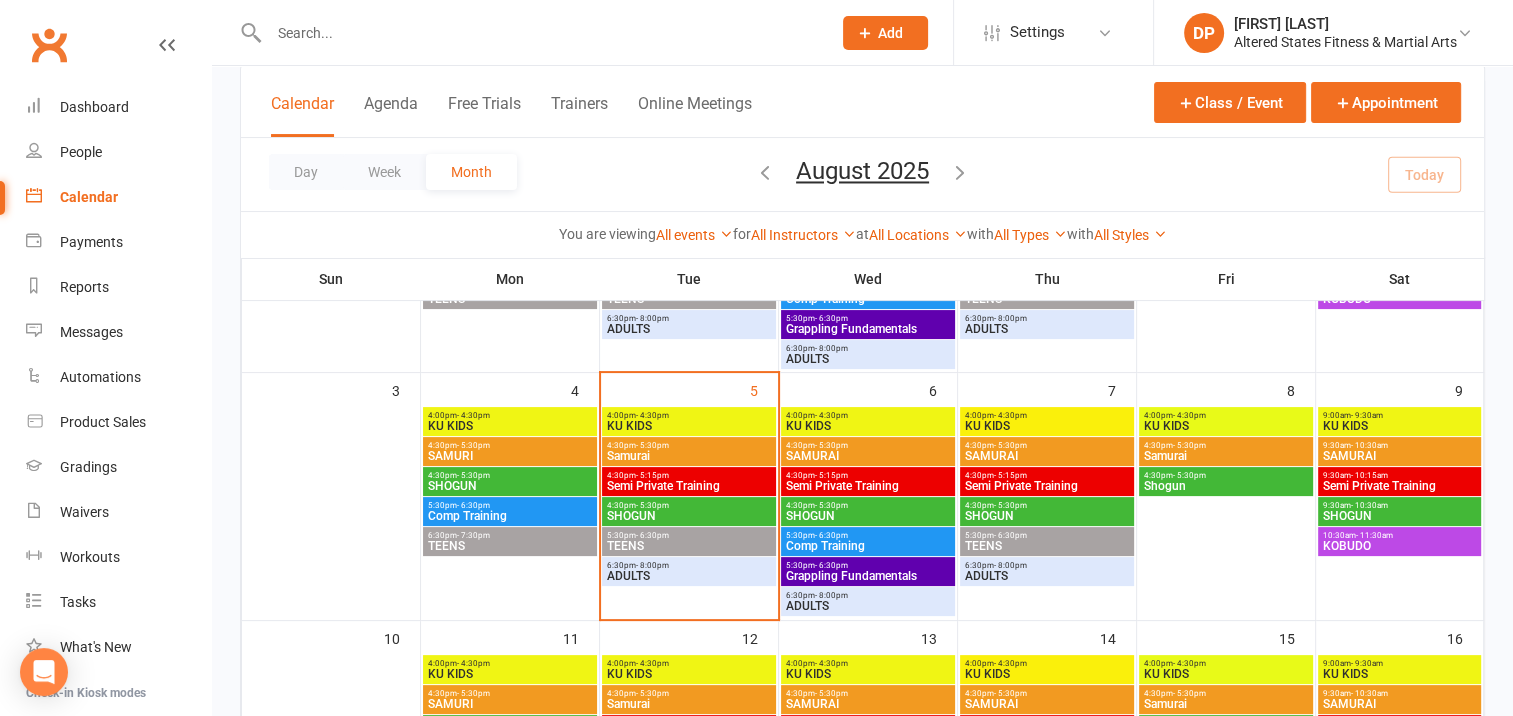 click on "SHOGUN" at bounding box center [689, 516] 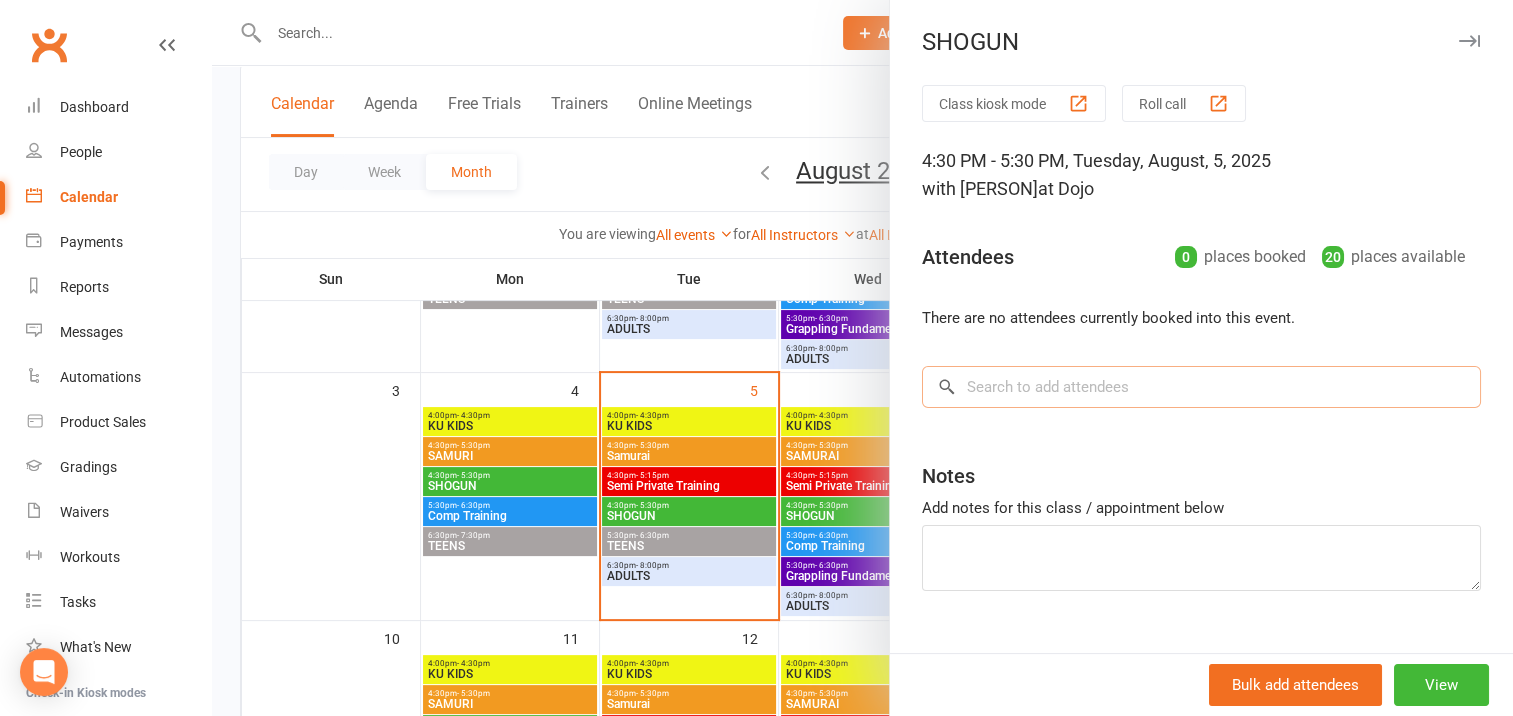 click at bounding box center [1201, 387] 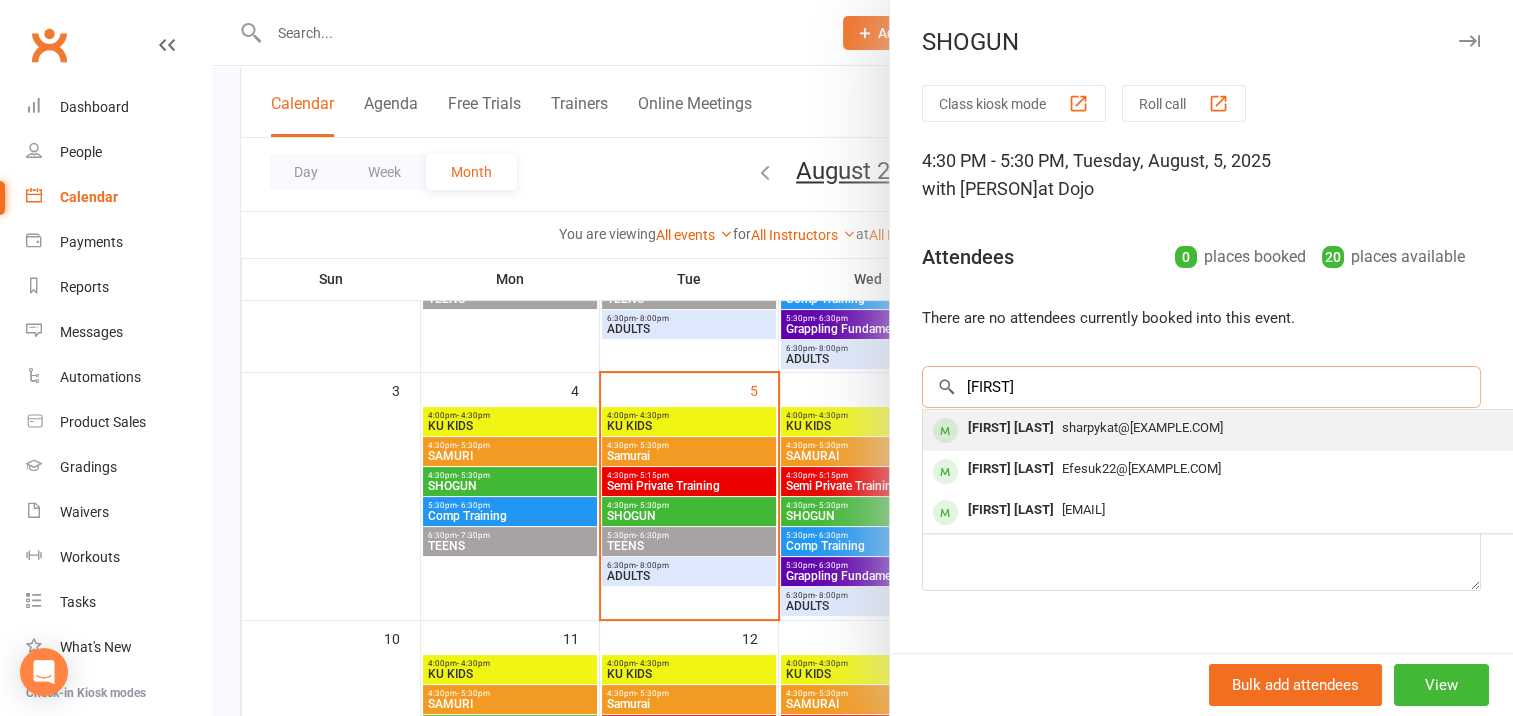type on "[FIRST]" 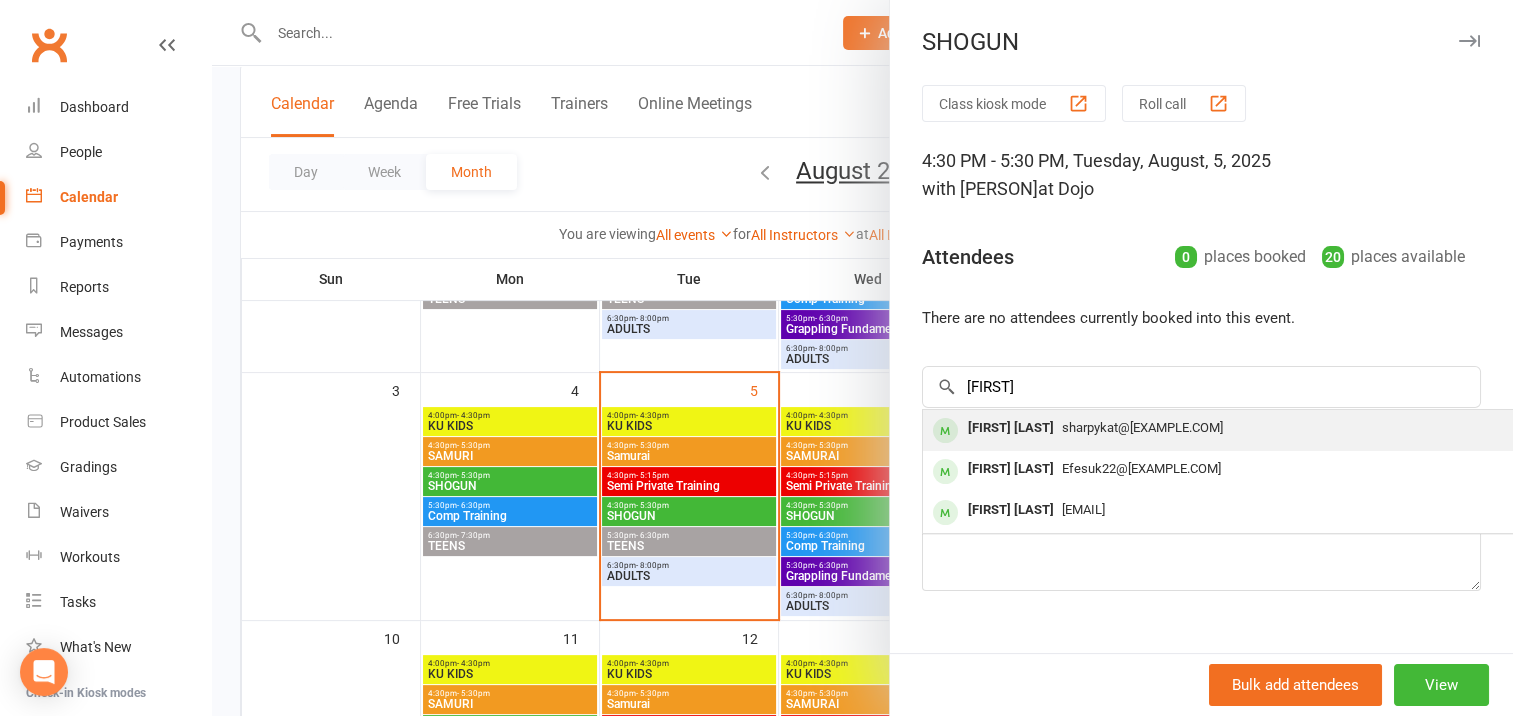 click on "[FIRST] [LAST]" at bounding box center (1011, 428) 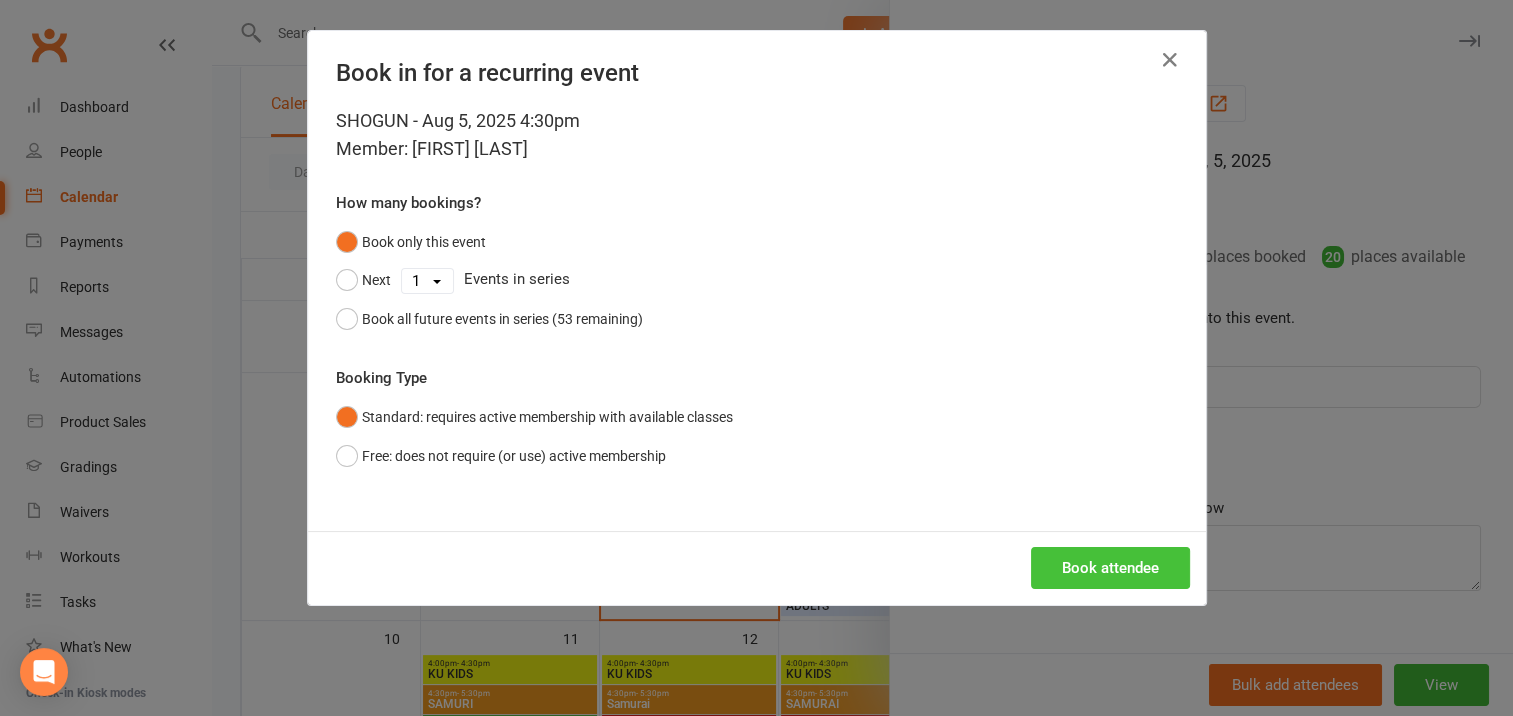 click on "Book attendee" at bounding box center (1110, 568) 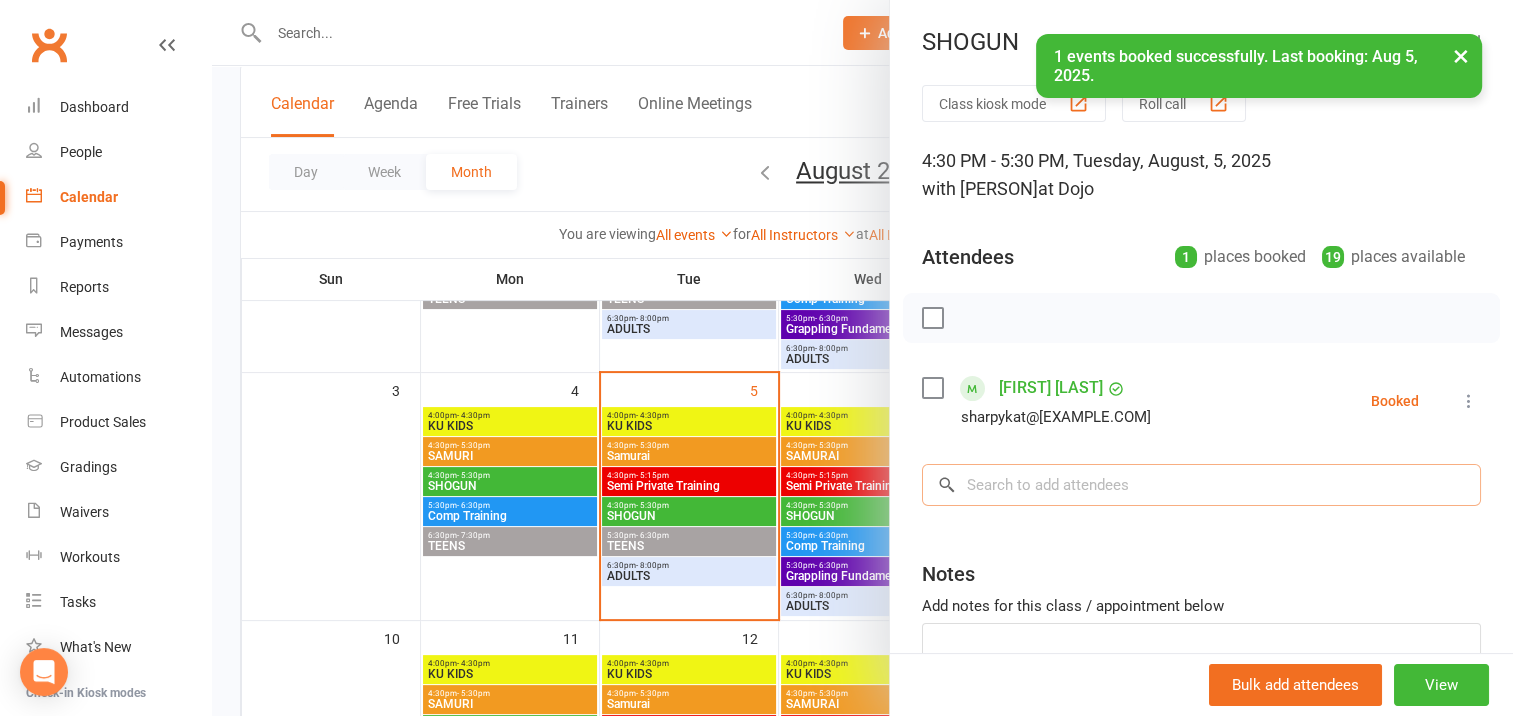click at bounding box center [1201, 485] 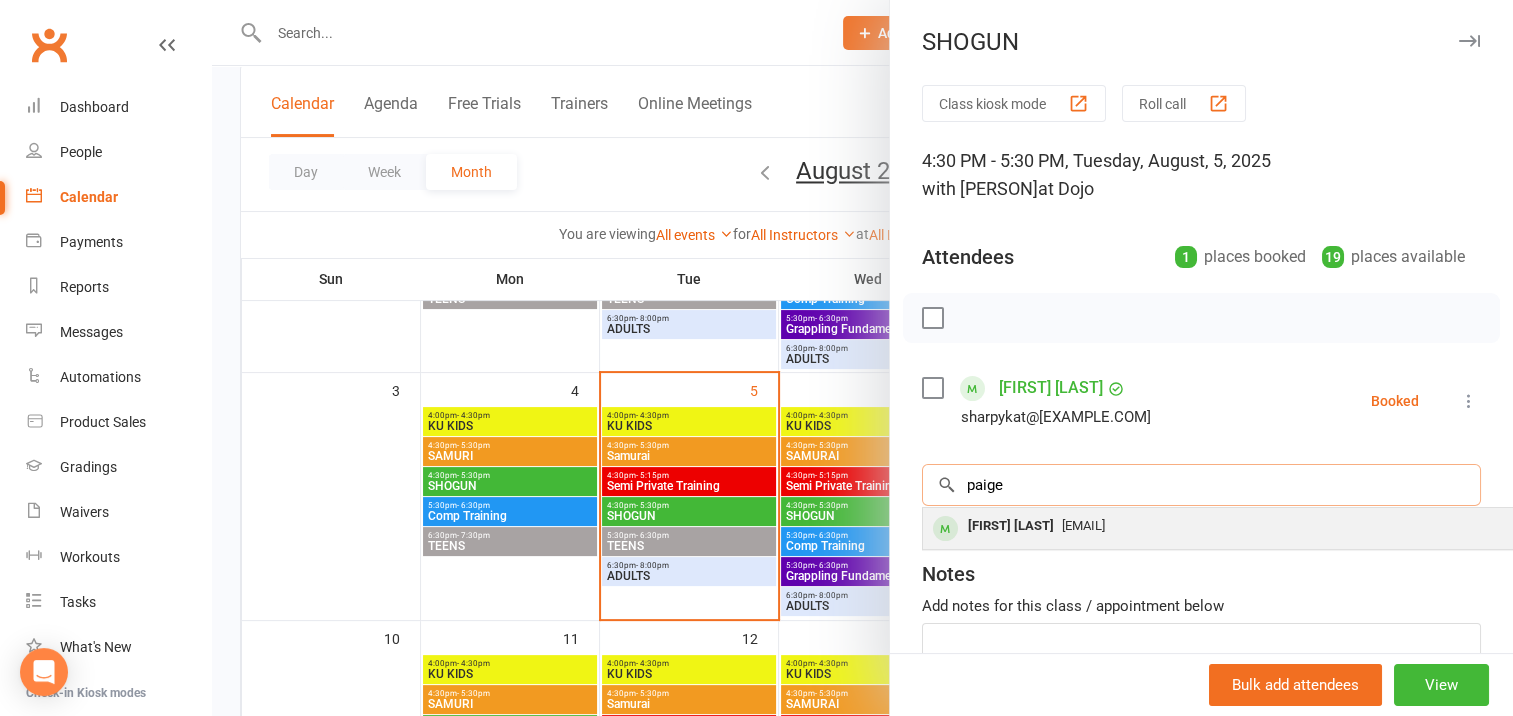 type on "paige" 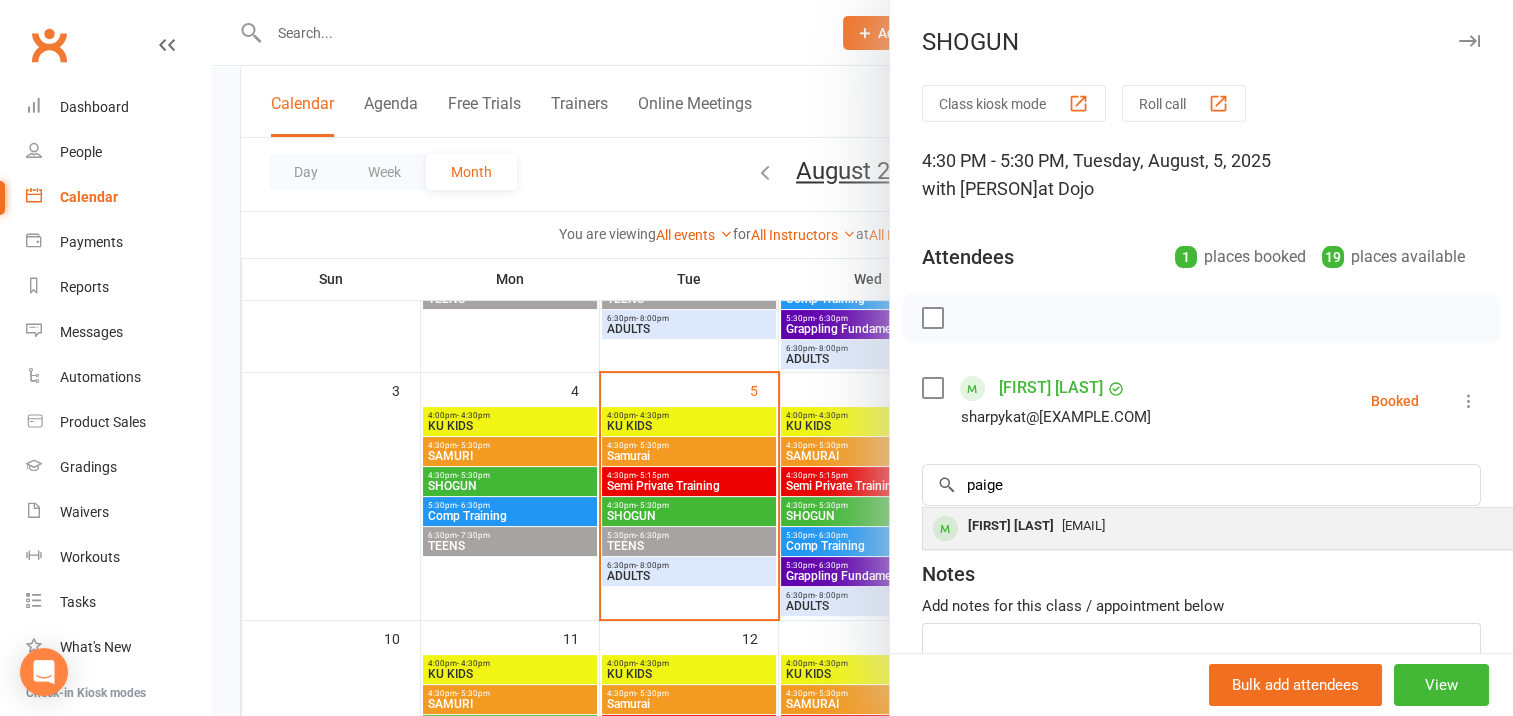 click on "[FIRST] [LAST]" at bounding box center (1011, 526) 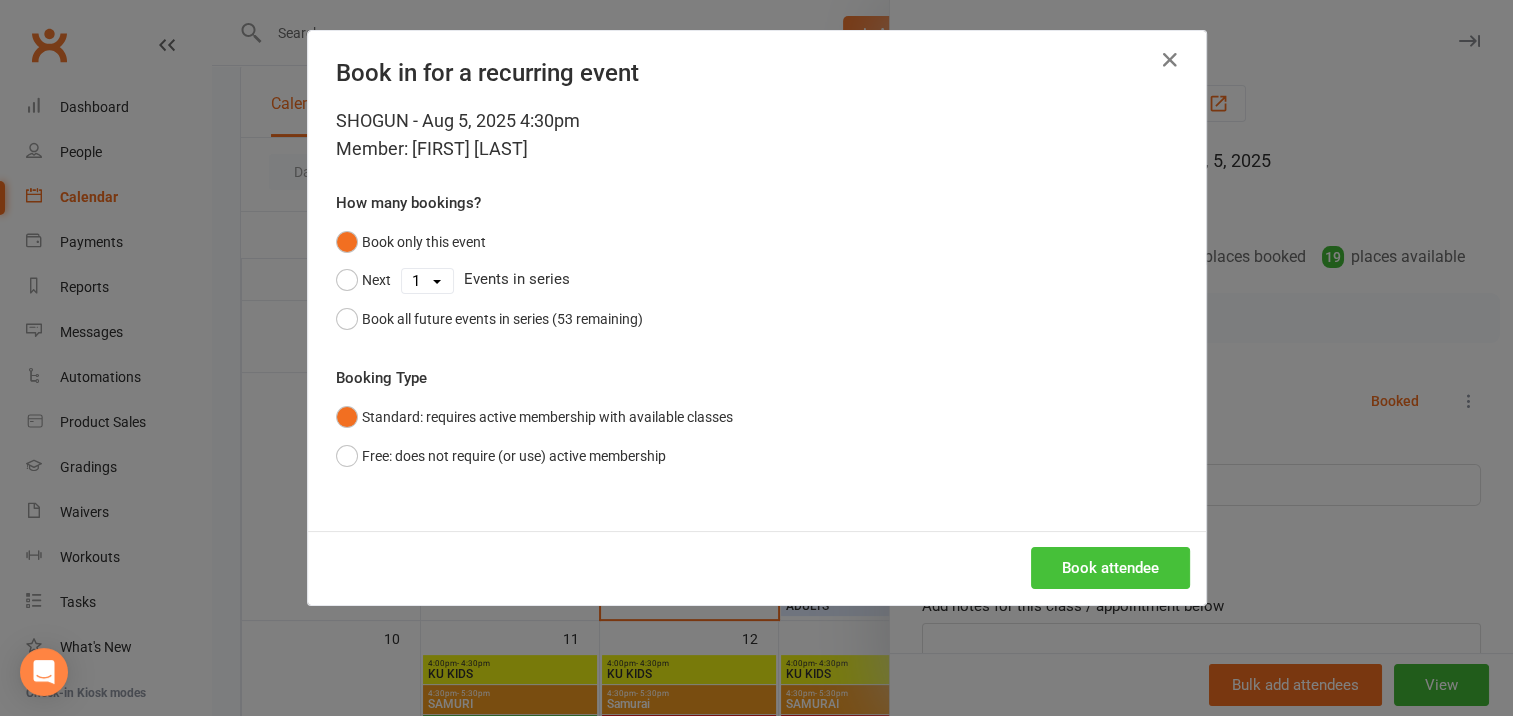 click on "Book attendee" at bounding box center (1110, 568) 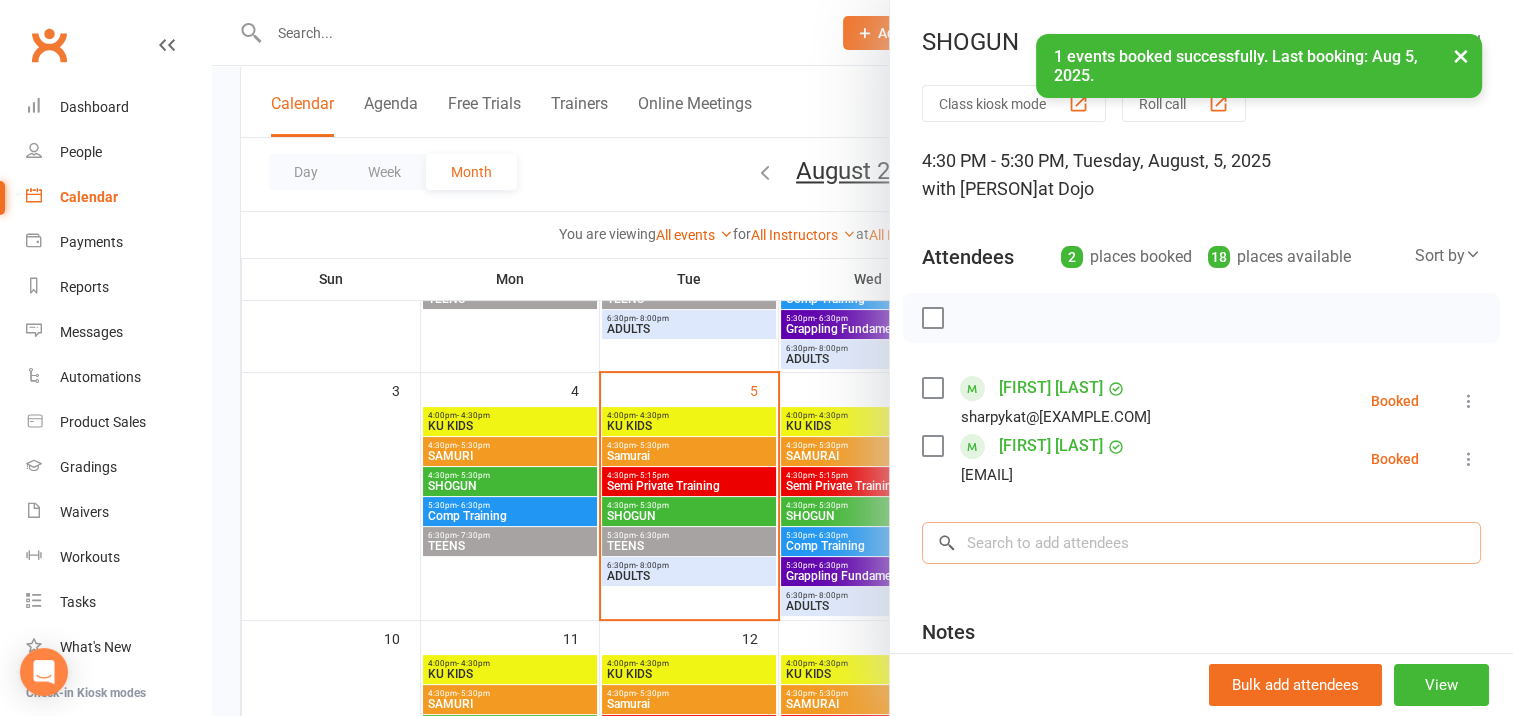 click at bounding box center (1201, 543) 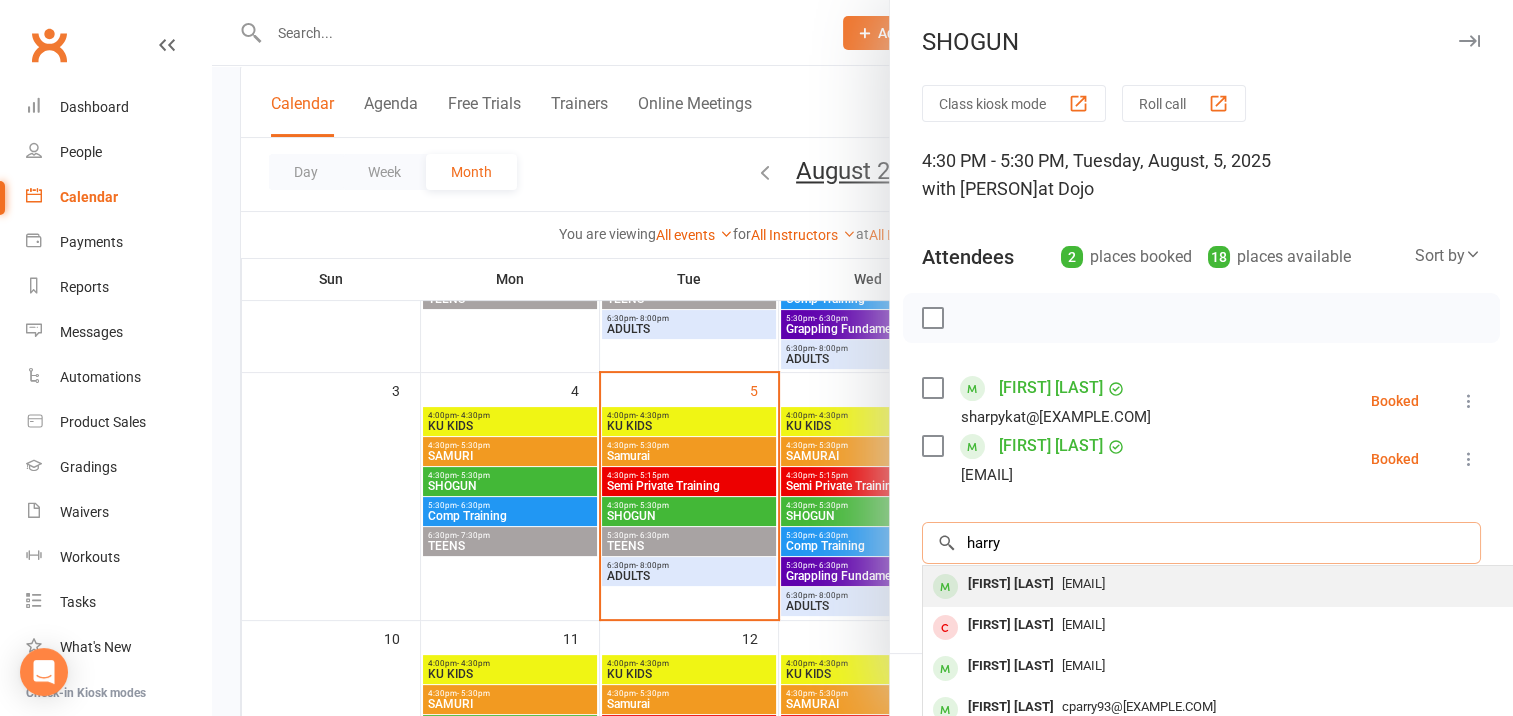 type on "harry" 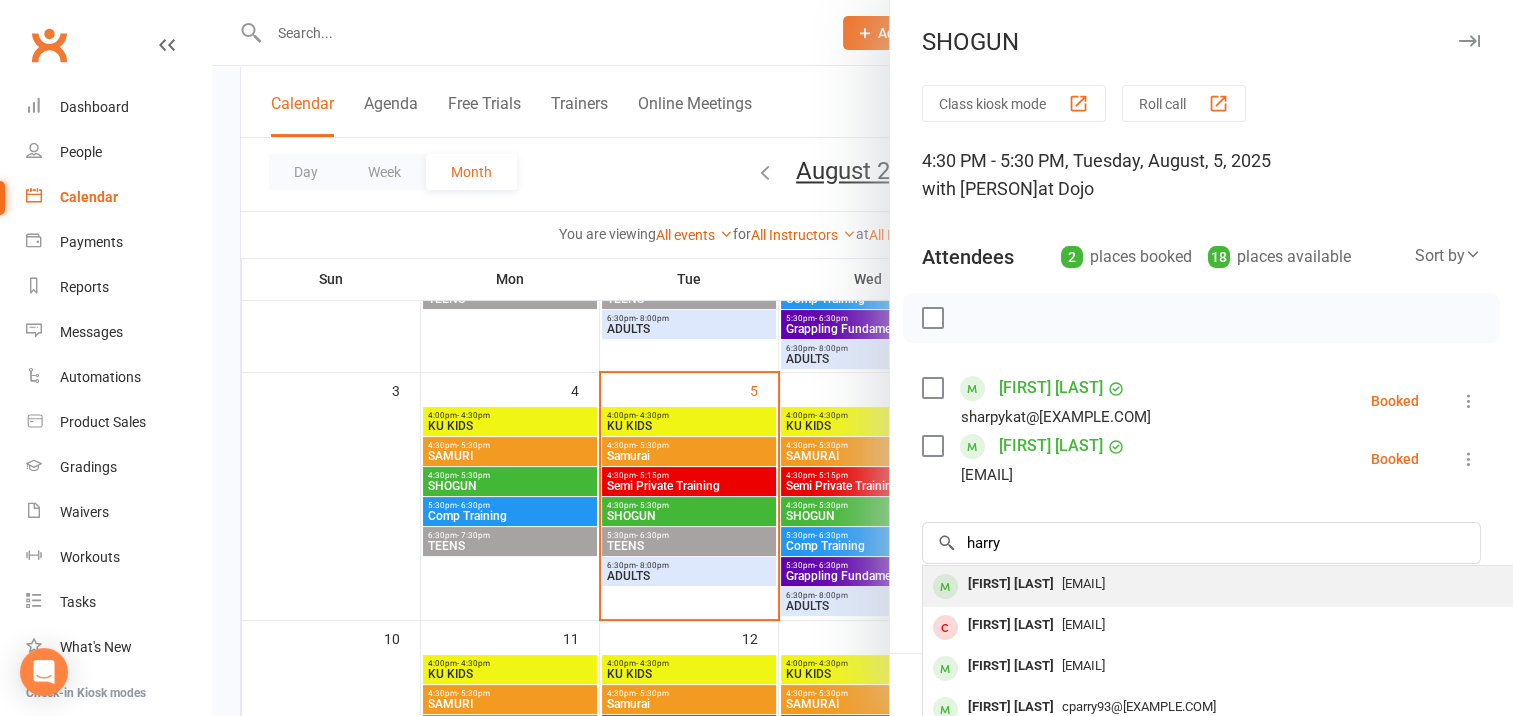 click on "[FIRST] [LAST]" at bounding box center (1011, 584) 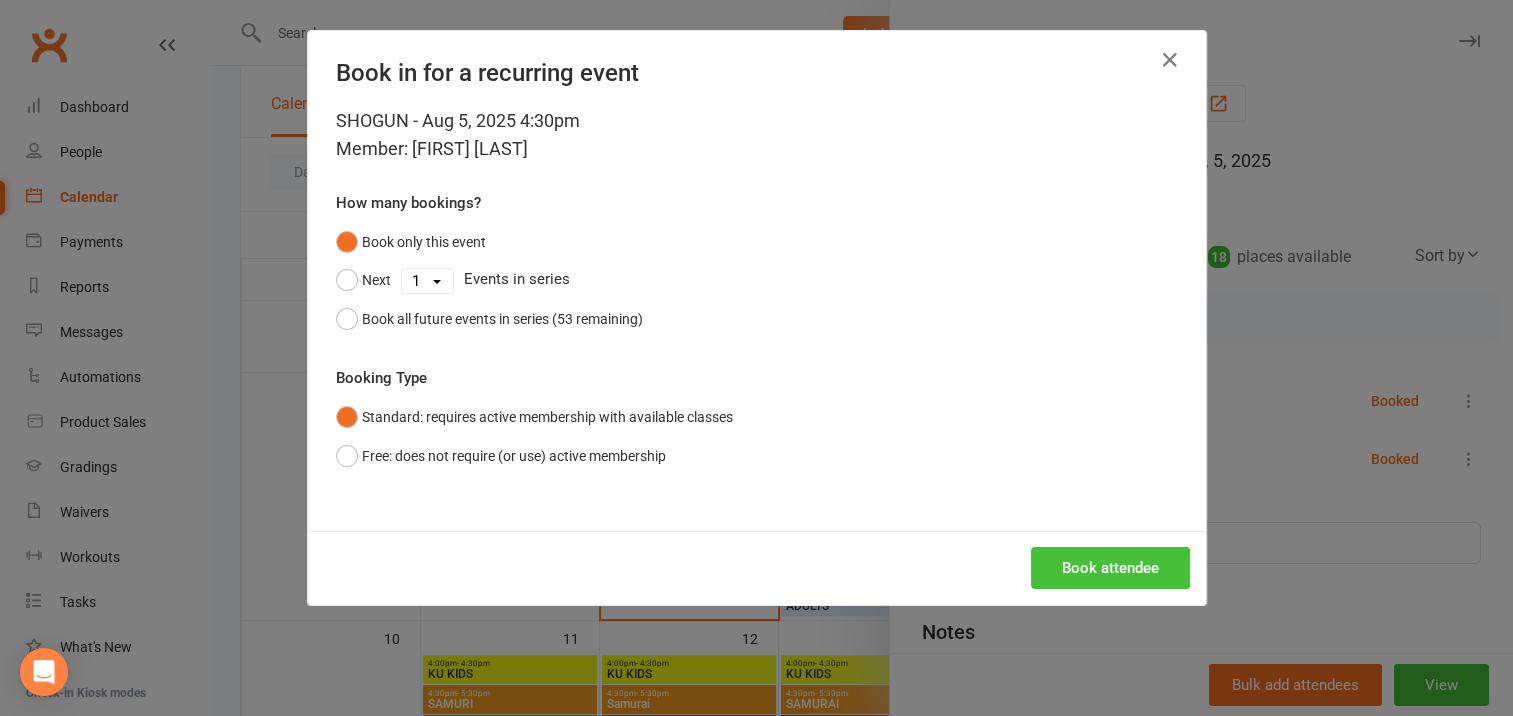 click on "Book attendee" at bounding box center [1110, 568] 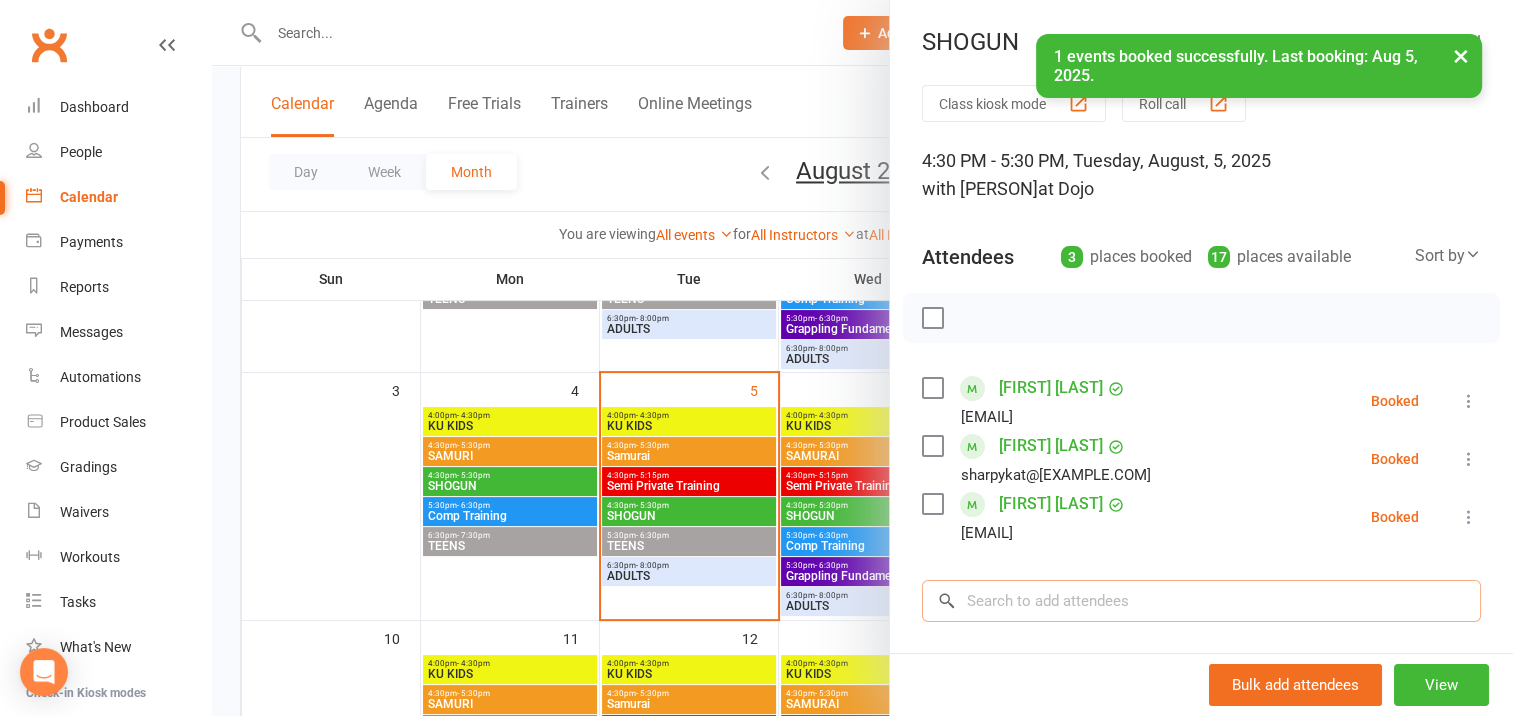 click at bounding box center [1201, 601] 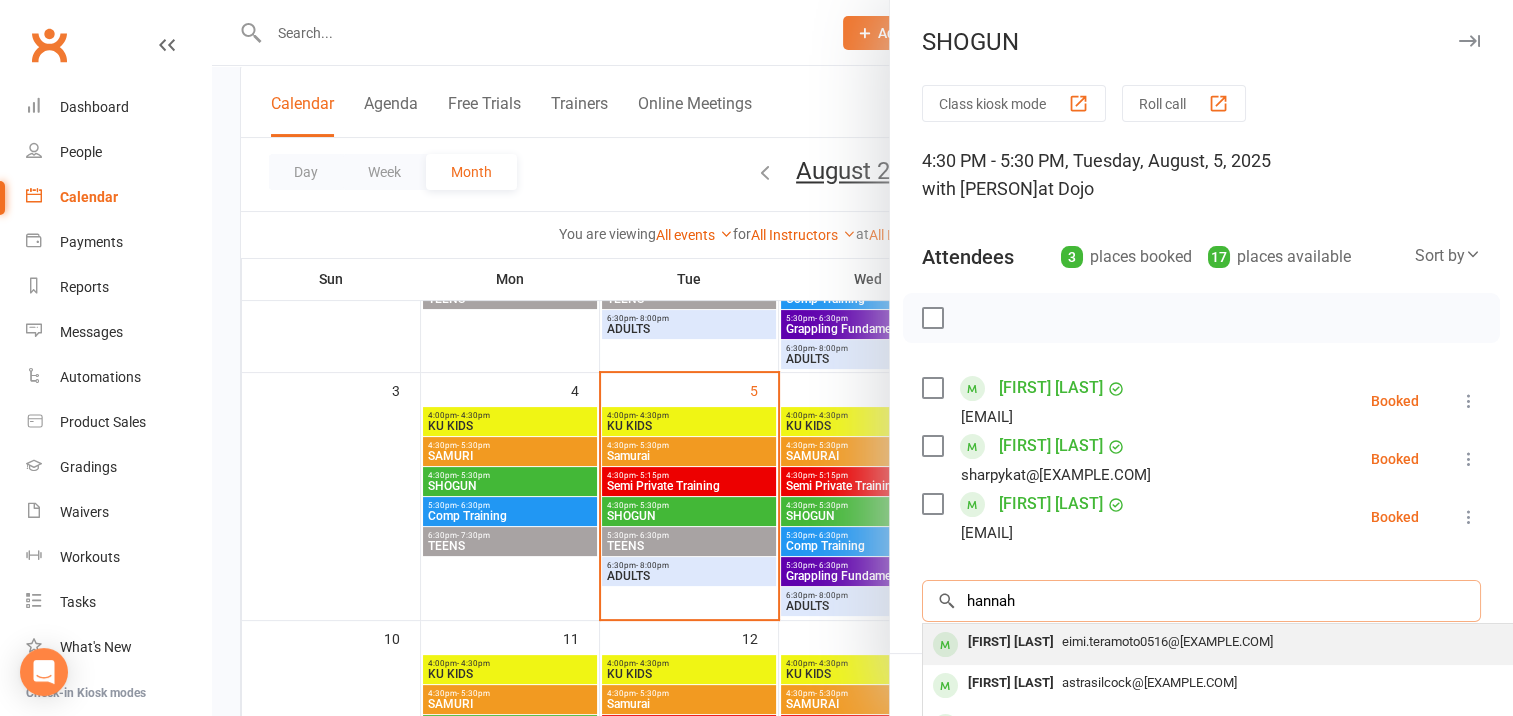 type on "hannah" 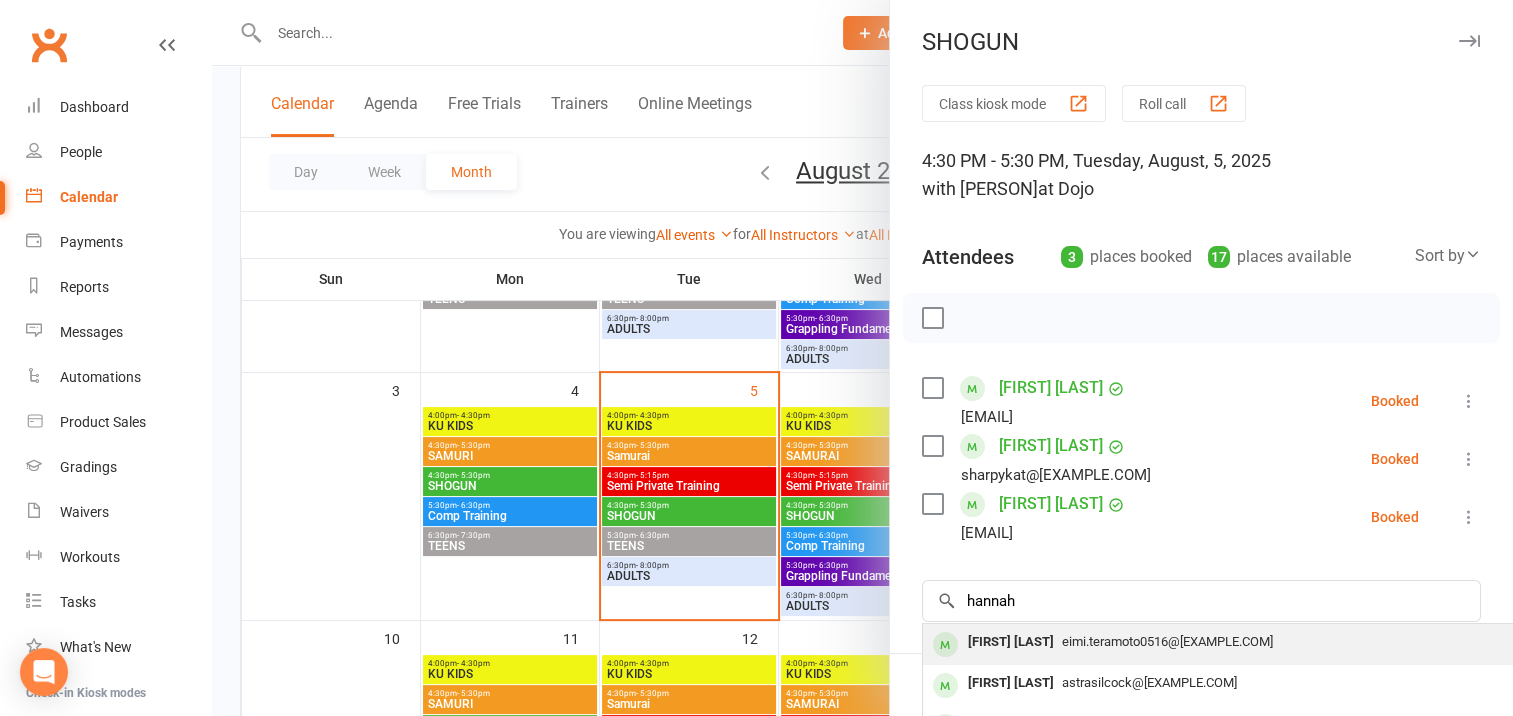 click on "[FIRST] [LAST]" at bounding box center (1011, 642) 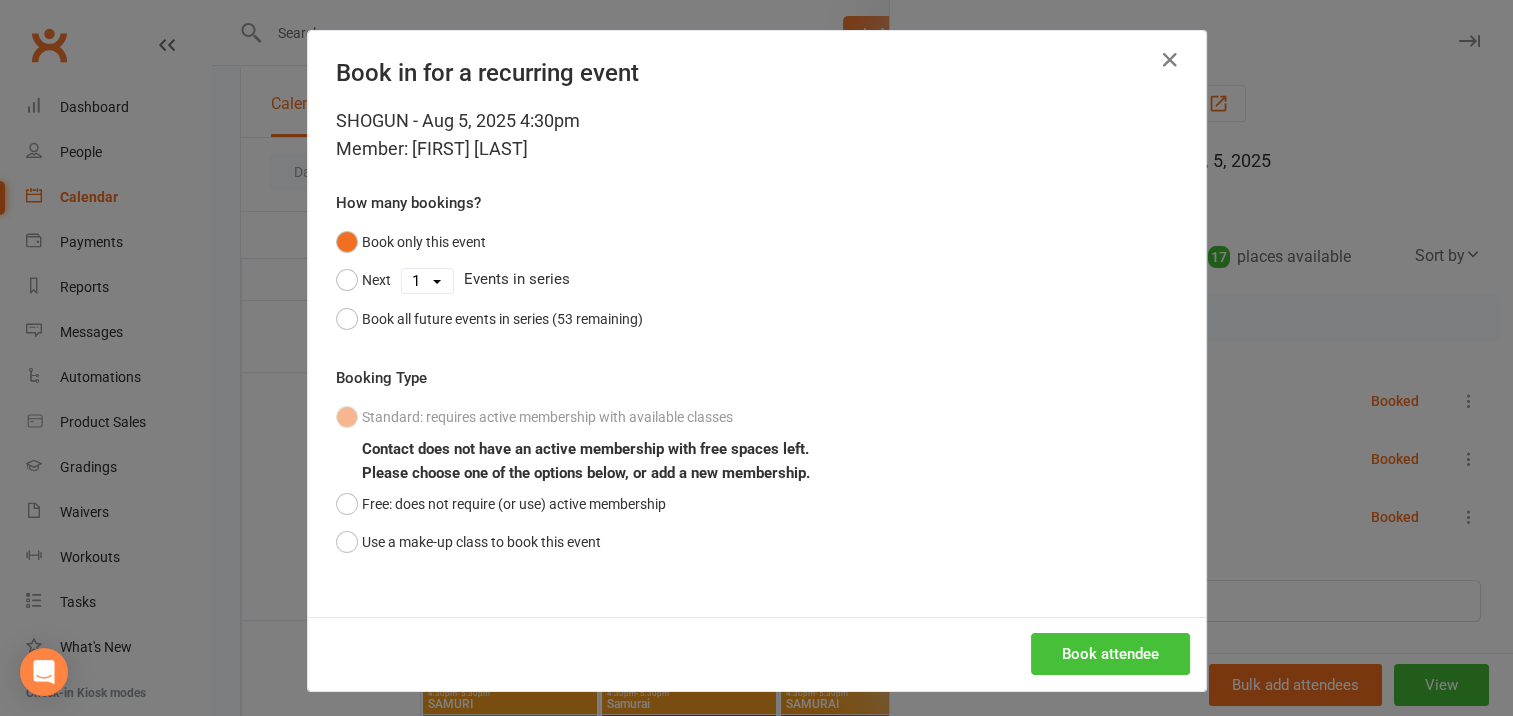 click on "Book attendee" at bounding box center (1110, 654) 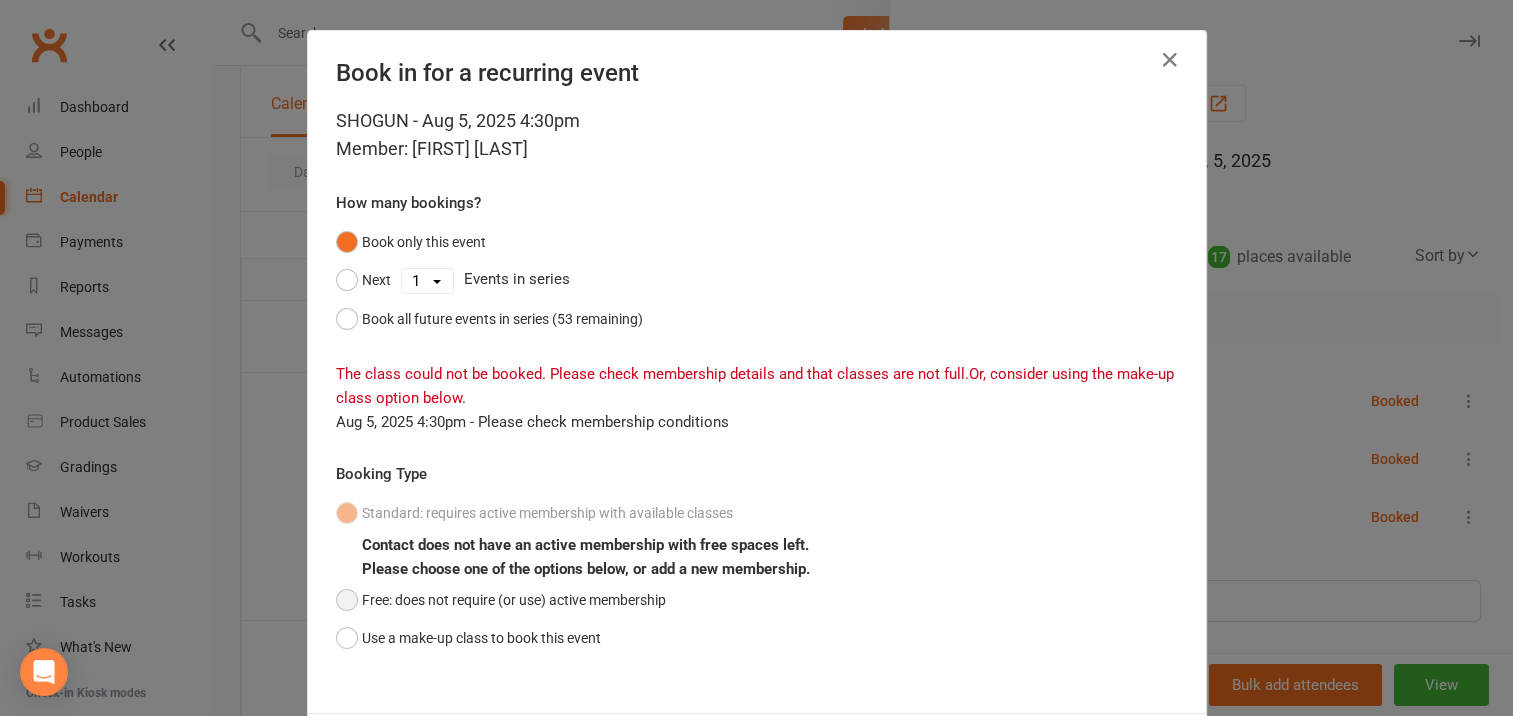 click on "Free: does not require (or use) active membership" at bounding box center (501, 600) 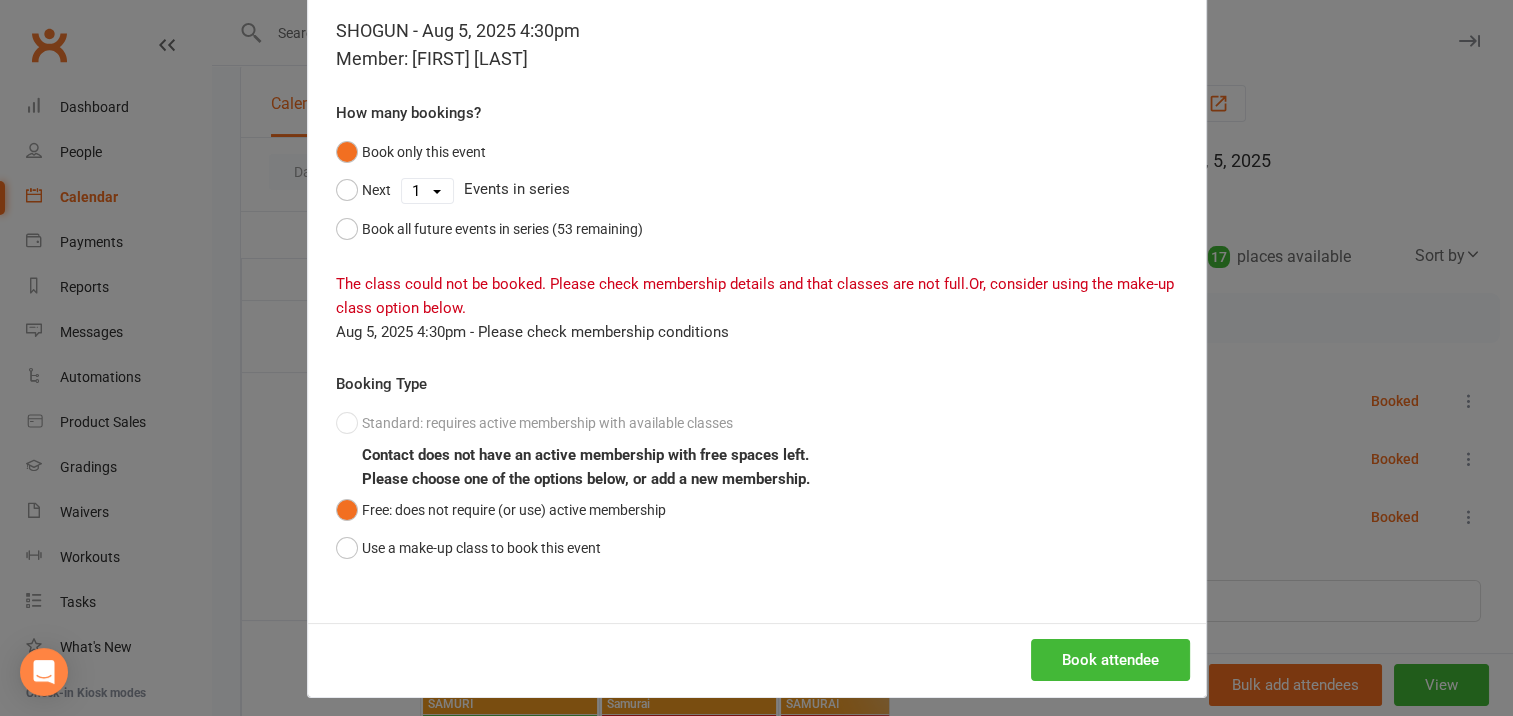 scroll, scrollTop: 101, scrollLeft: 0, axis: vertical 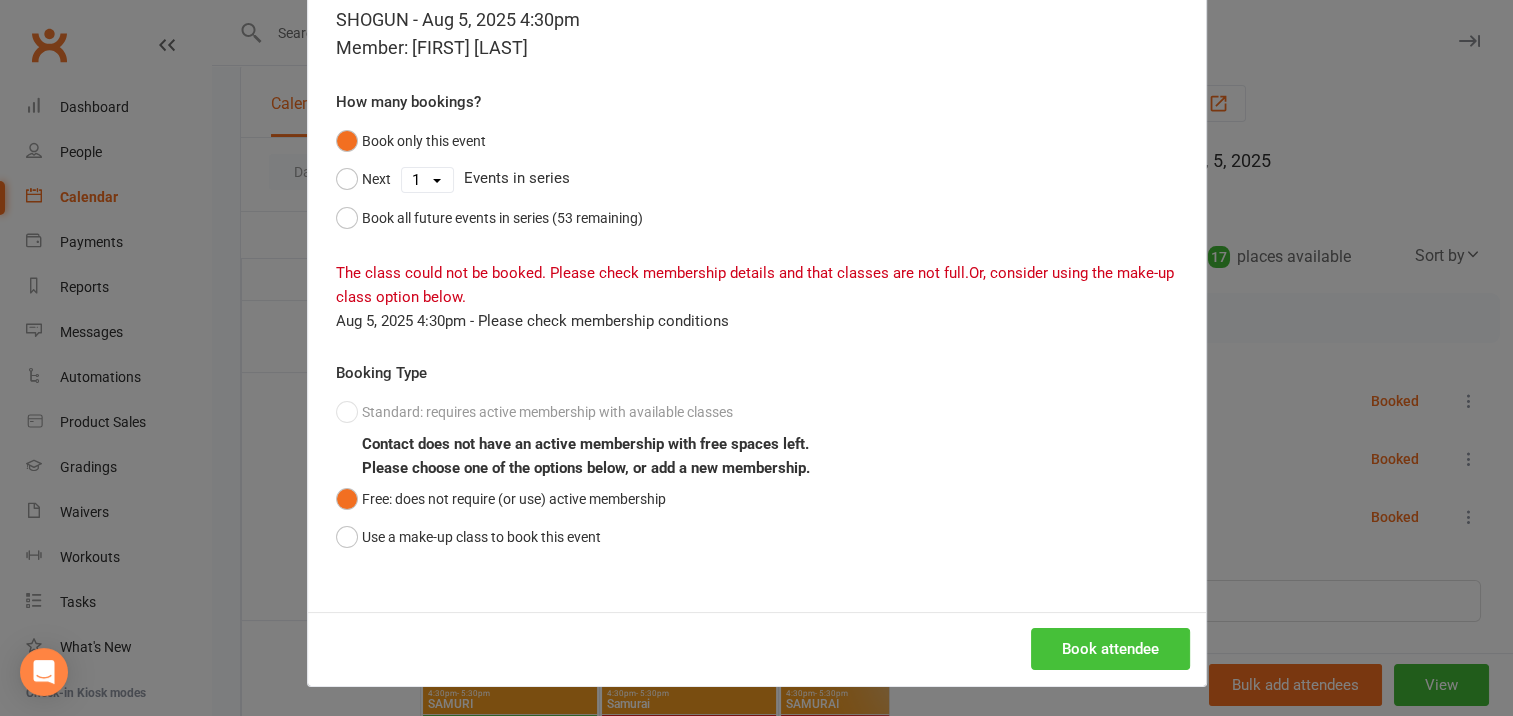 click on "Book attendee" at bounding box center [1110, 649] 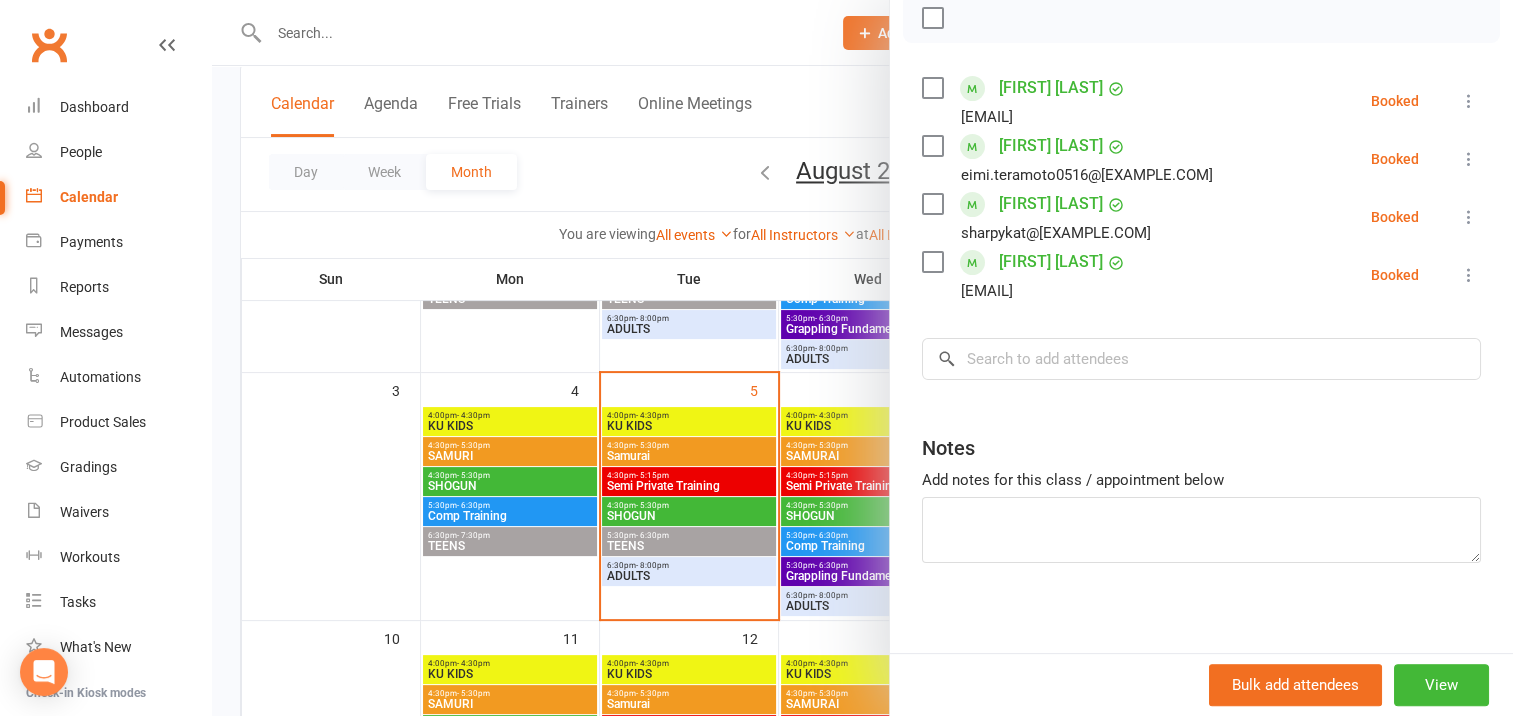 scroll, scrollTop: 100, scrollLeft: 0, axis: vertical 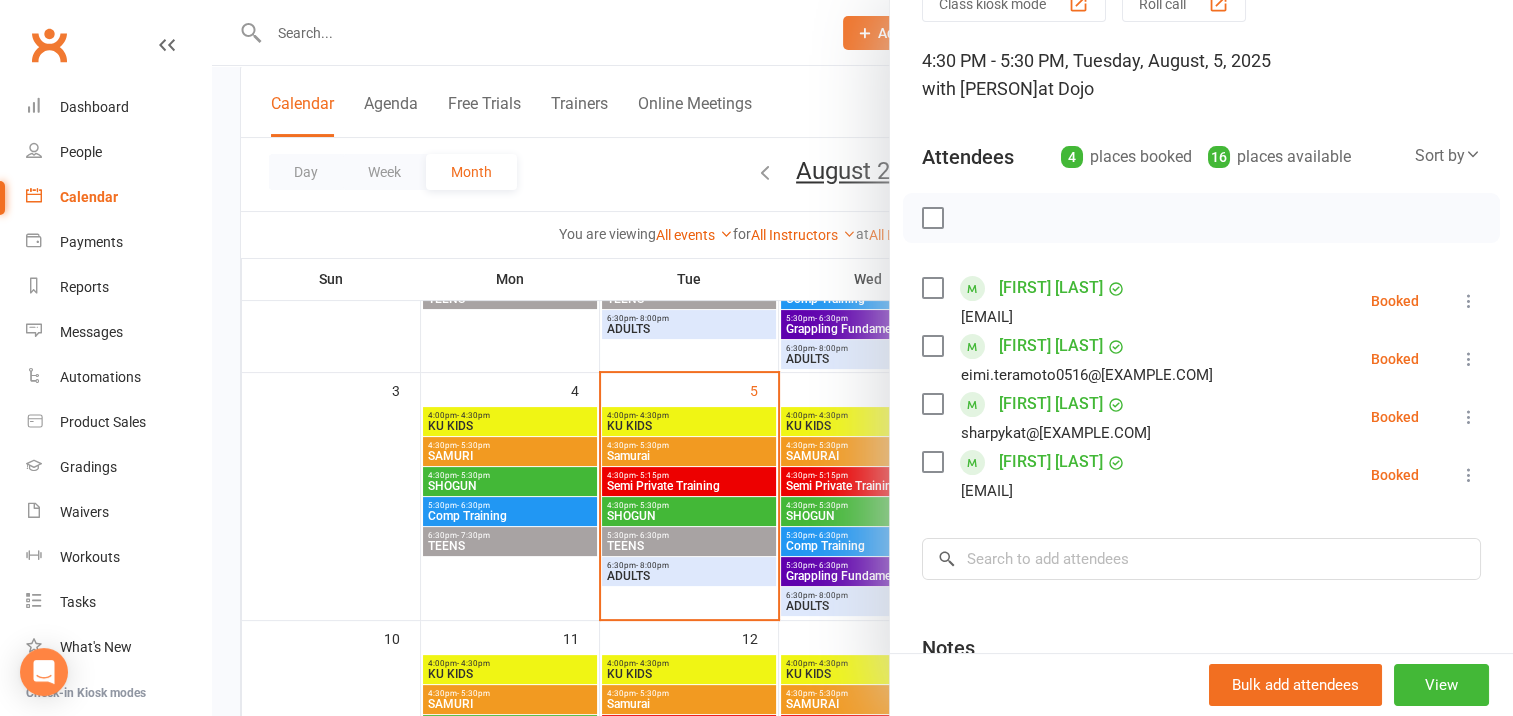 click at bounding box center [932, 218] 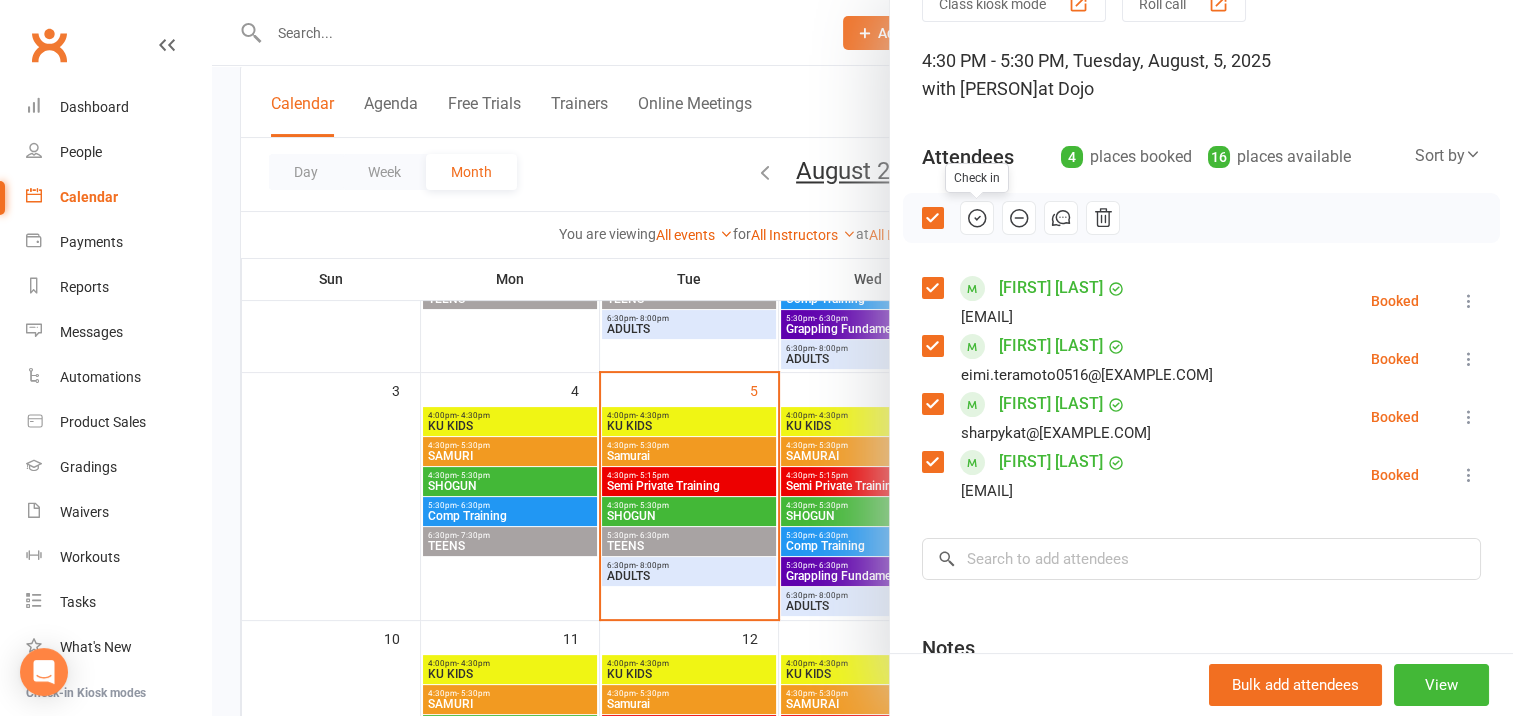 click 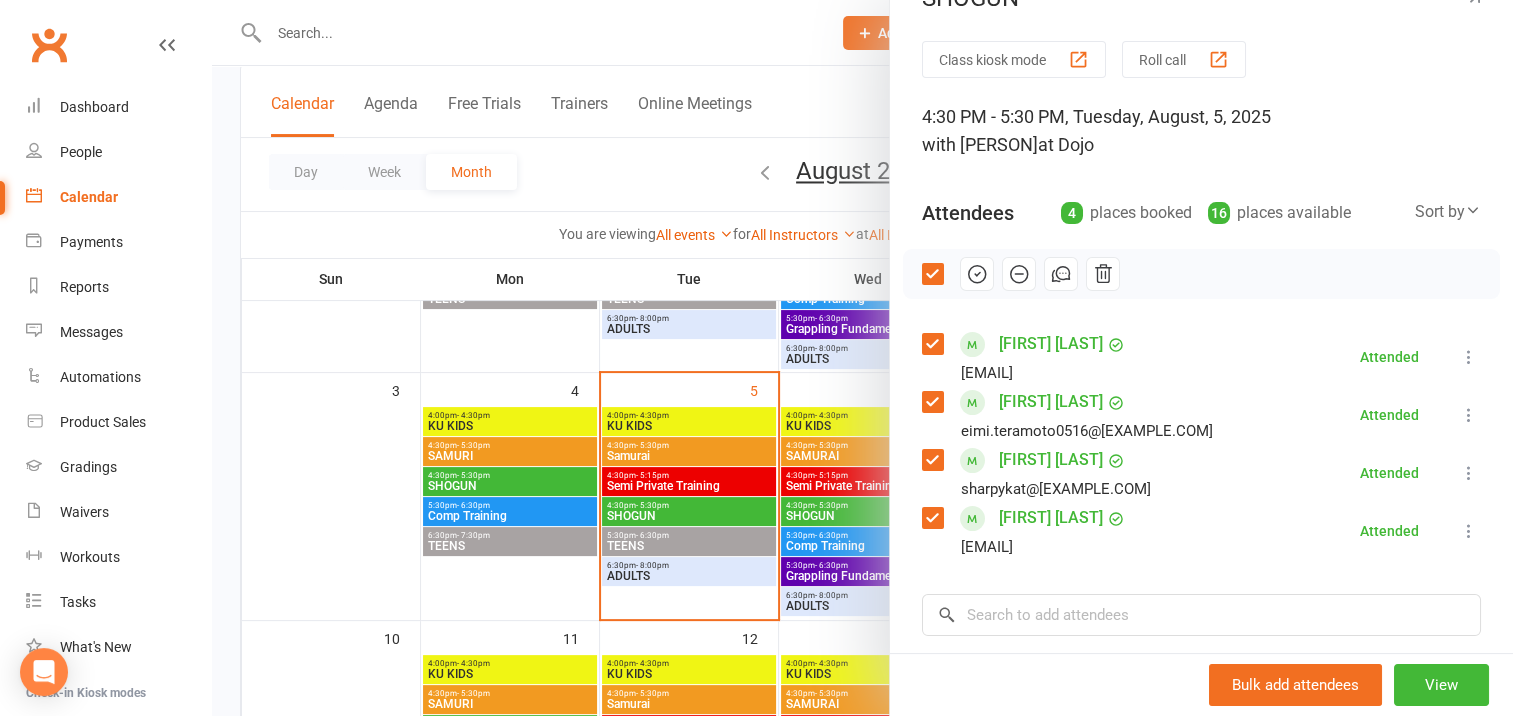 scroll, scrollTop: 0, scrollLeft: 0, axis: both 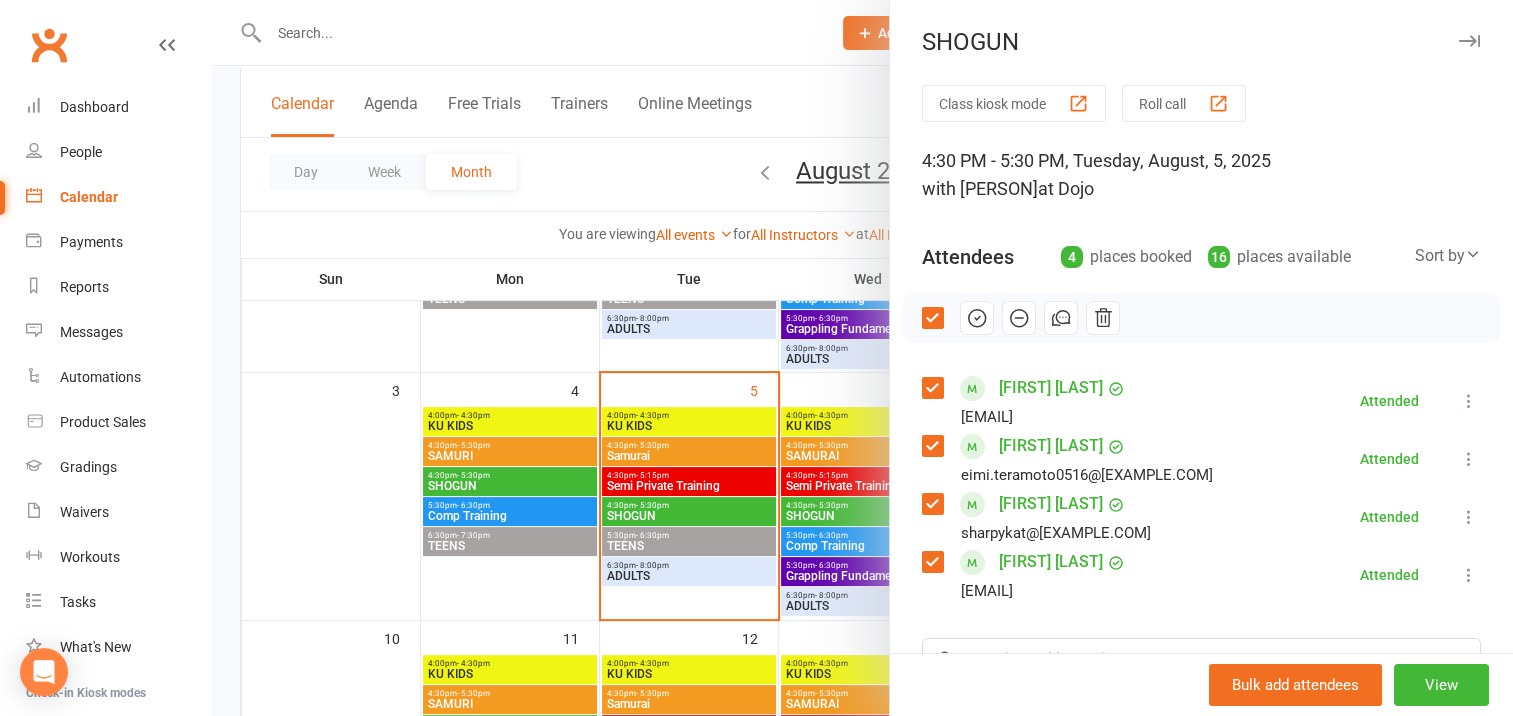click at bounding box center [1469, 41] 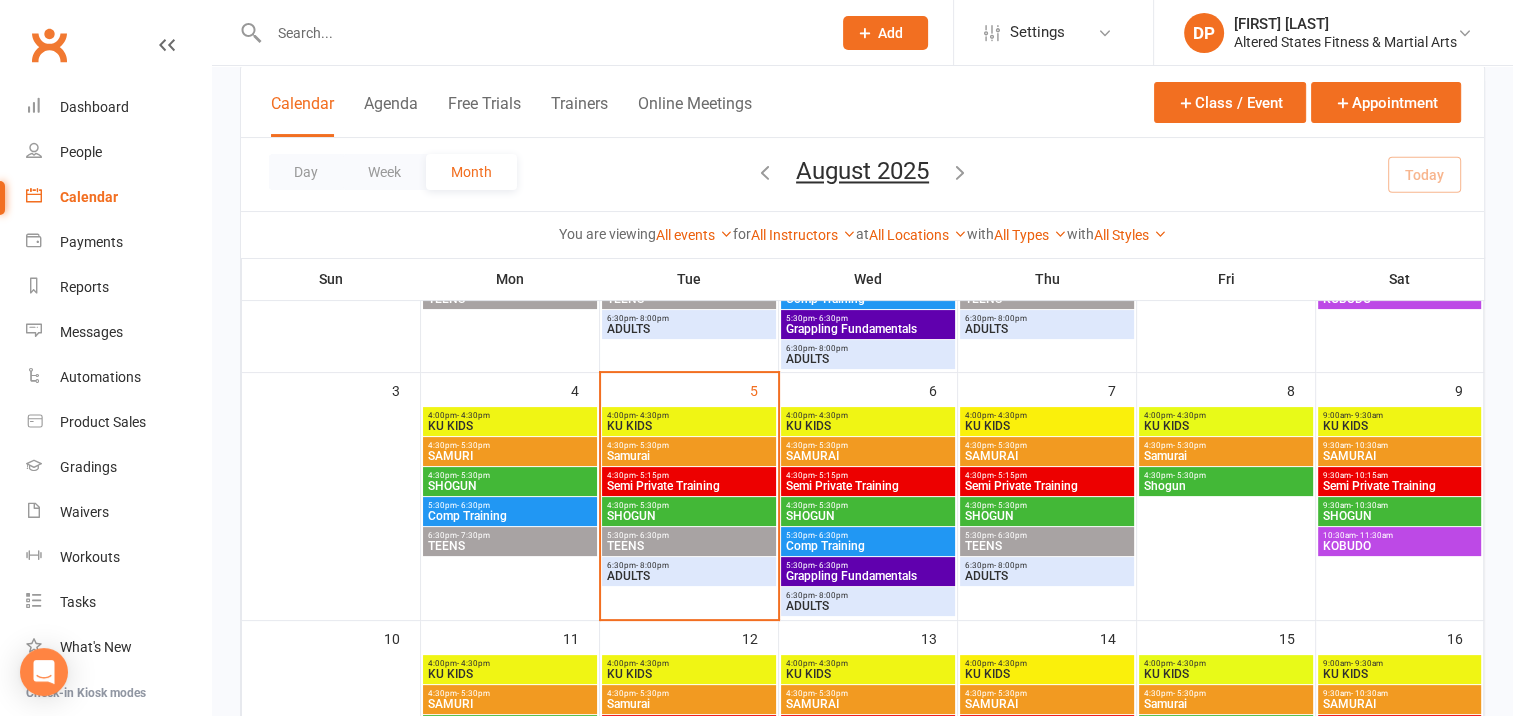 click on "4:30pm  - 5:30pm" at bounding box center (689, 445) 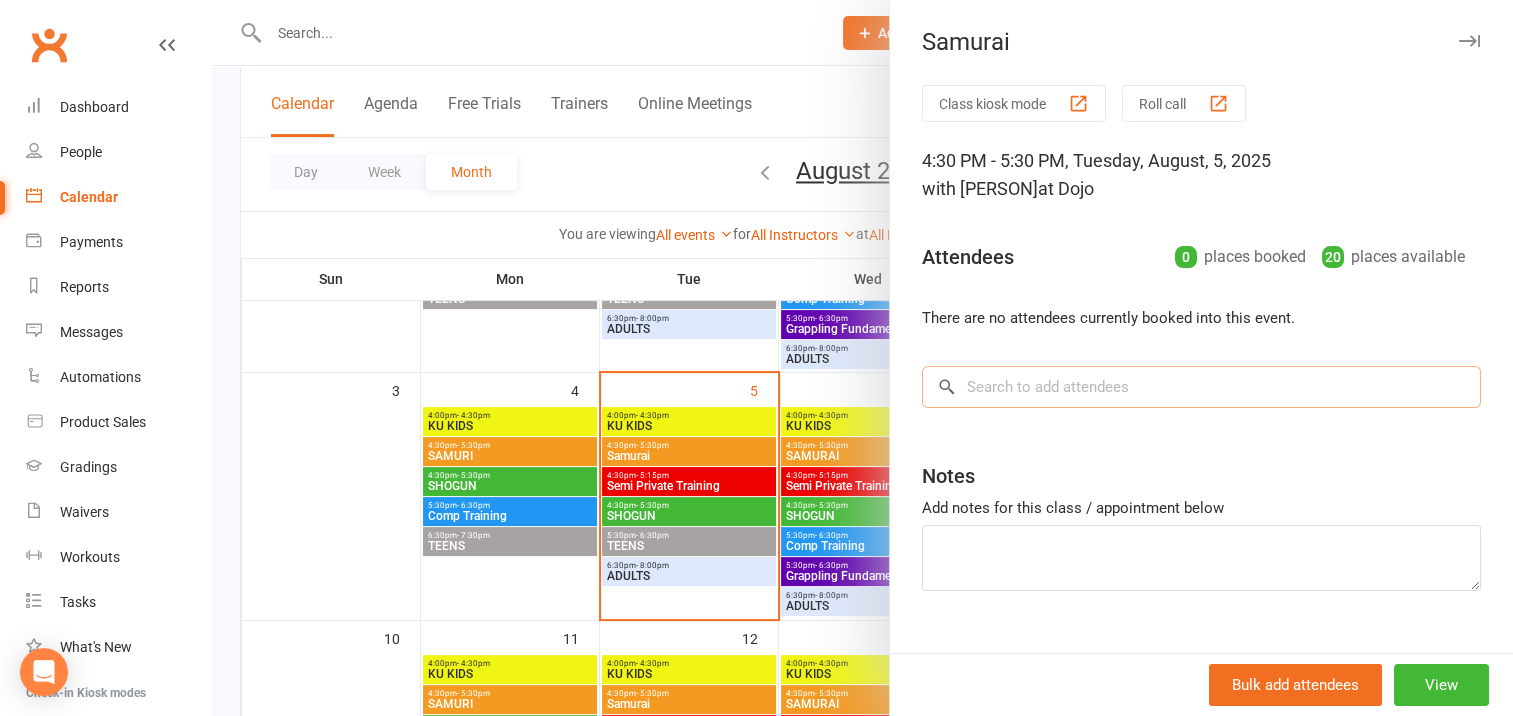 click at bounding box center [1201, 387] 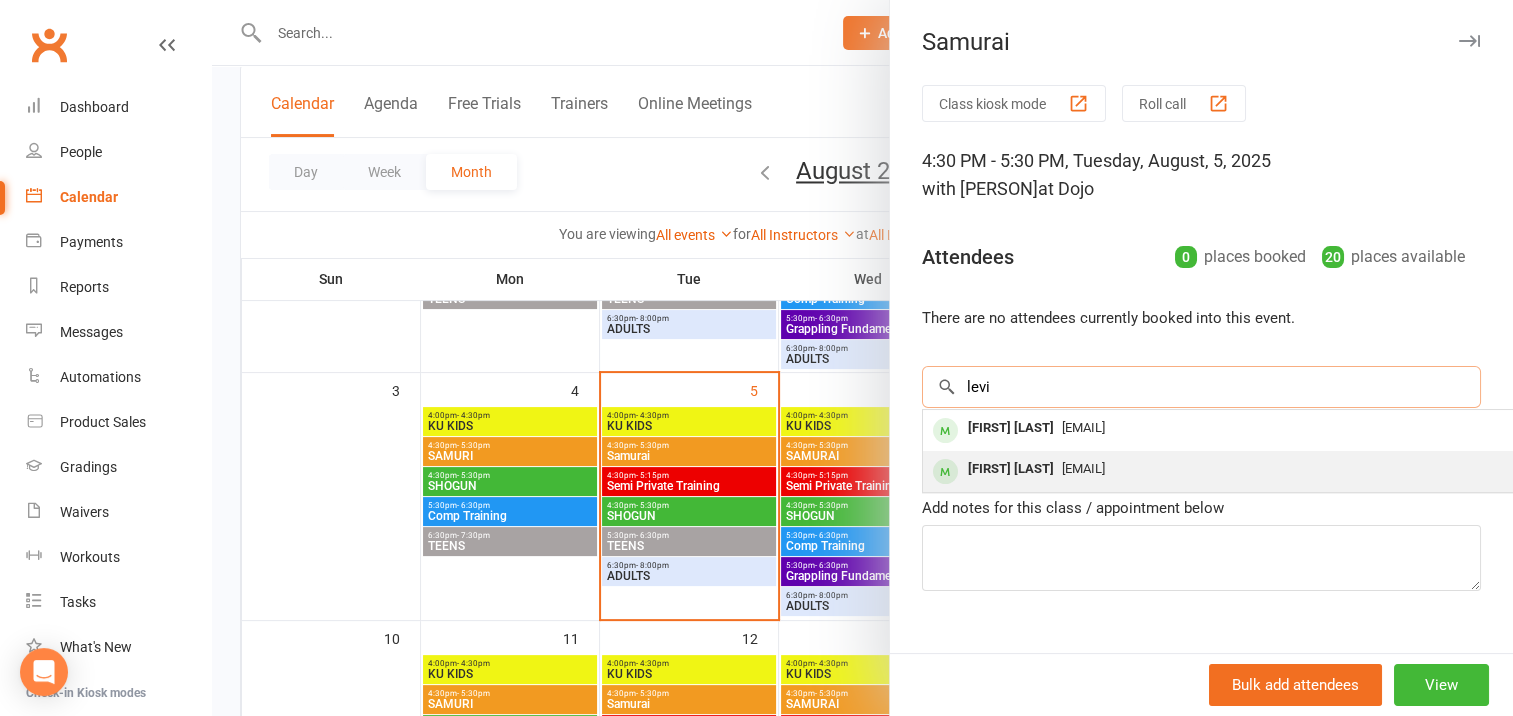 type on "levi" 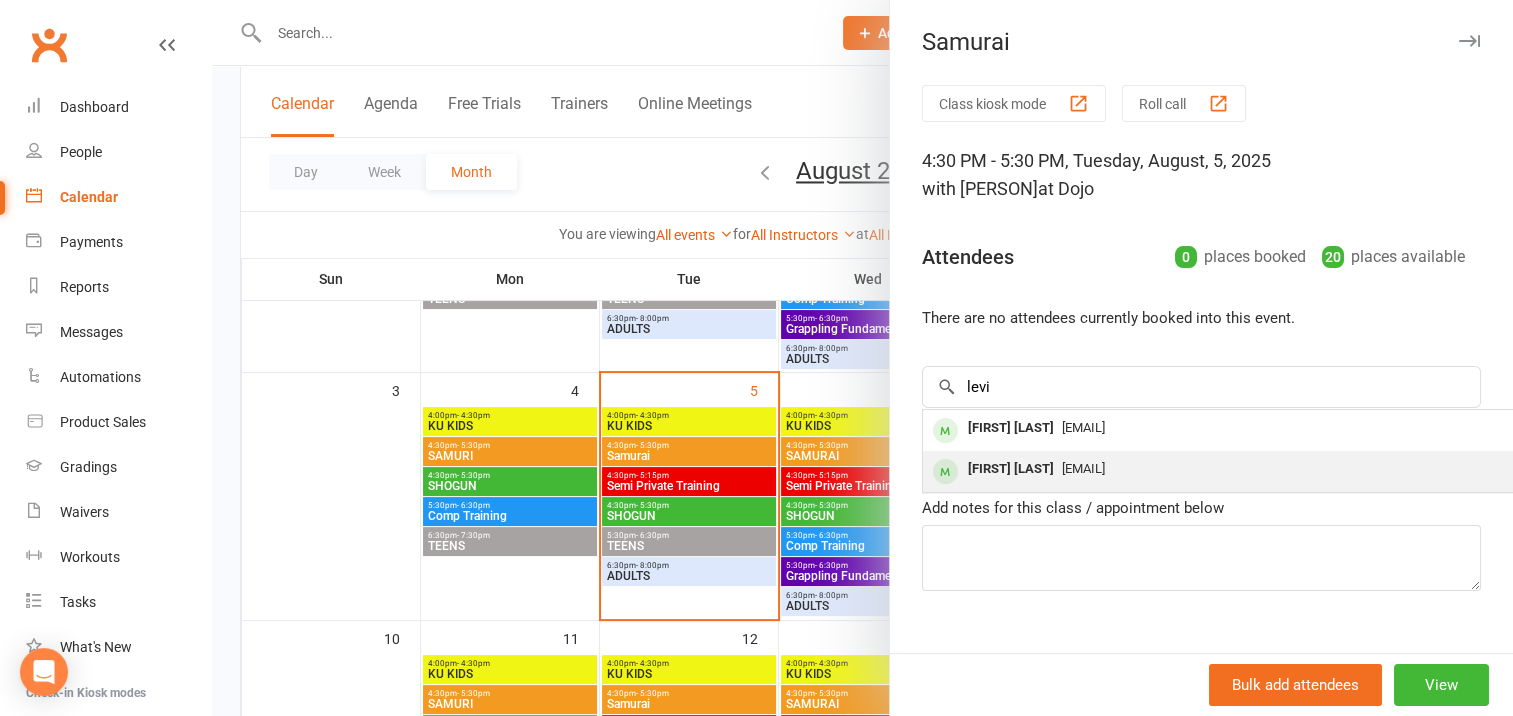 click on "[FIRST] [LAST]" at bounding box center (1011, 469) 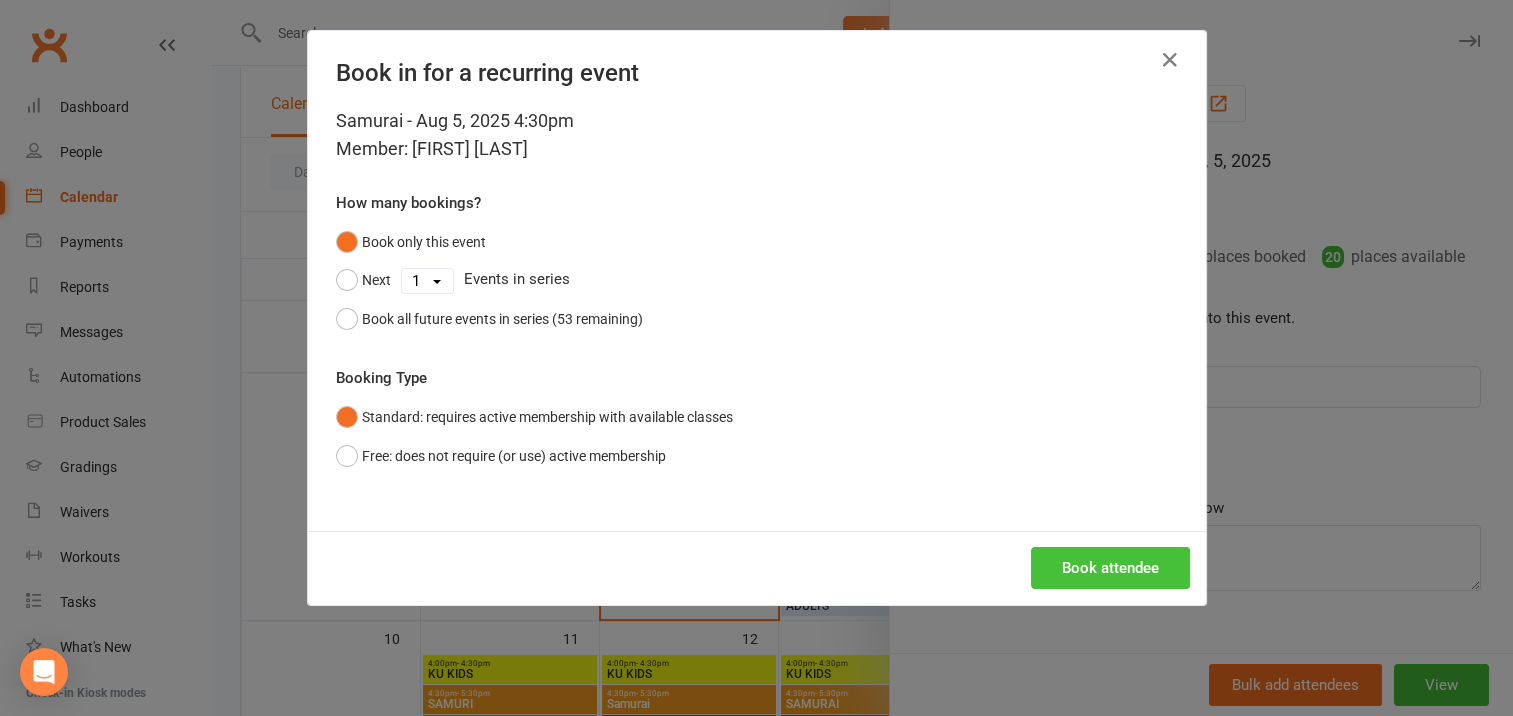 click on "Book attendee" at bounding box center [1110, 568] 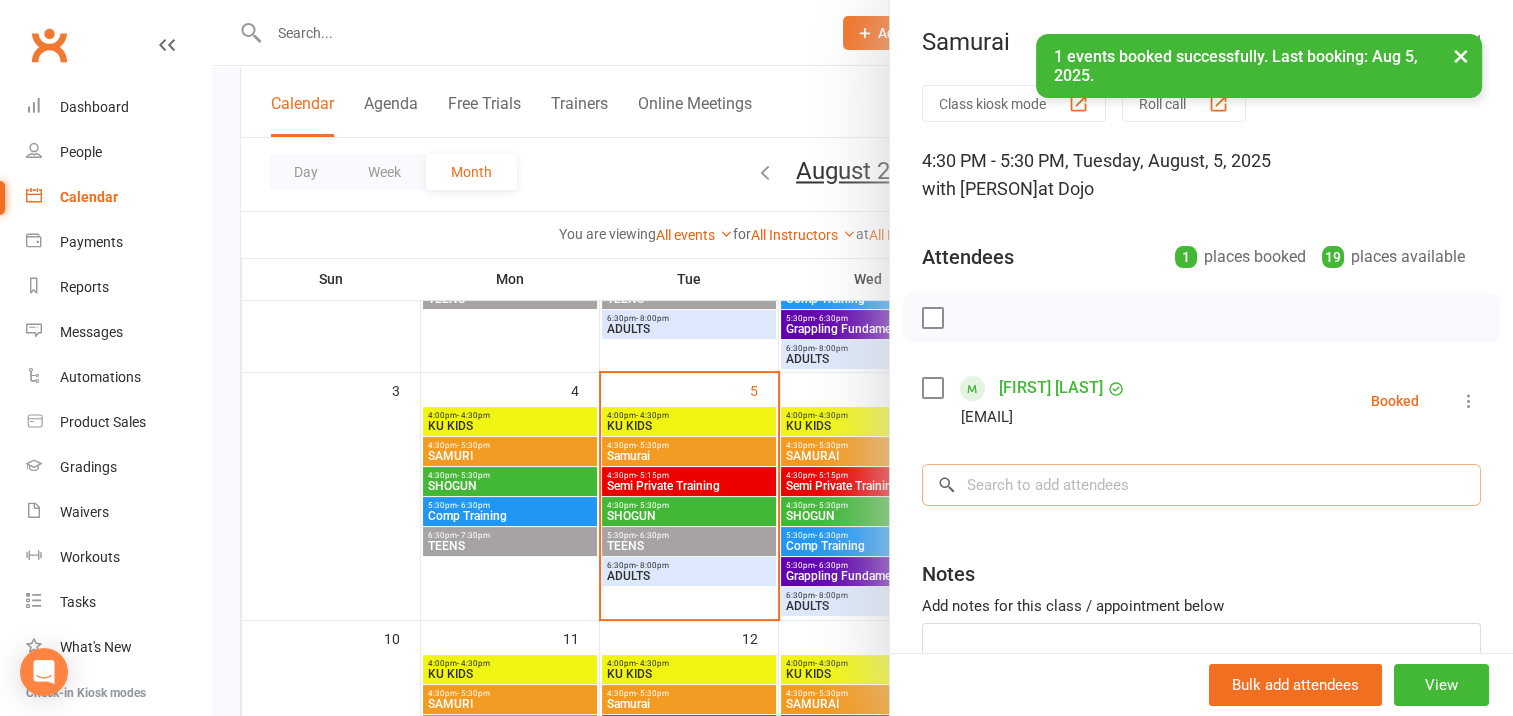 click at bounding box center [1201, 485] 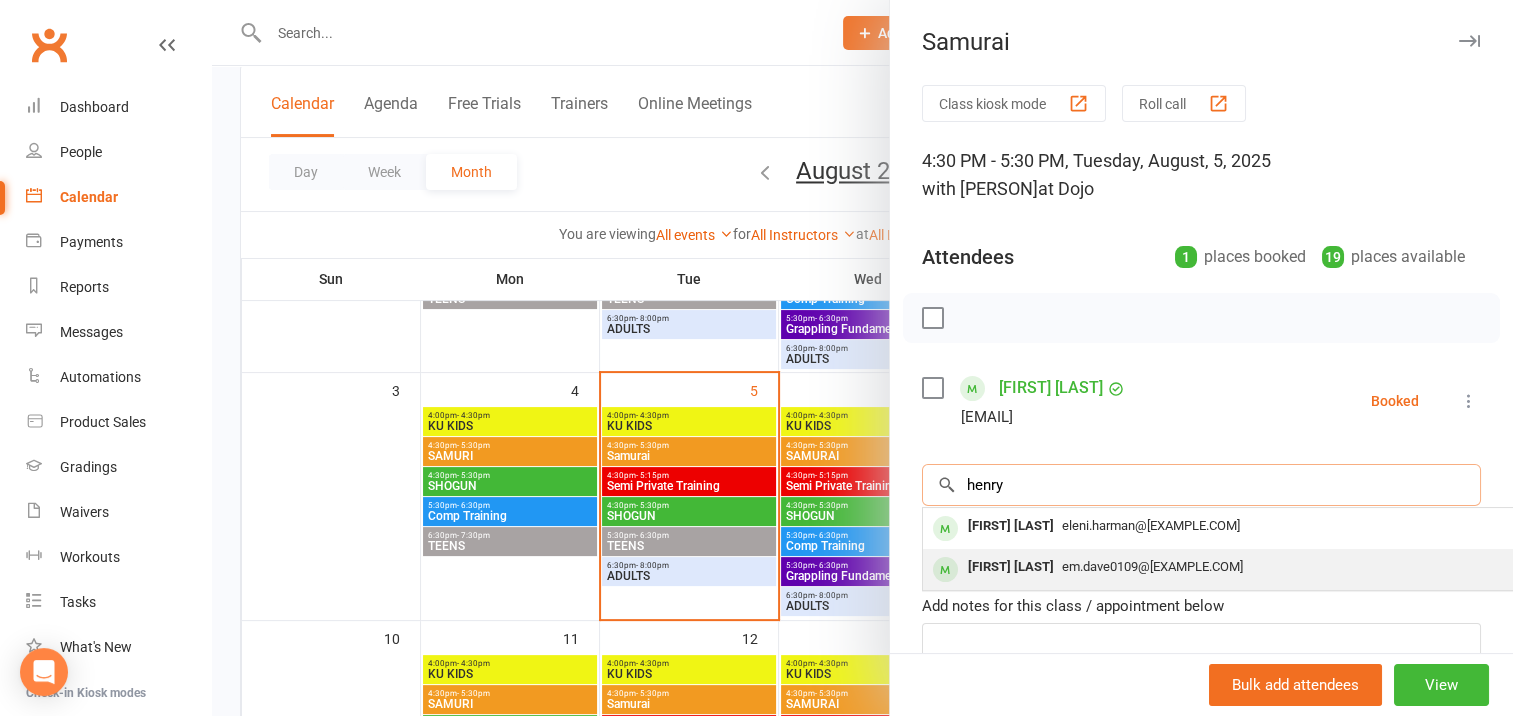 type on "henry" 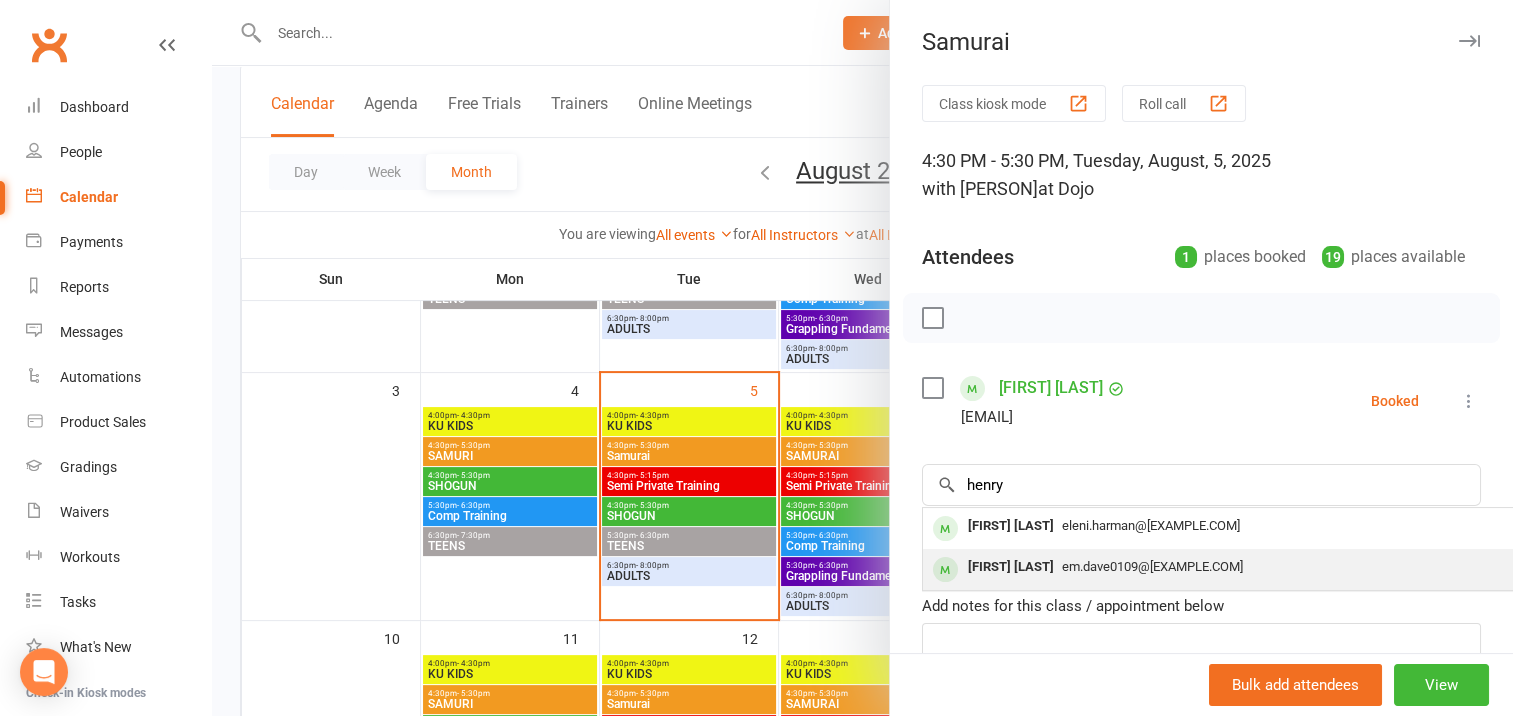 click on "[FIRST] [LAST]" at bounding box center (1011, 567) 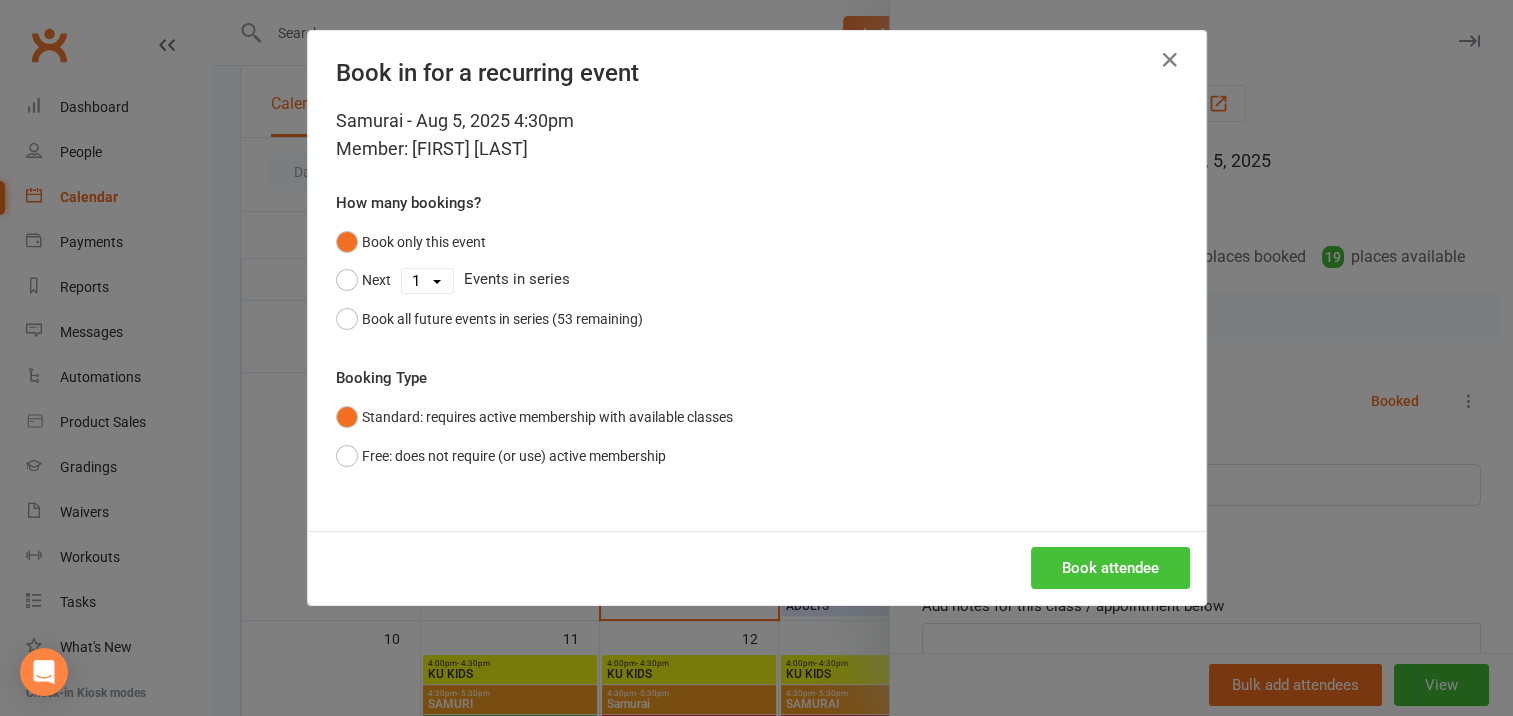 click on "Book attendee" at bounding box center (1110, 568) 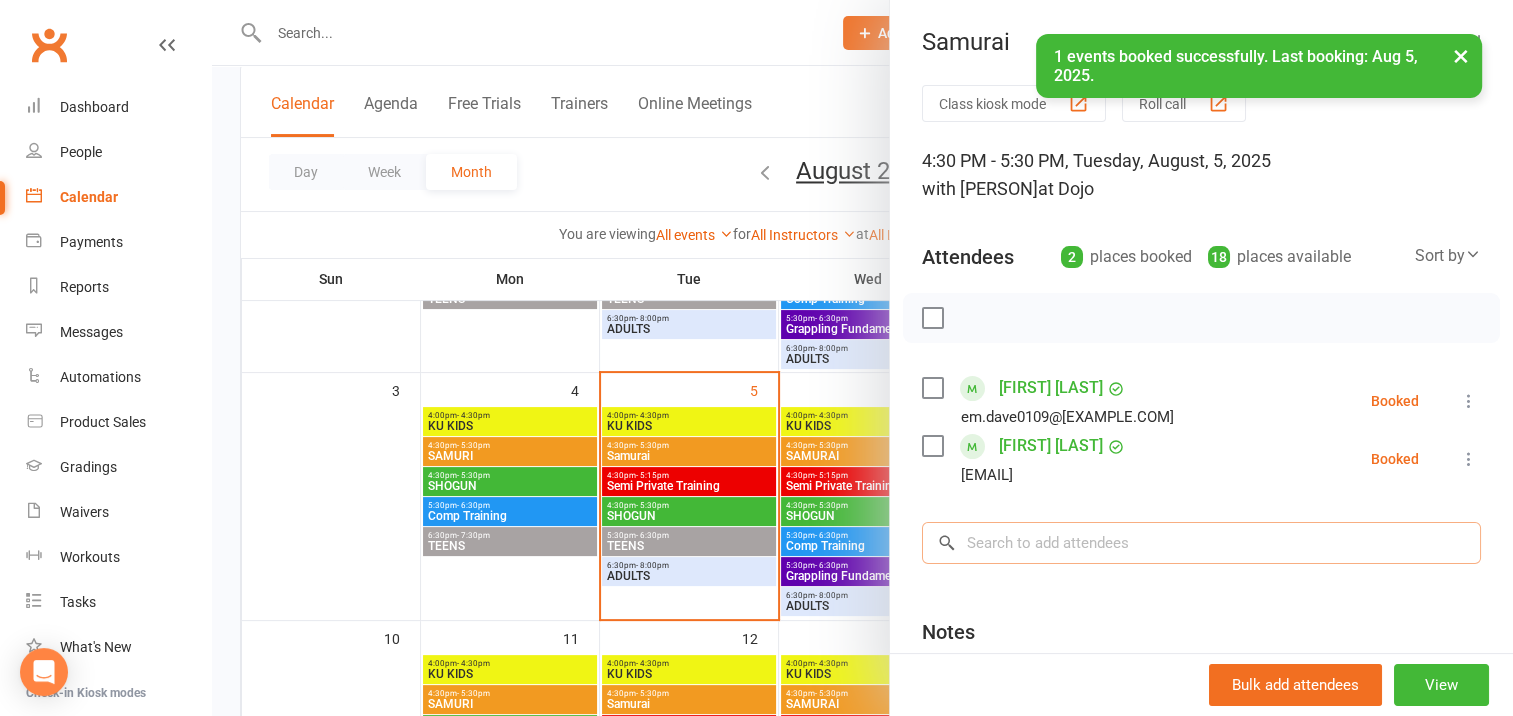 click at bounding box center [1201, 543] 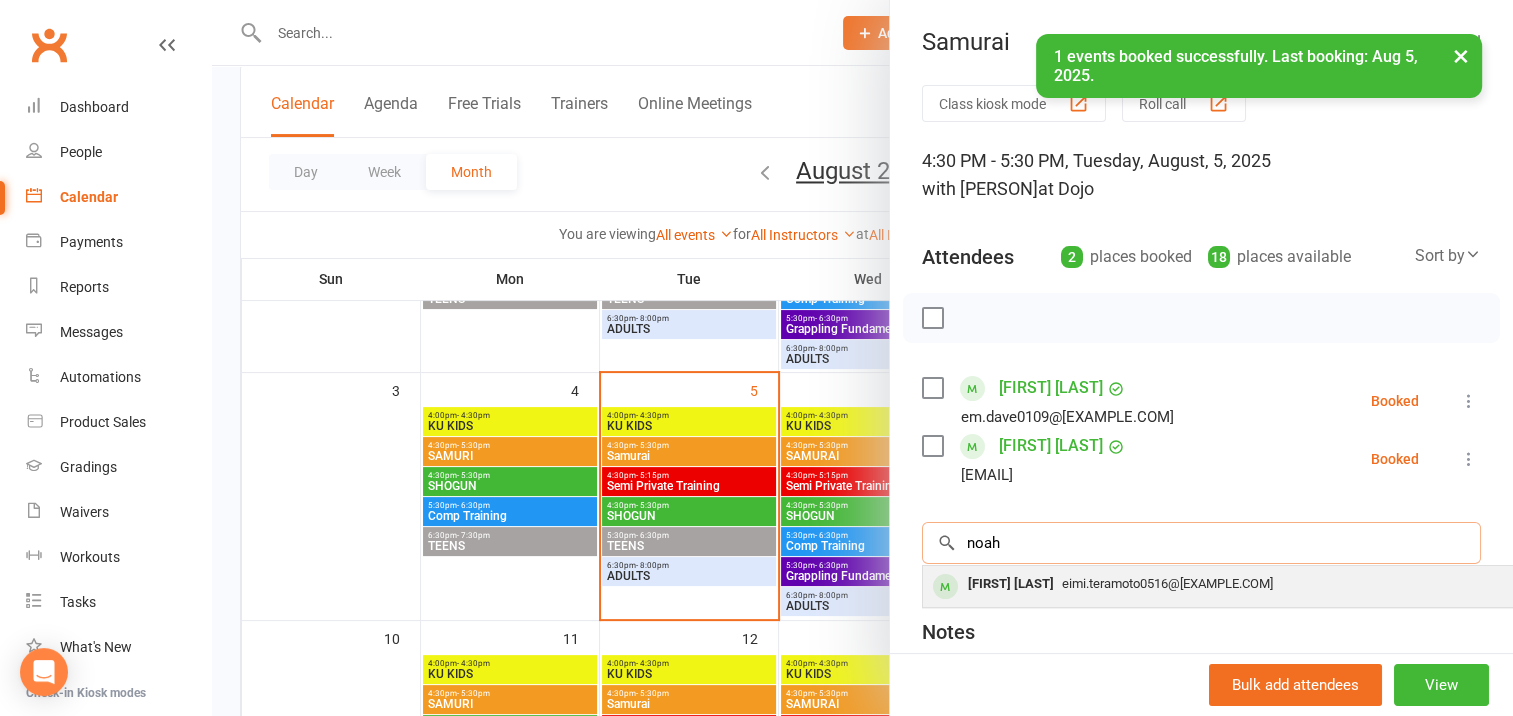 type on "noah" 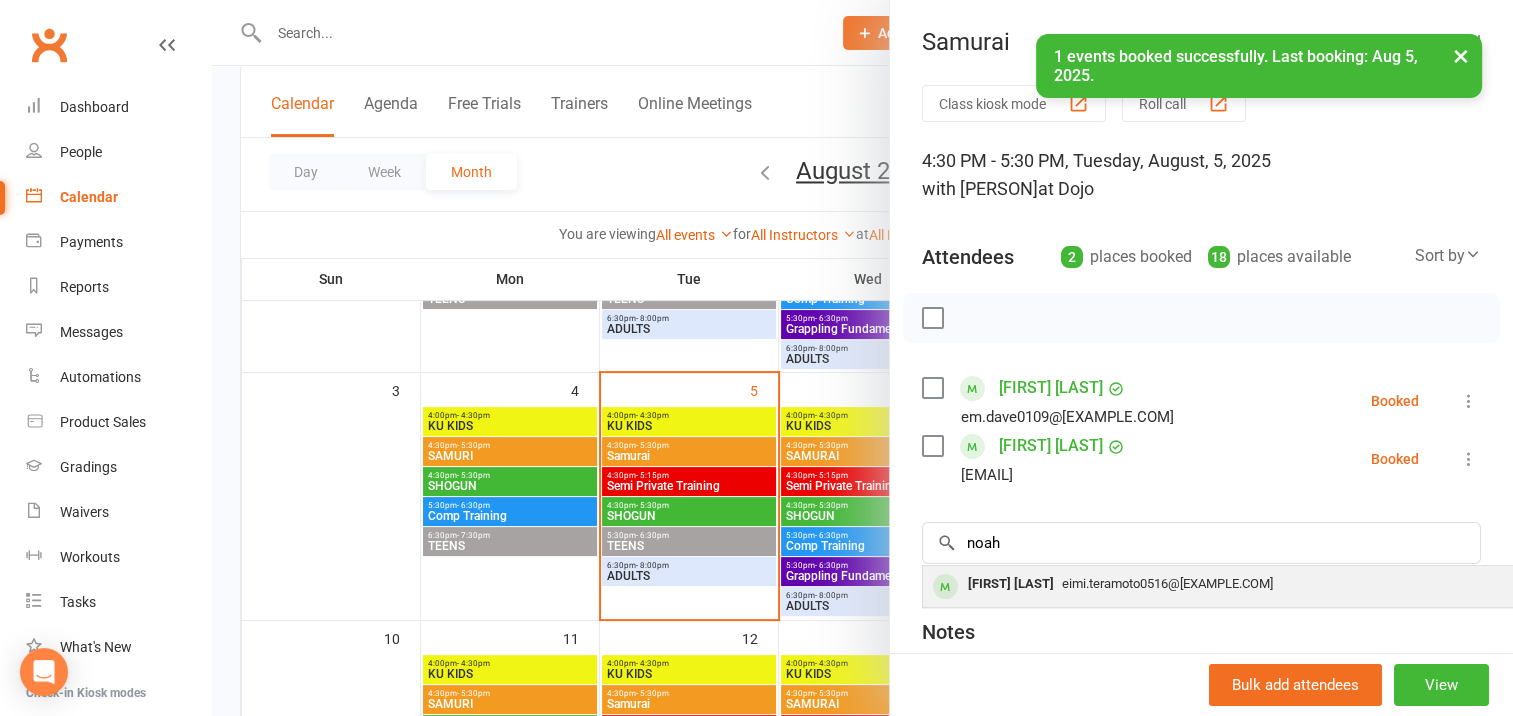 click on "[FIRST] [LAST]" at bounding box center (1011, 584) 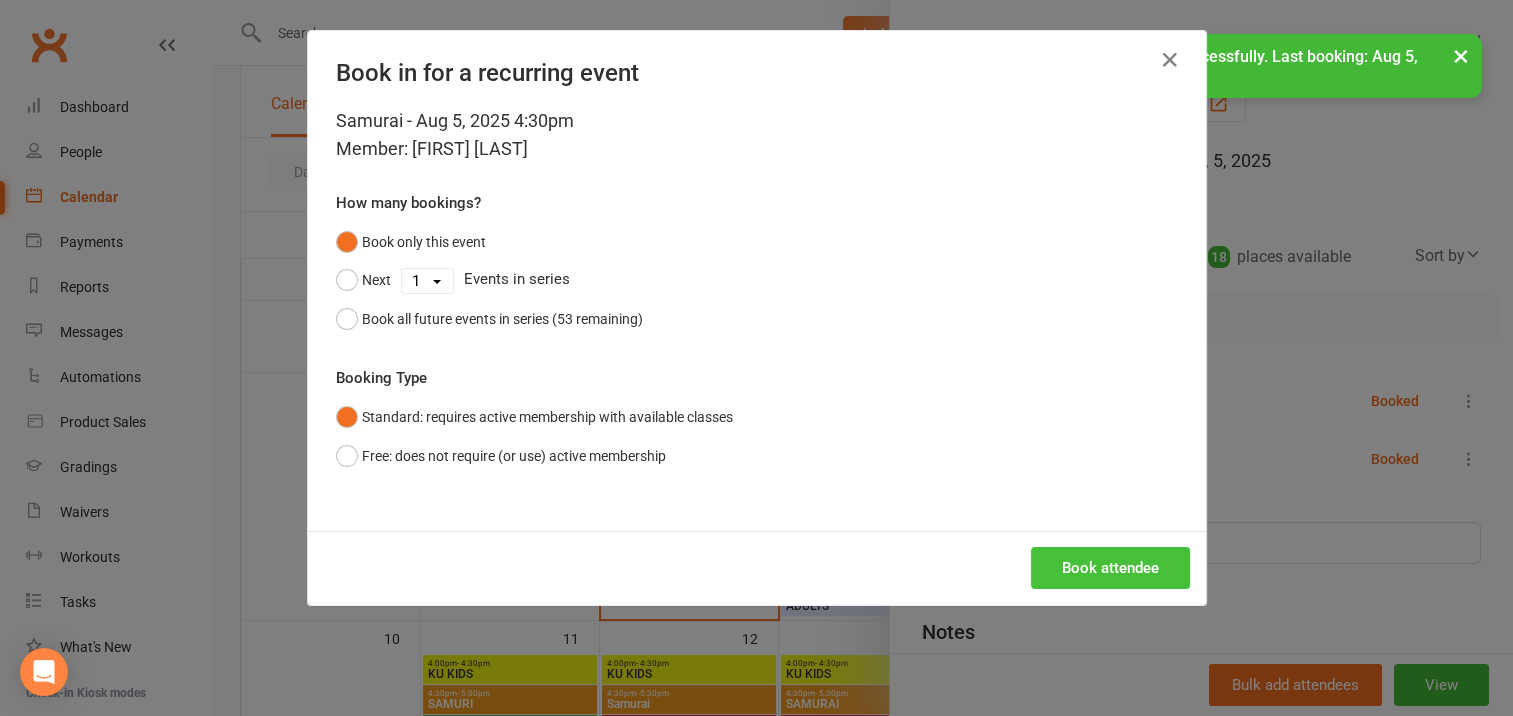 click on "Book attendee" at bounding box center (1110, 568) 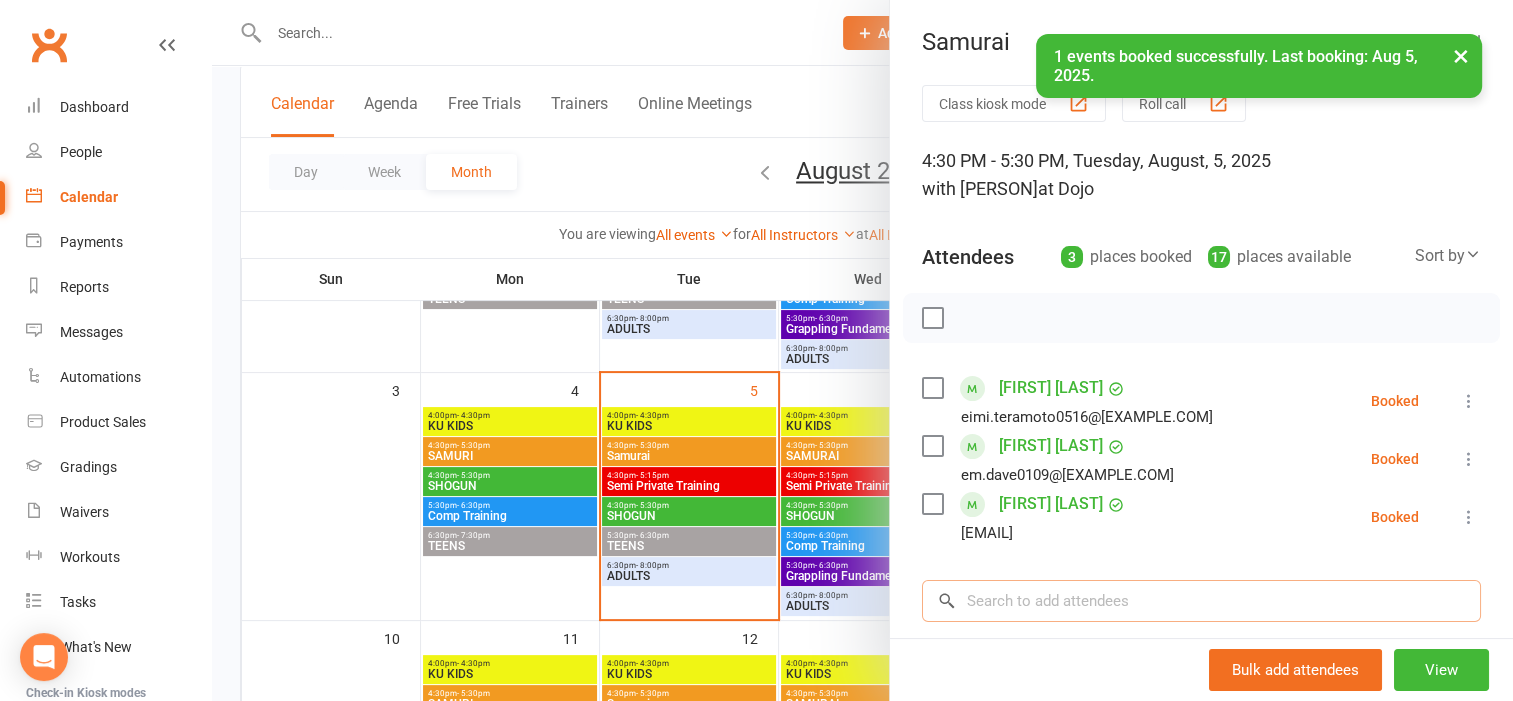 click at bounding box center [1201, 601] 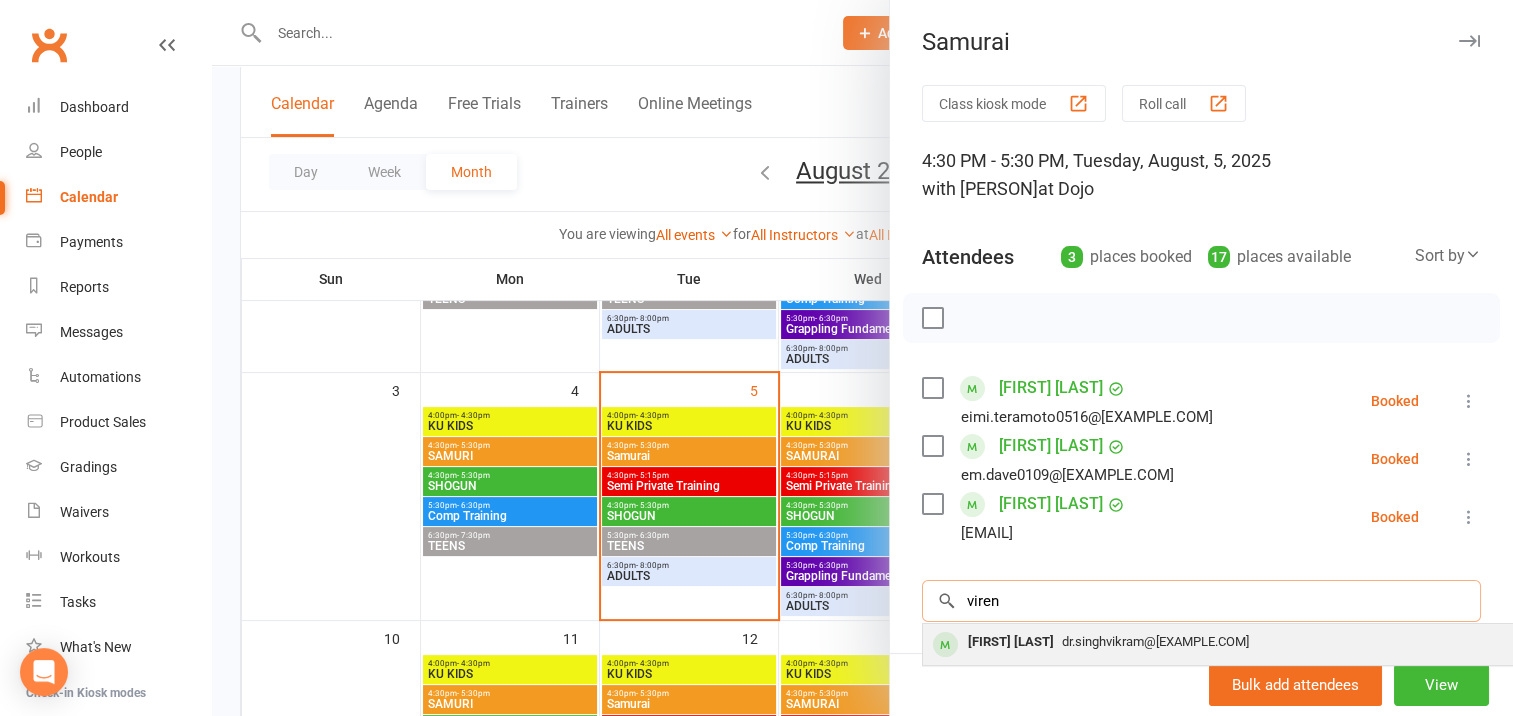 type on "viren" 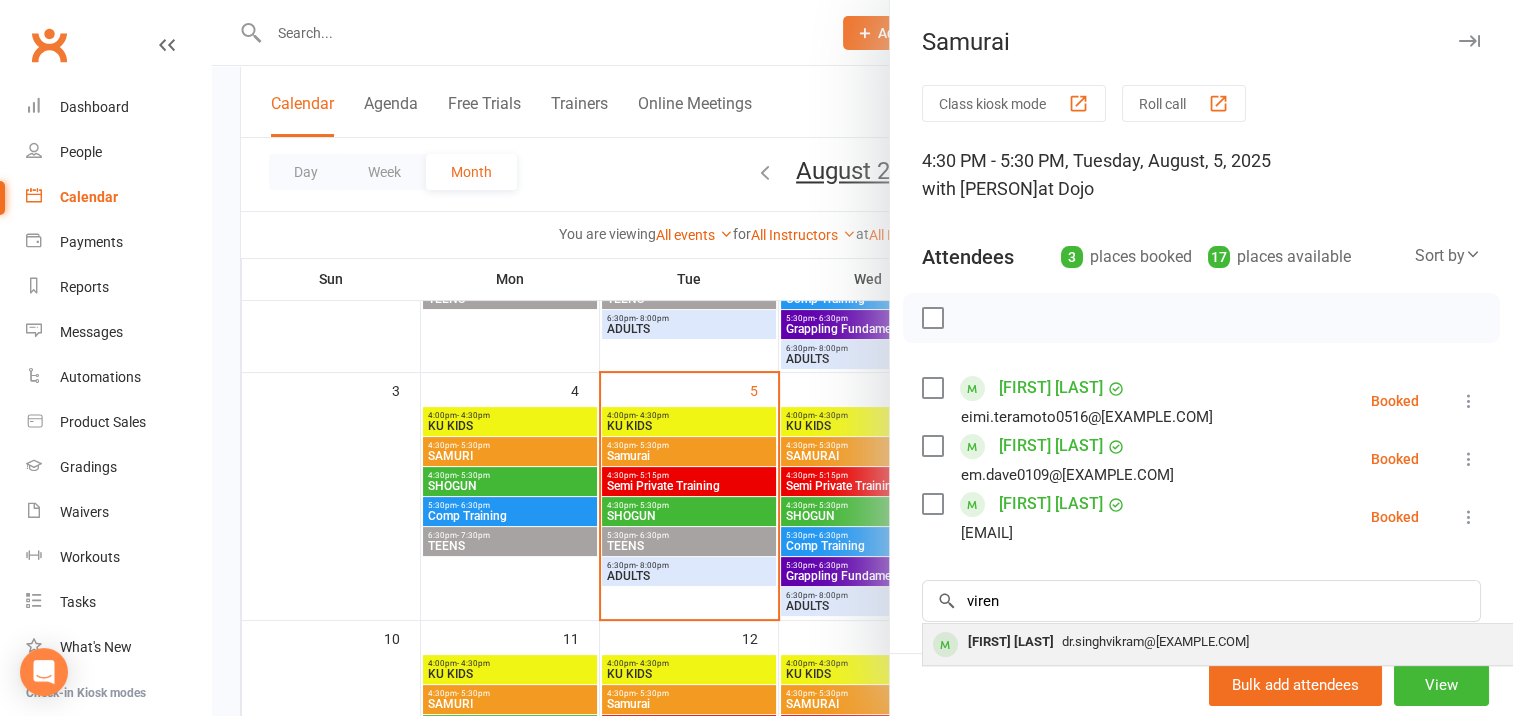 click on "[FIRST] [LAST]" at bounding box center [1011, 642] 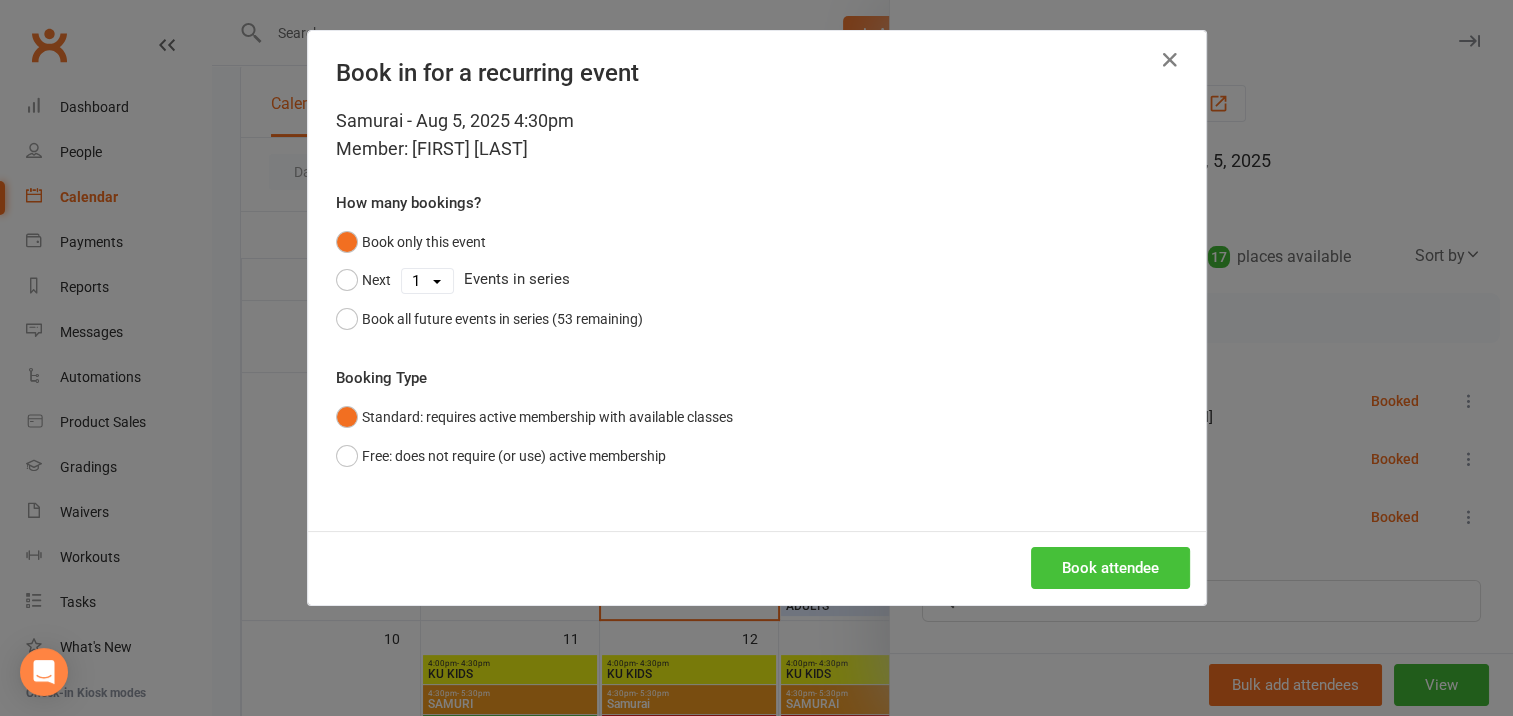 click on "Book attendee" at bounding box center [1110, 568] 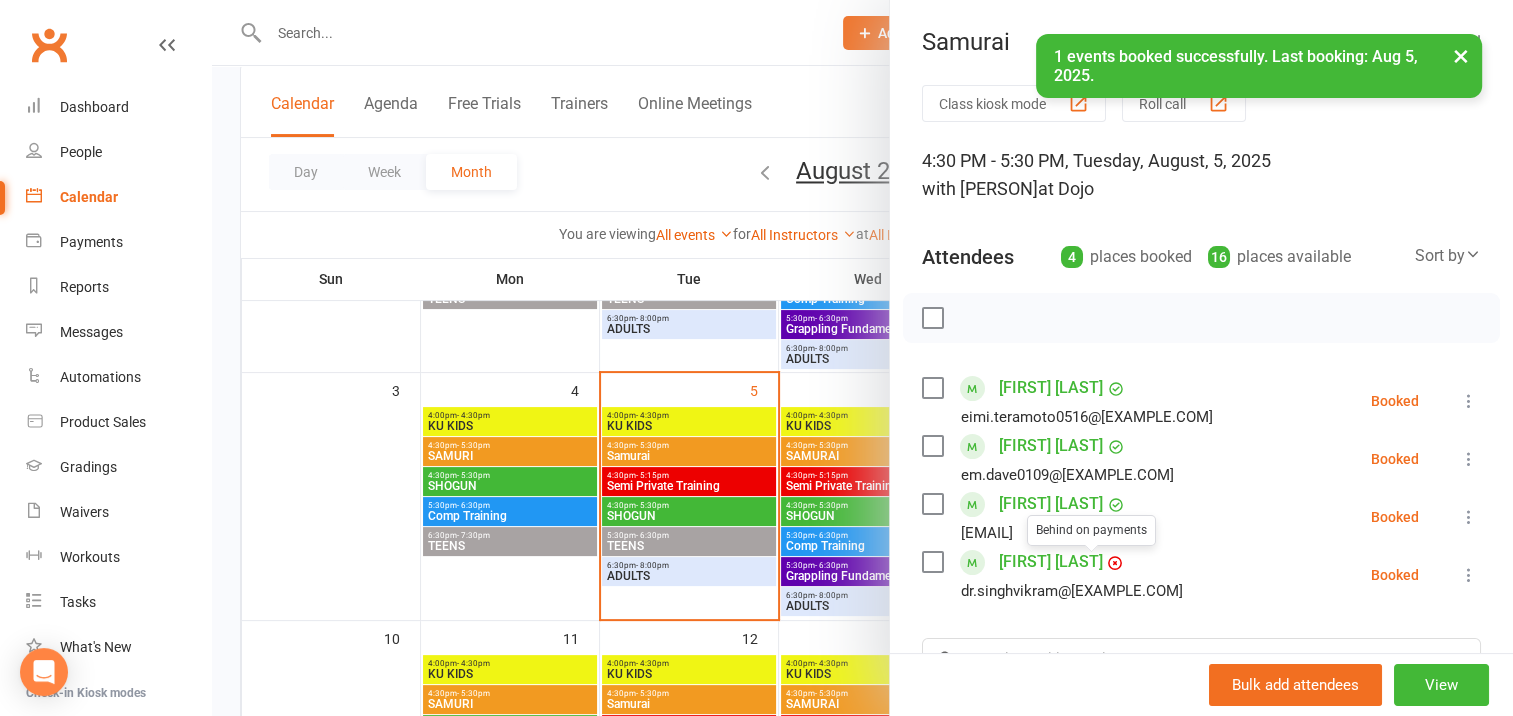 scroll, scrollTop: 300, scrollLeft: 0, axis: vertical 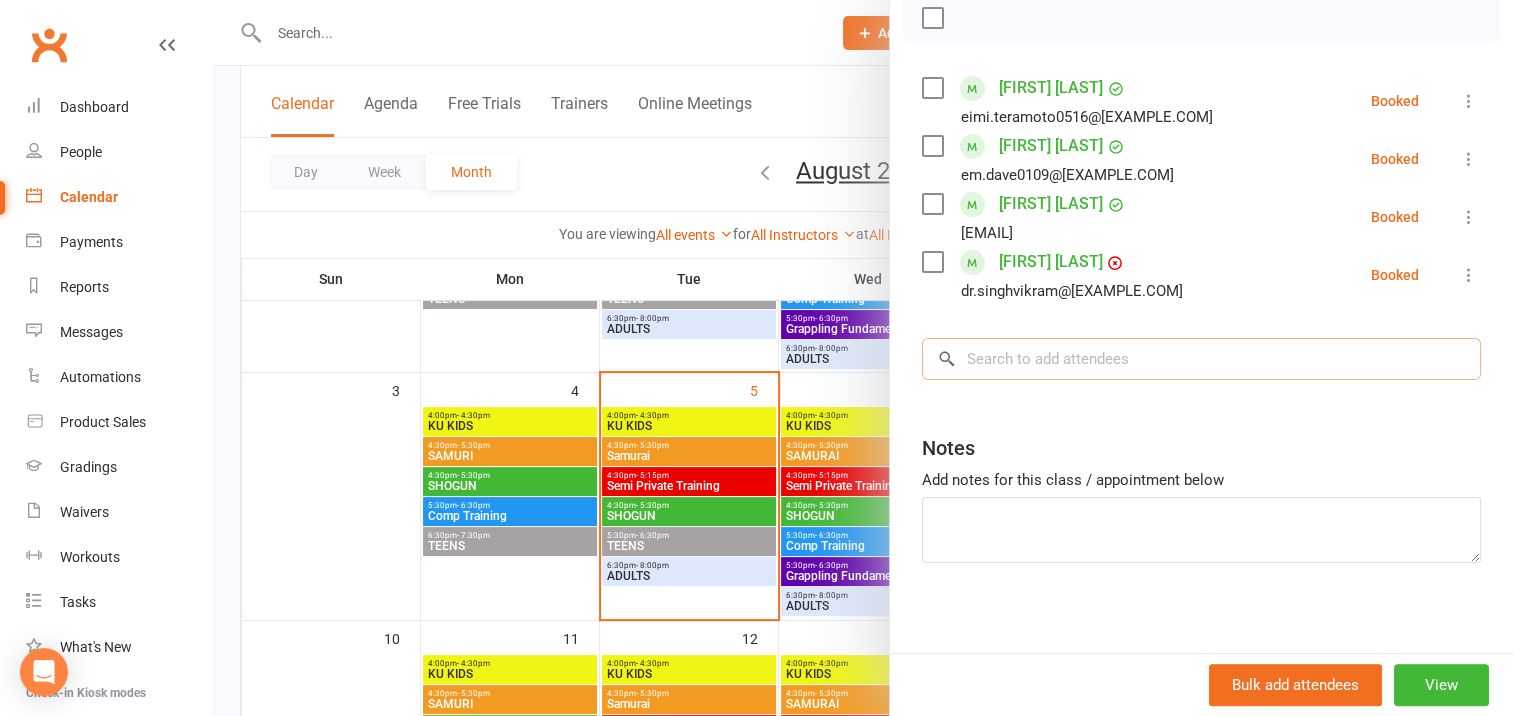 click at bounding box center [1201, 359] 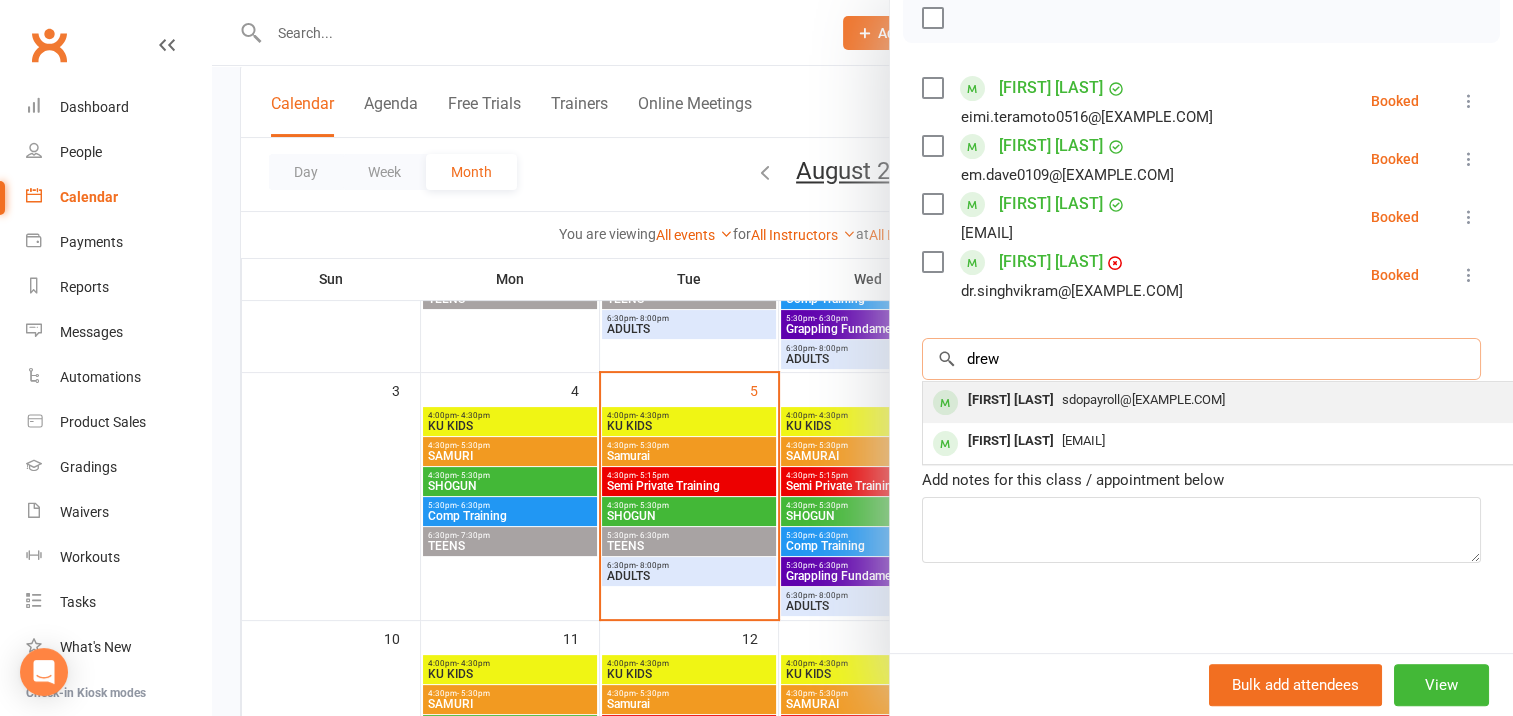 type on "drew" 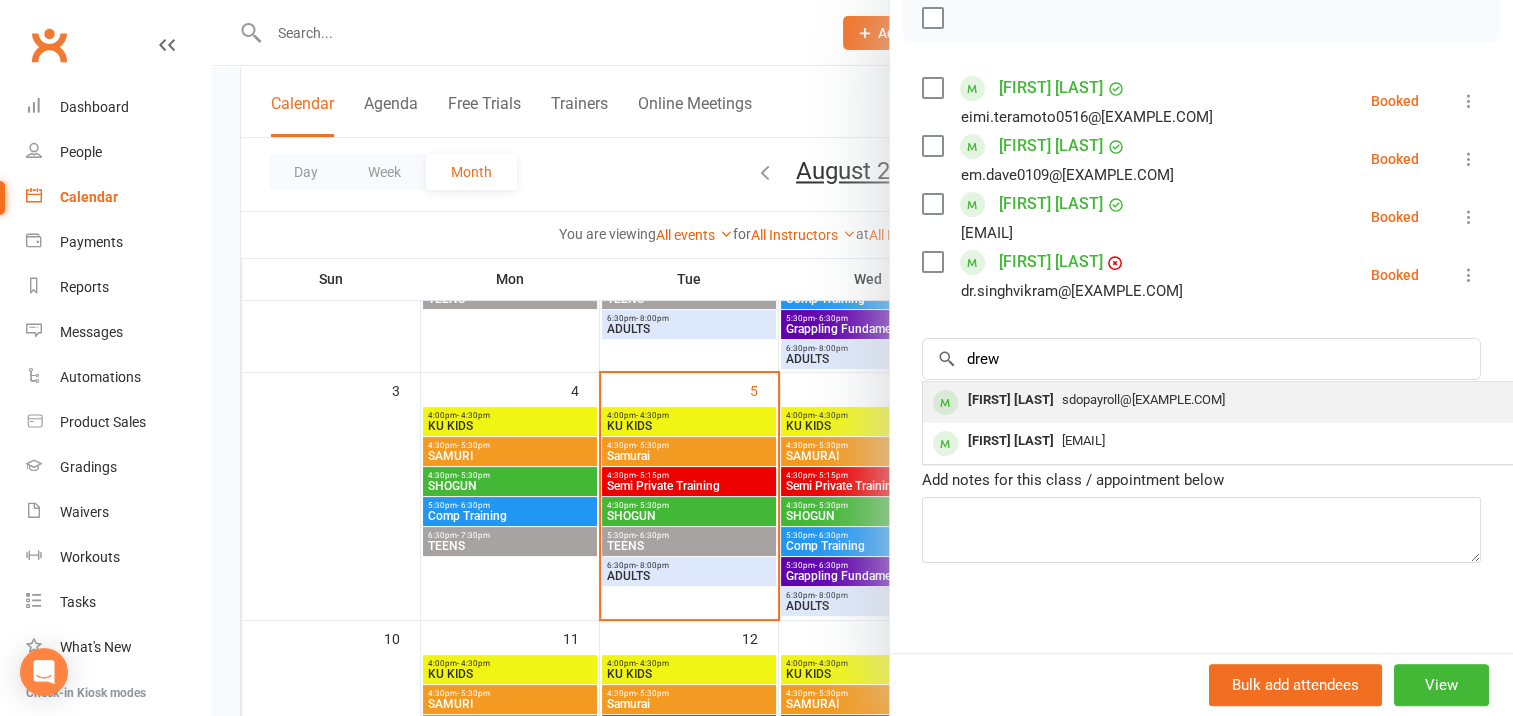 click on "[FIRST] [LAST]" at bounding box center (1011, 400) 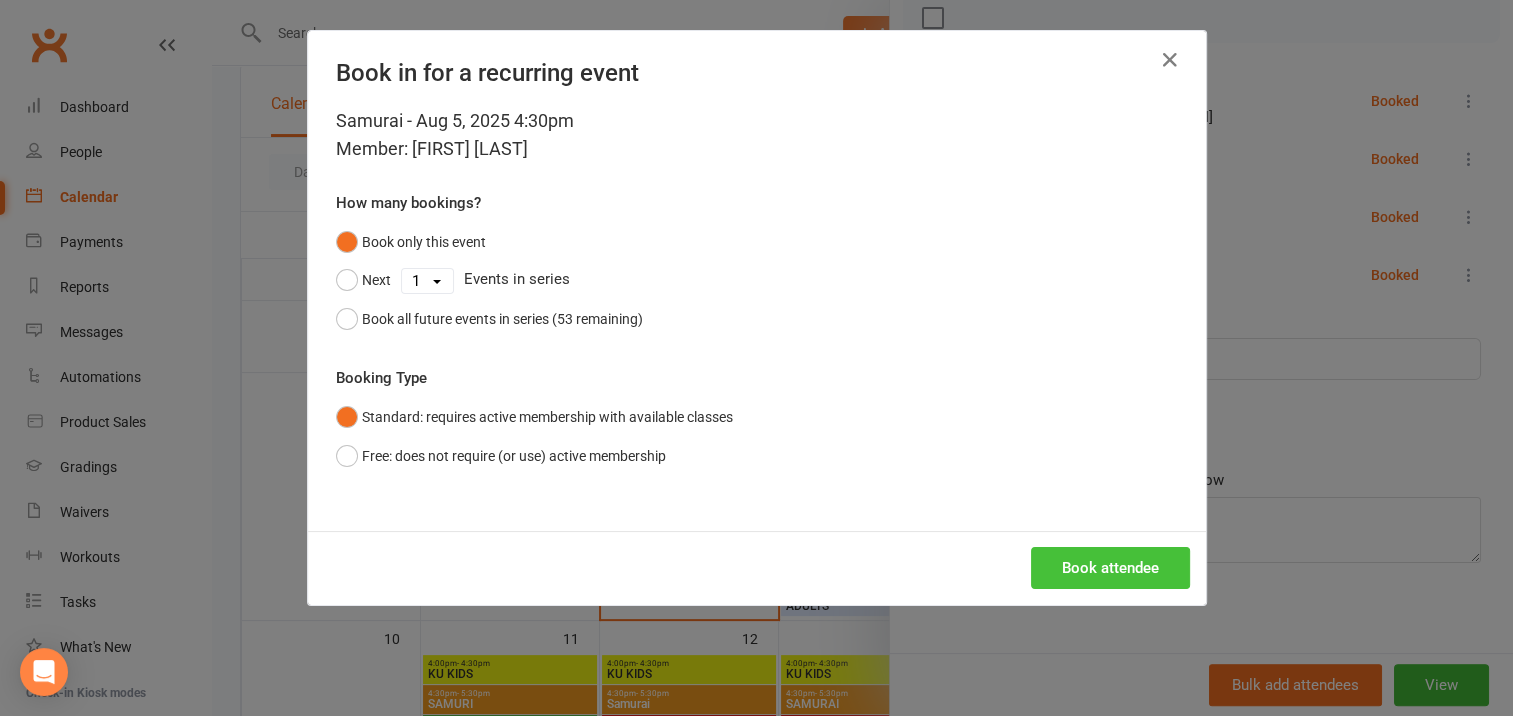 click on "Book attendee" at bounding box center (1110, 568) 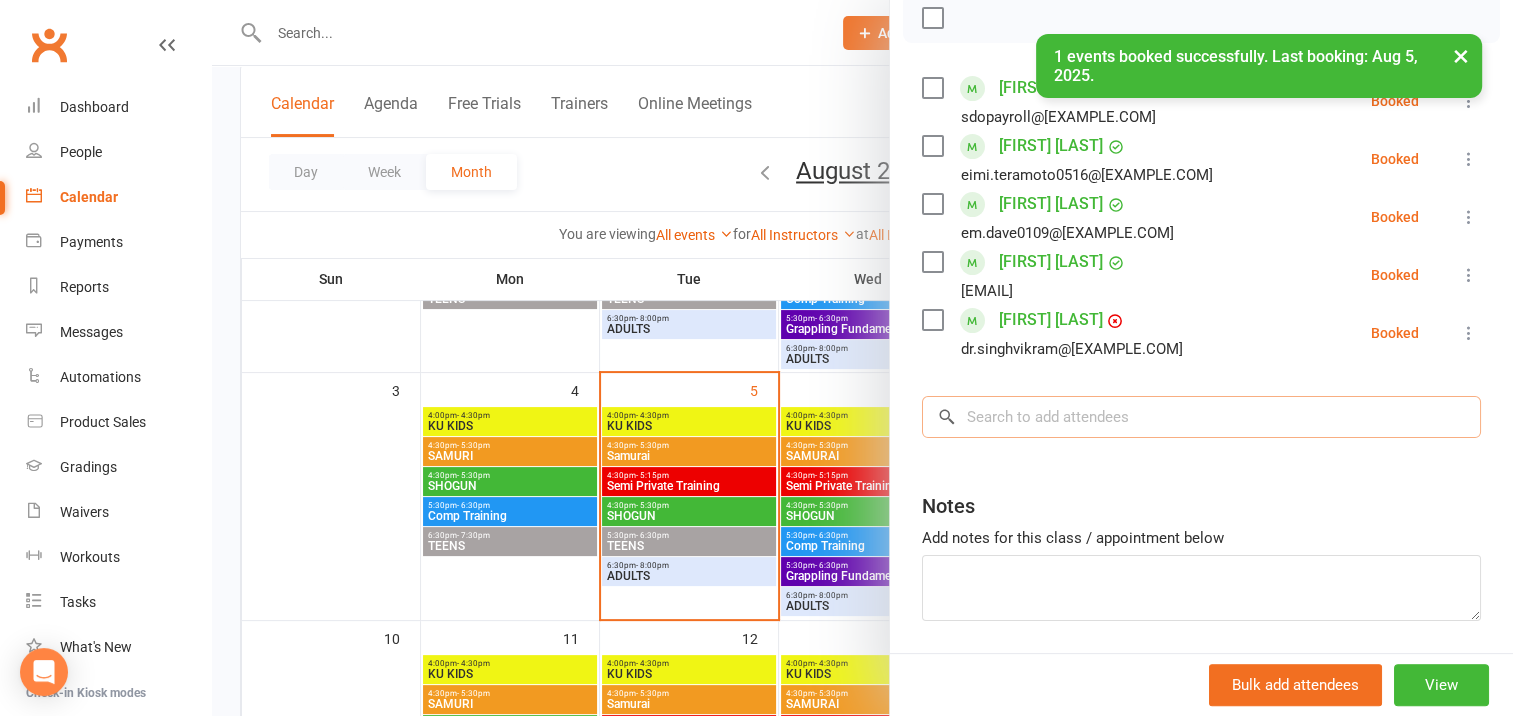 click at bounding box center (1201, 417) 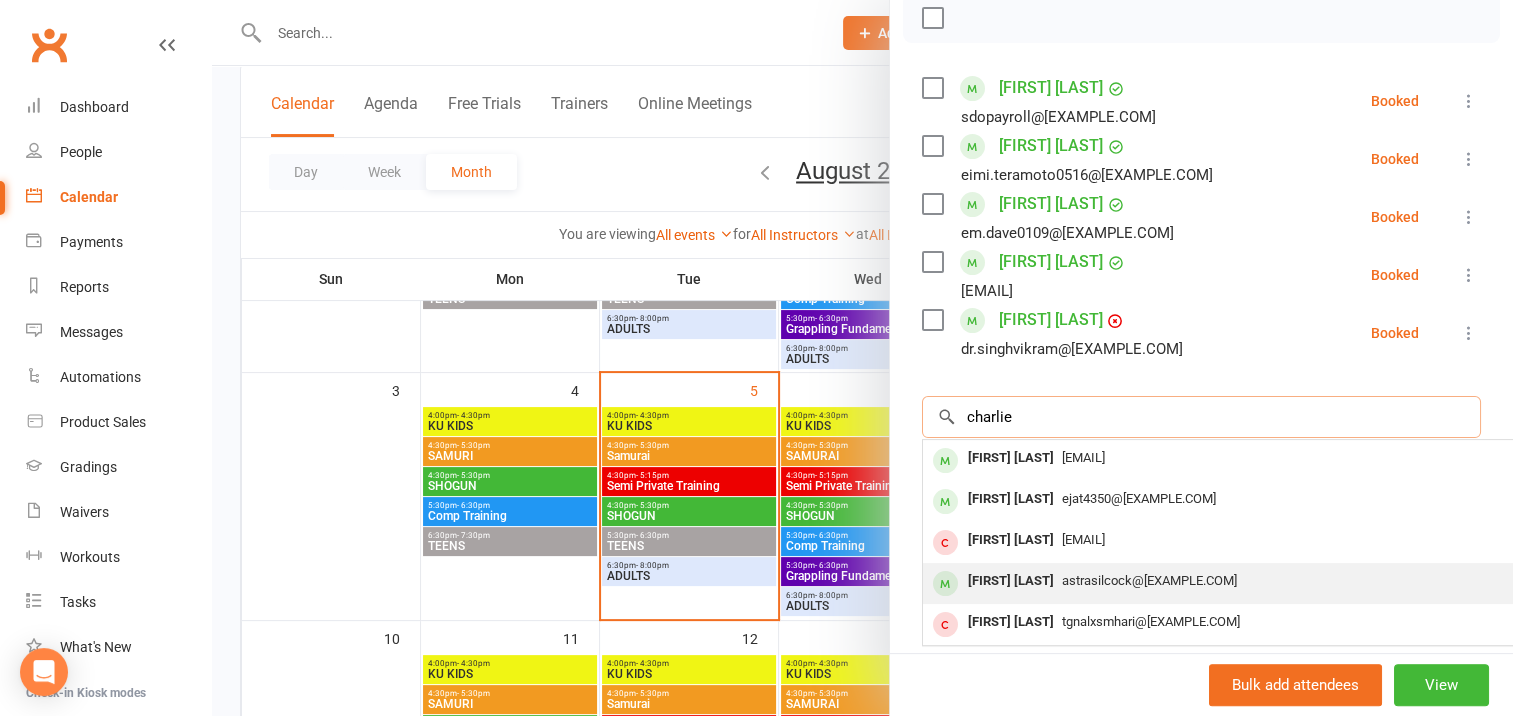 type on "charlie" 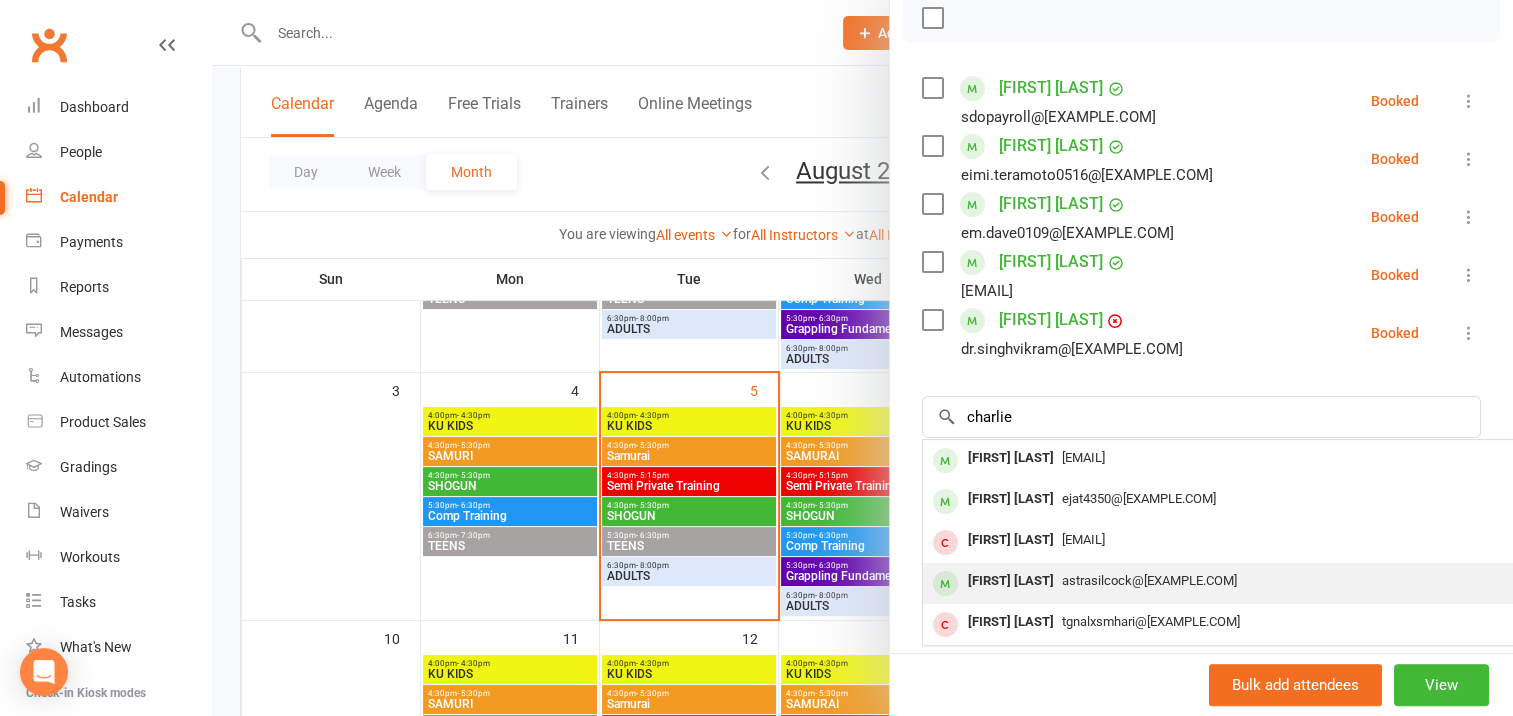 click on "[FIRST] [LAST]" at bounding box center (1011, 581) 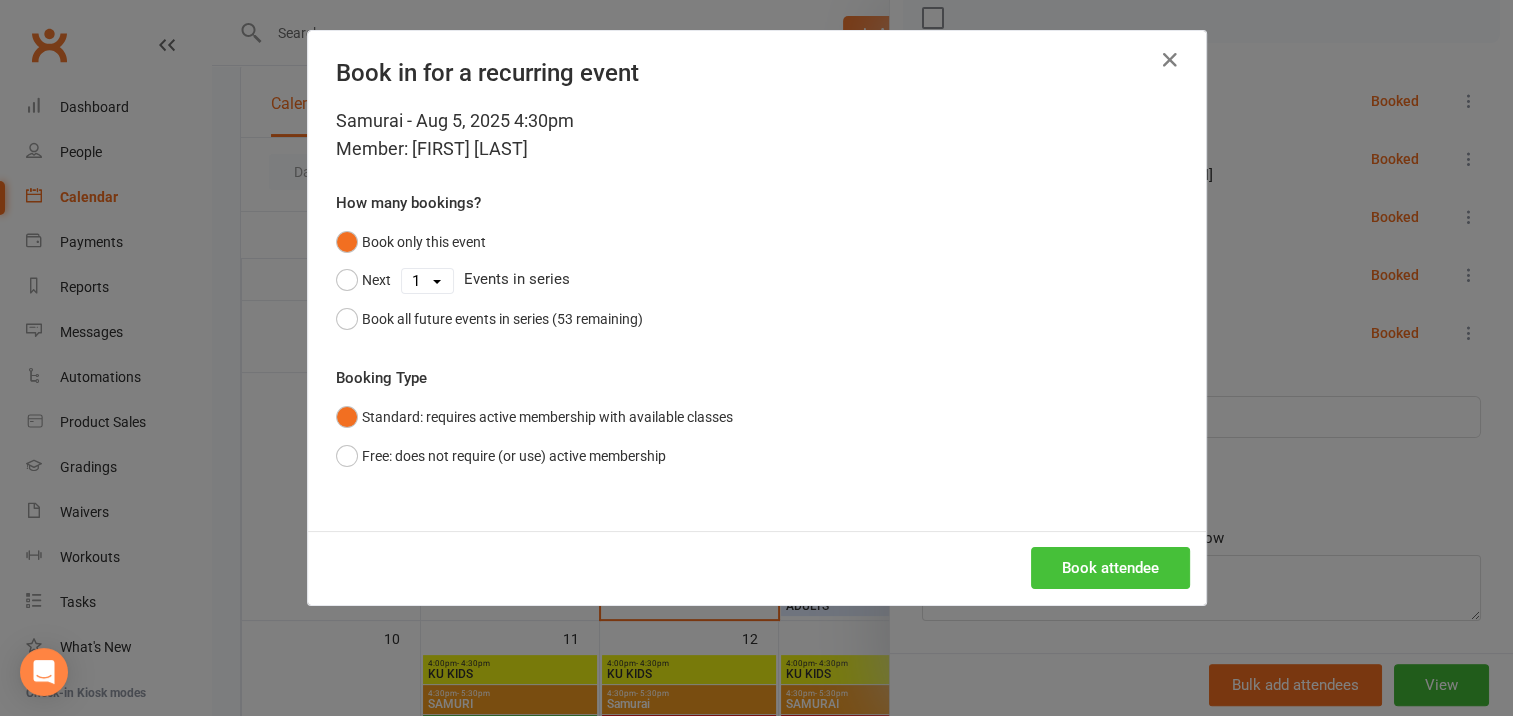 click on "Book attendee" at bounding box center [1110, 568] 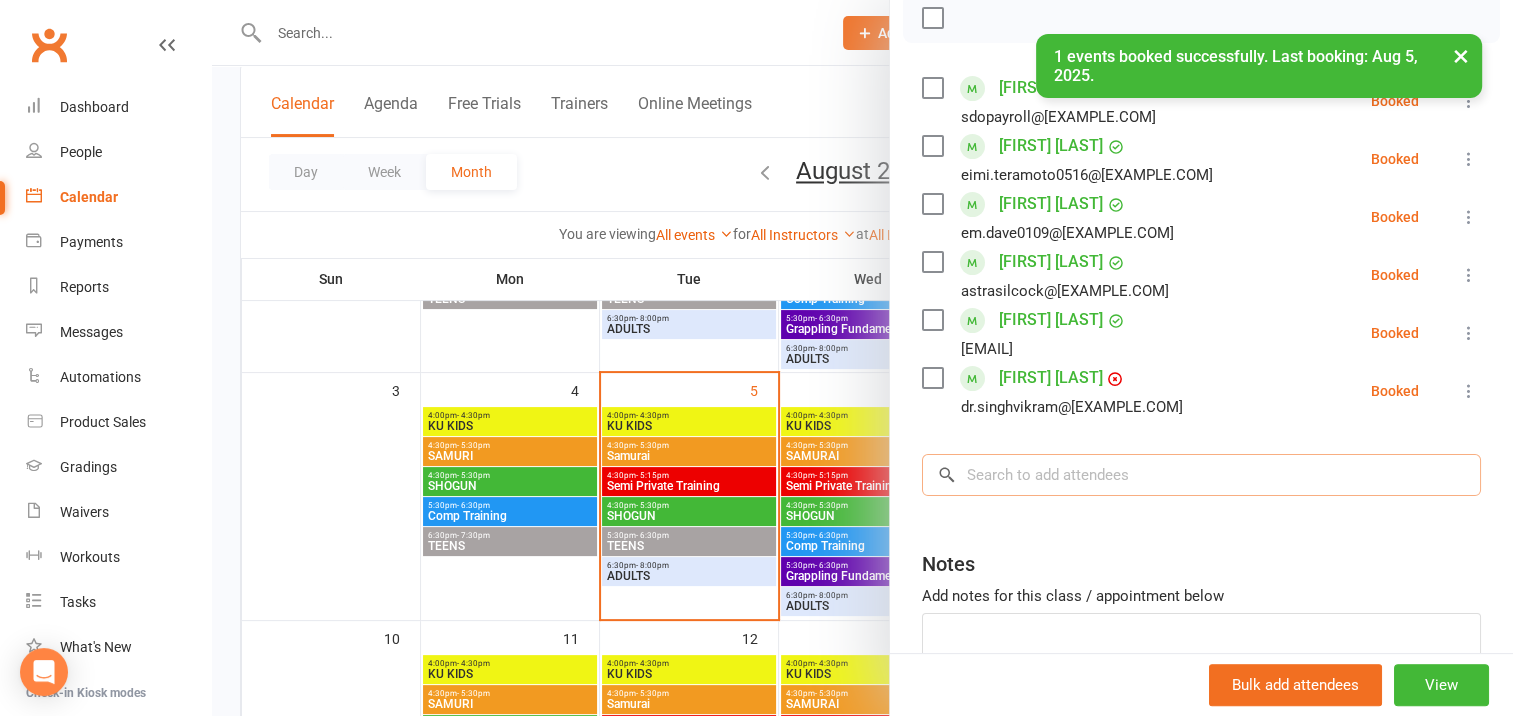 click at bounding box center (1201, 475) 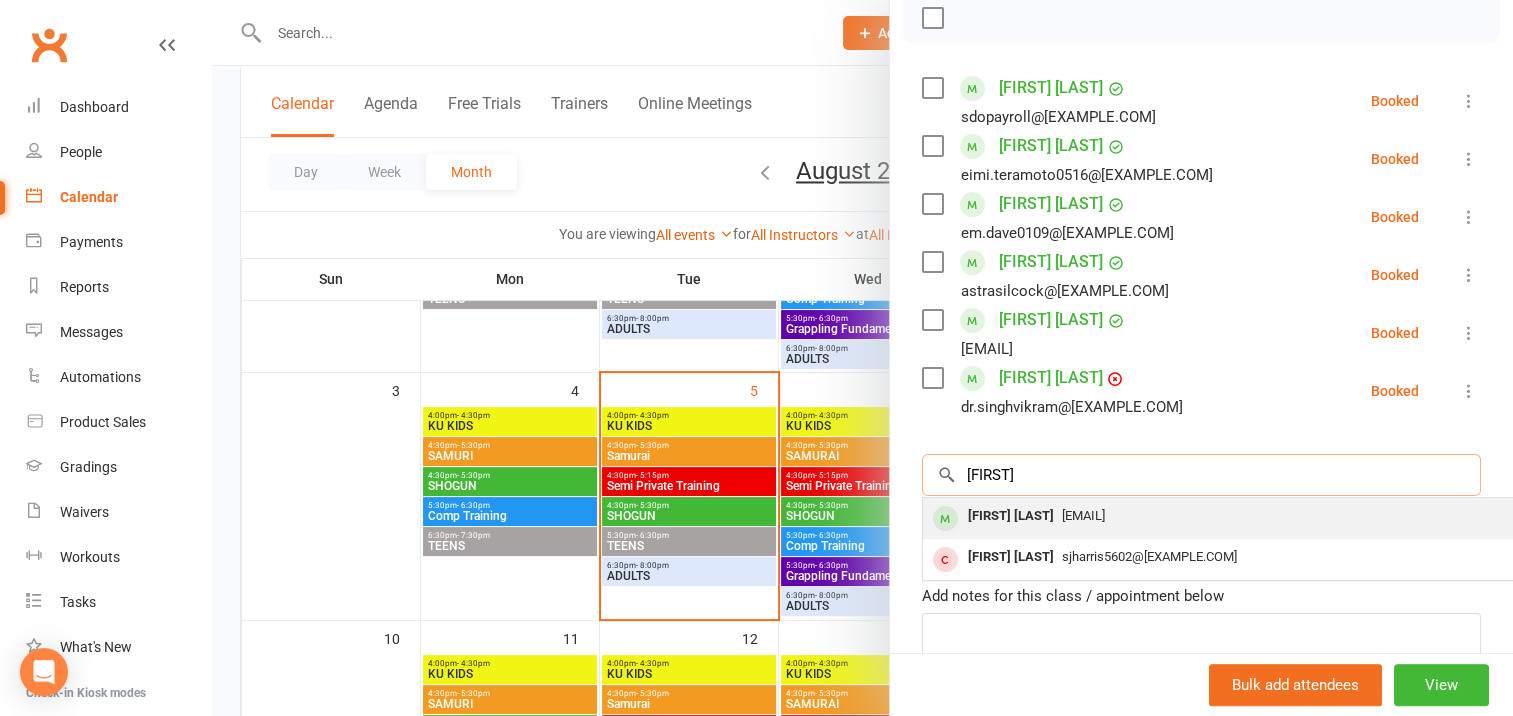 type on "[FIRST]" 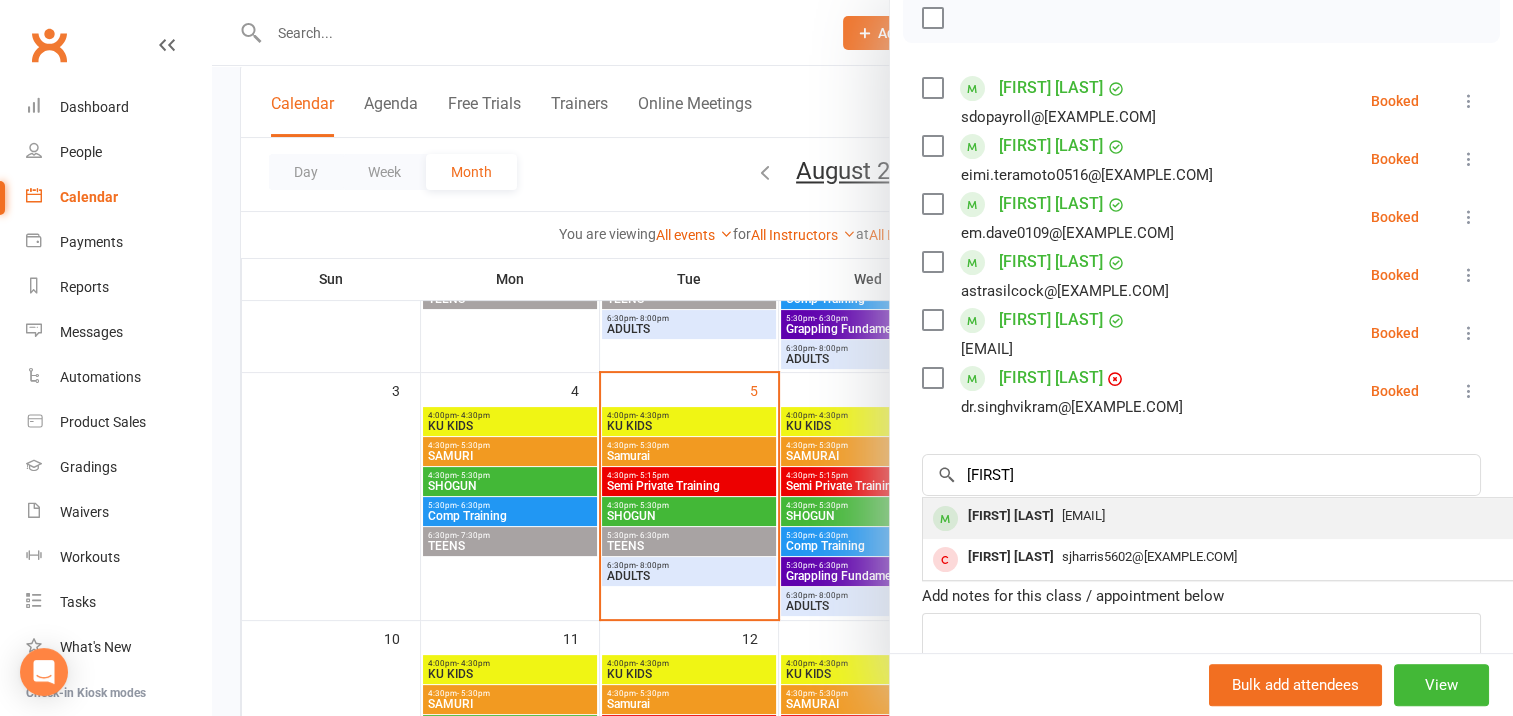 click on "[FIRST] [LAST]" at bounding box center [1011, 516] 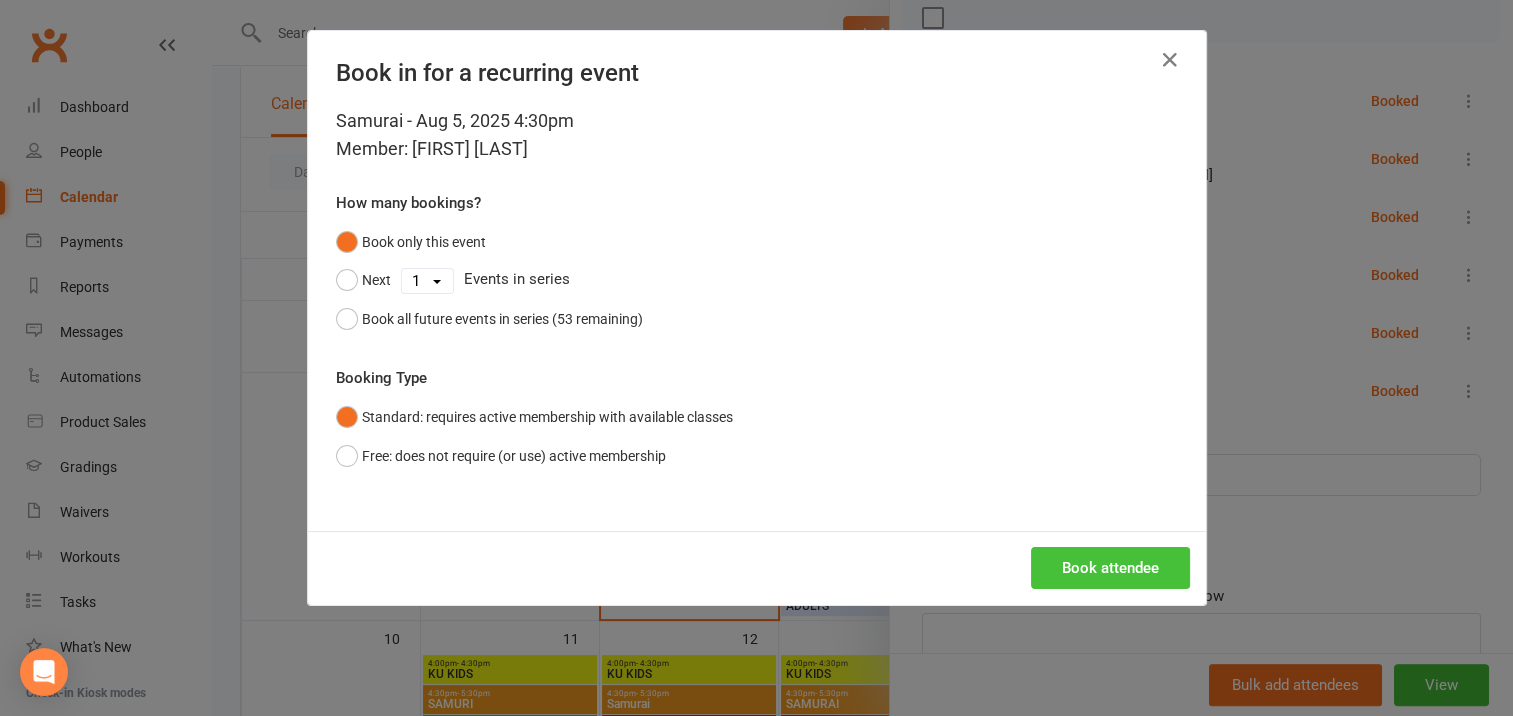 click on "Book attendee" at bounding box center (1110, 568) 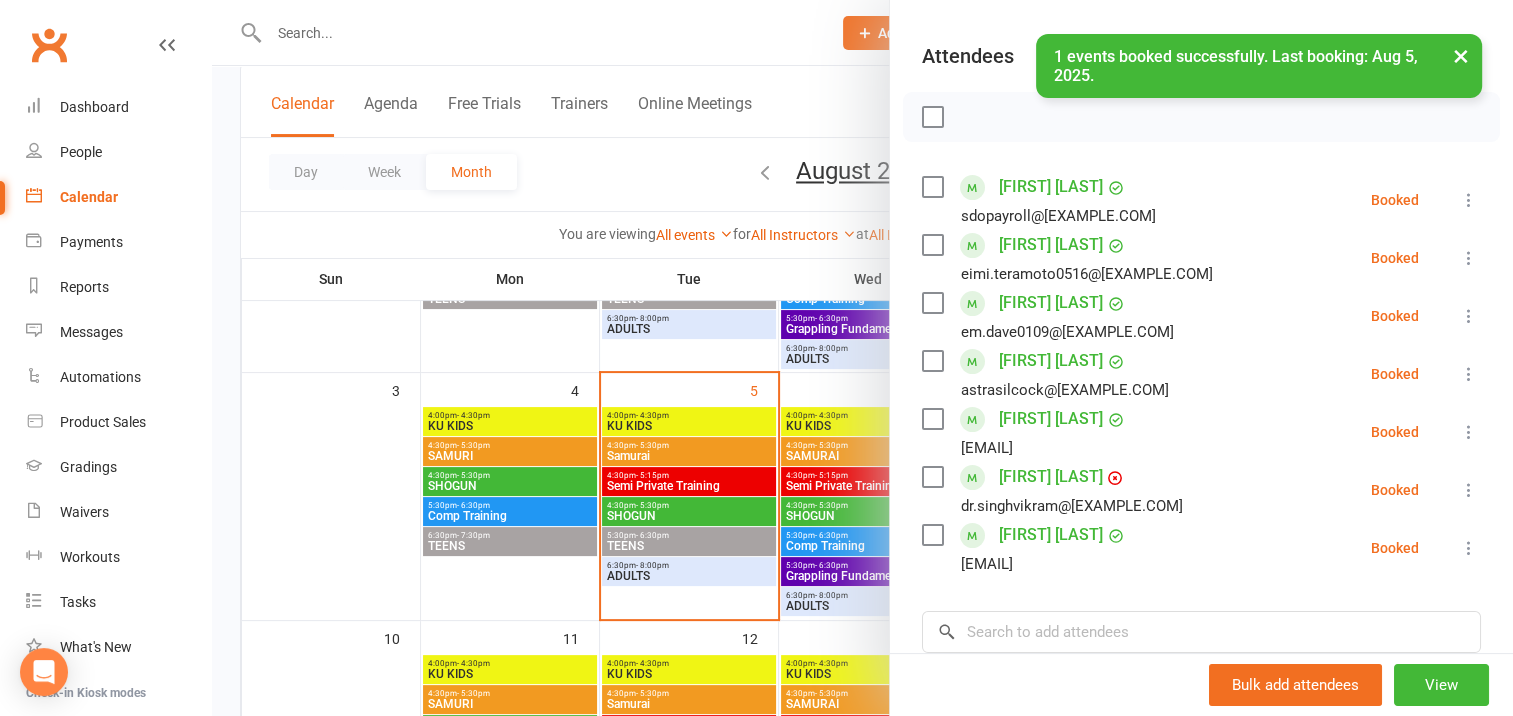scroll, scrollTop: 0, scrollLeft: 0, axis: both 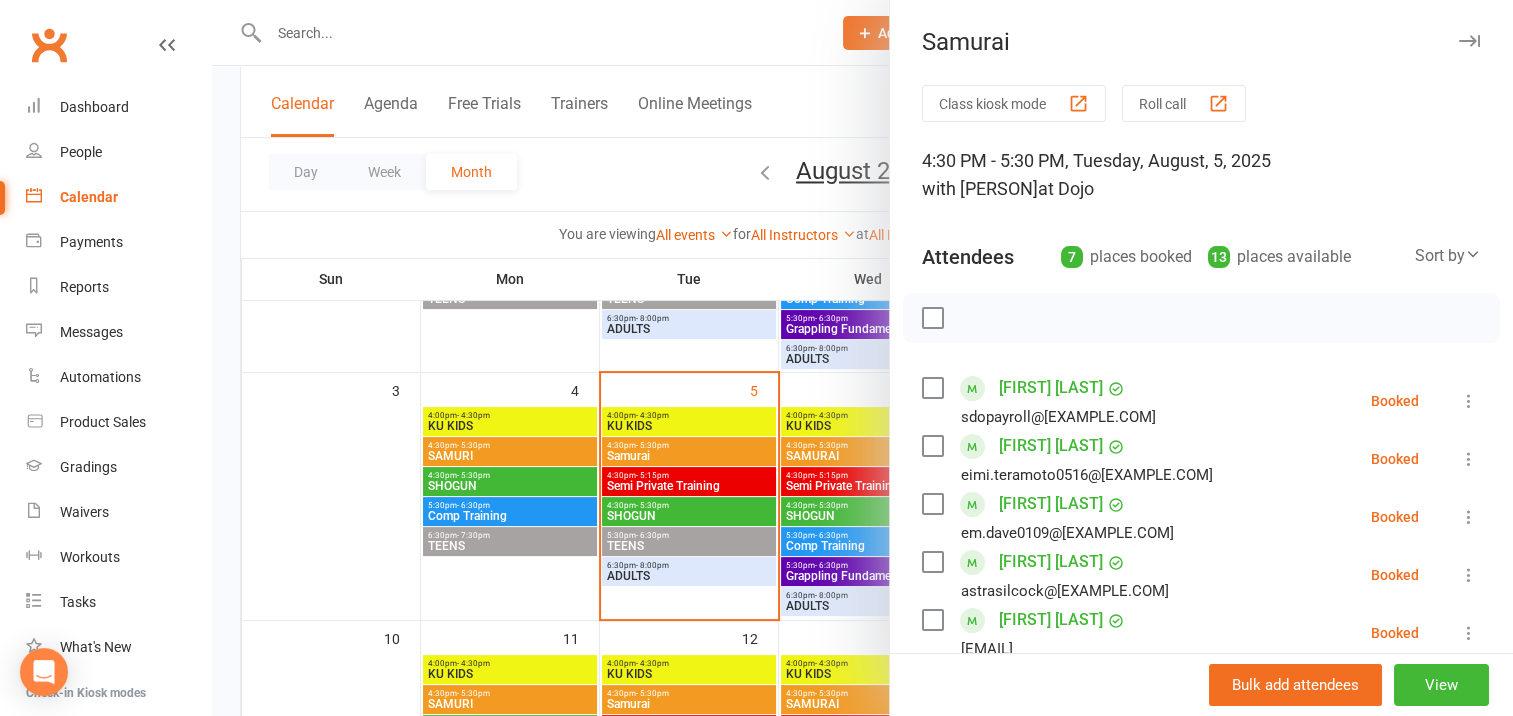 click at bounding box center [932, 318] 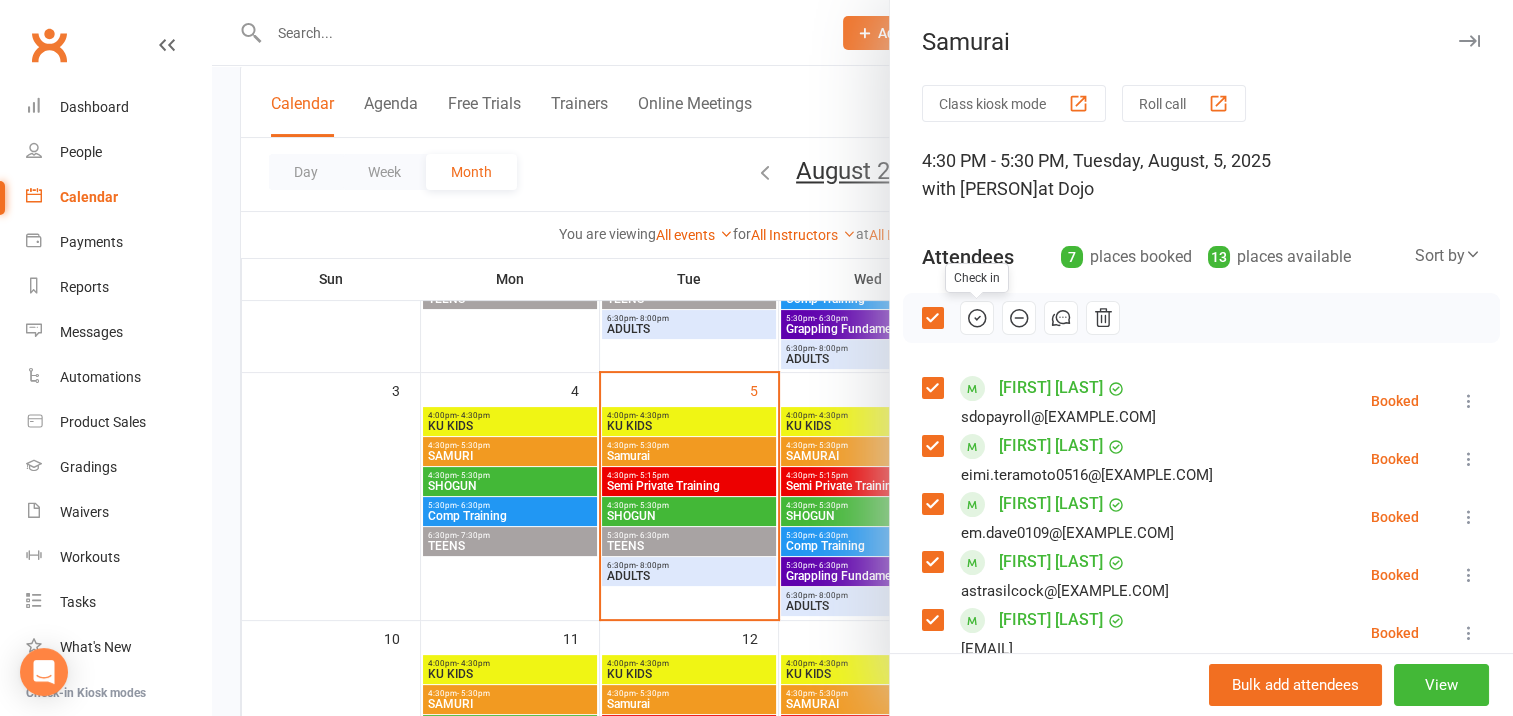 drag, startPoint x: 971, startPoint y: 314, endPoint x: 864, endPoint y: 56, distance: 279.30807 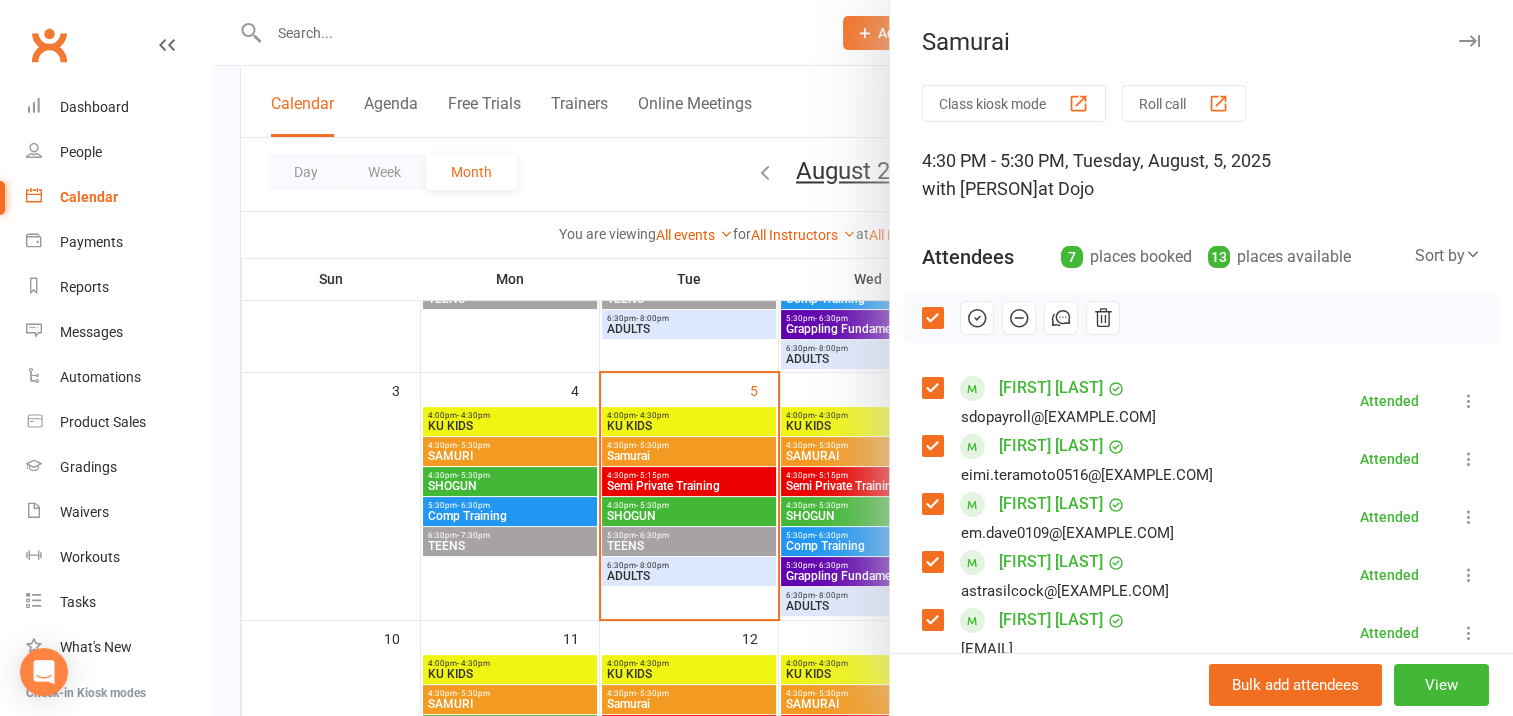 click at bounding box center [1469, 41] 